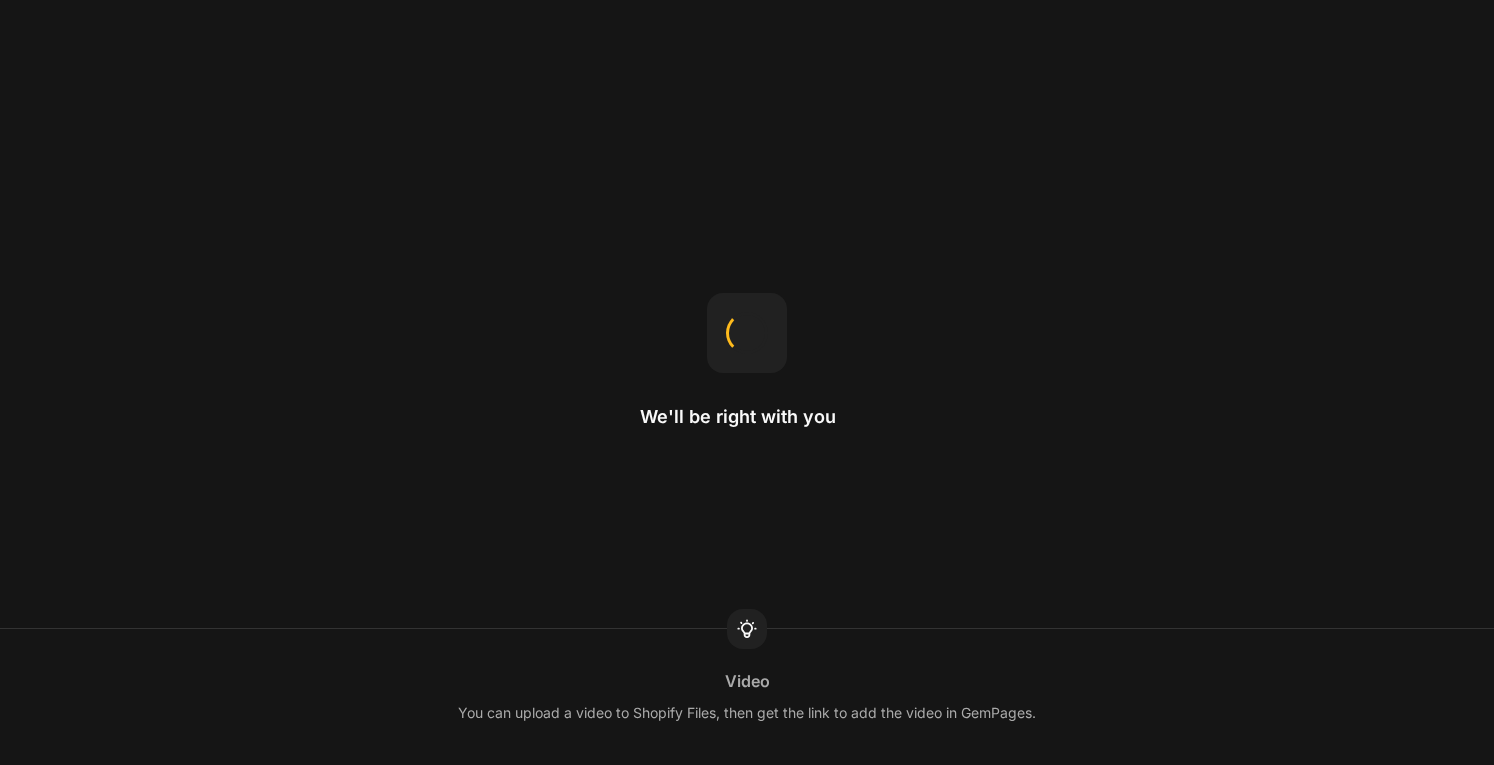 scroll, scrollTop: 0, scrollLeft: 0, axis: both 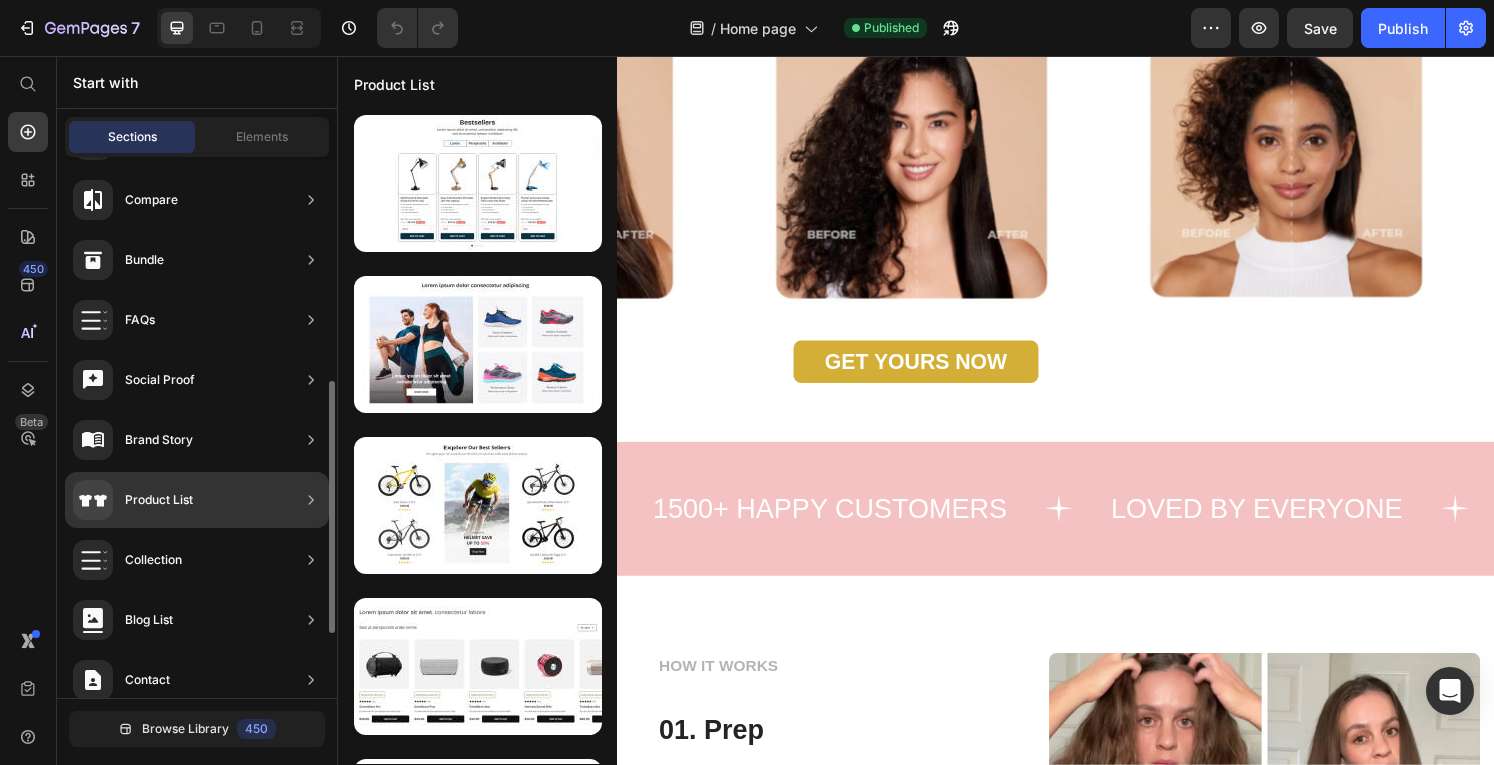 click on "Product List" 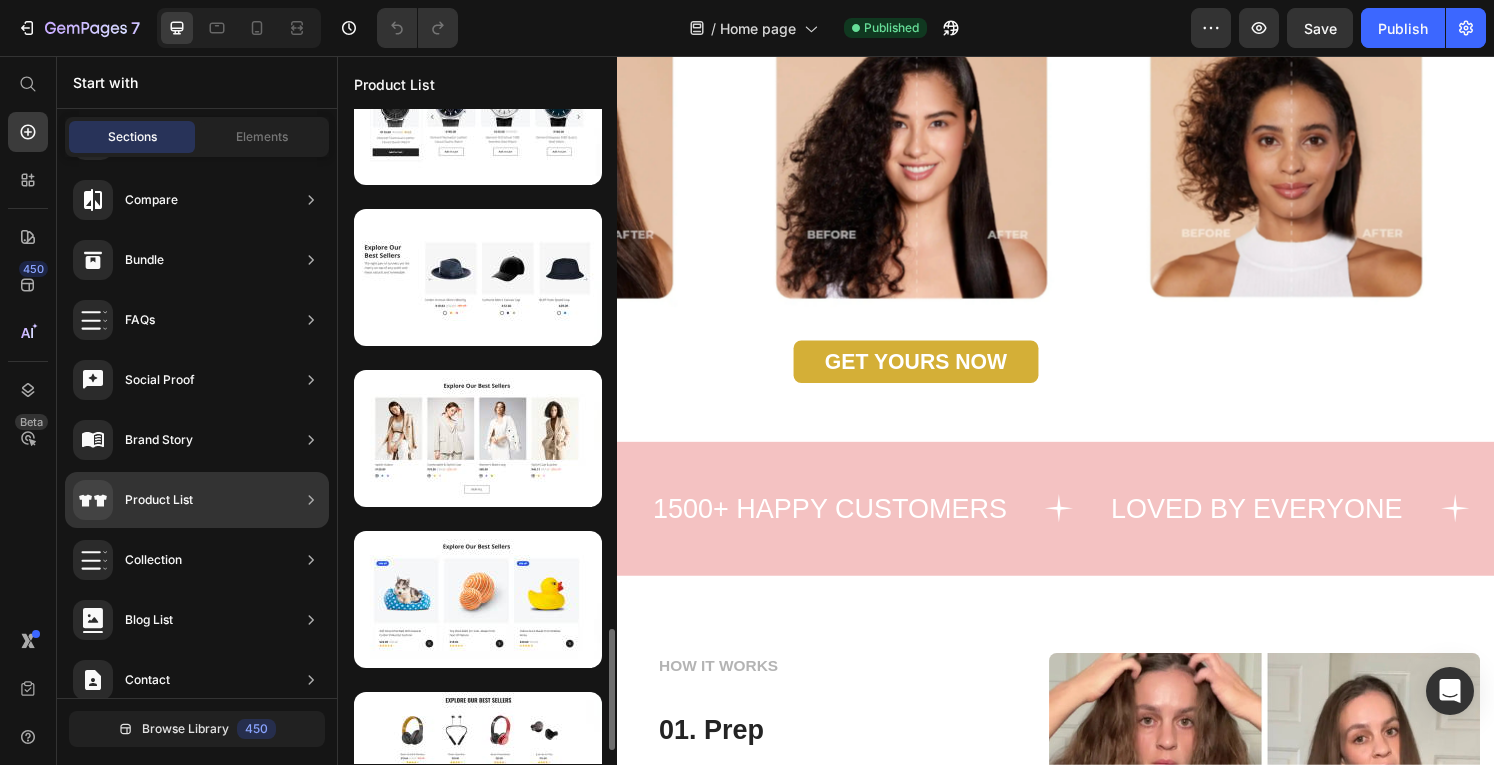 scroll, scrollTop: 2806, scrollLeft: 0, axis: vertical 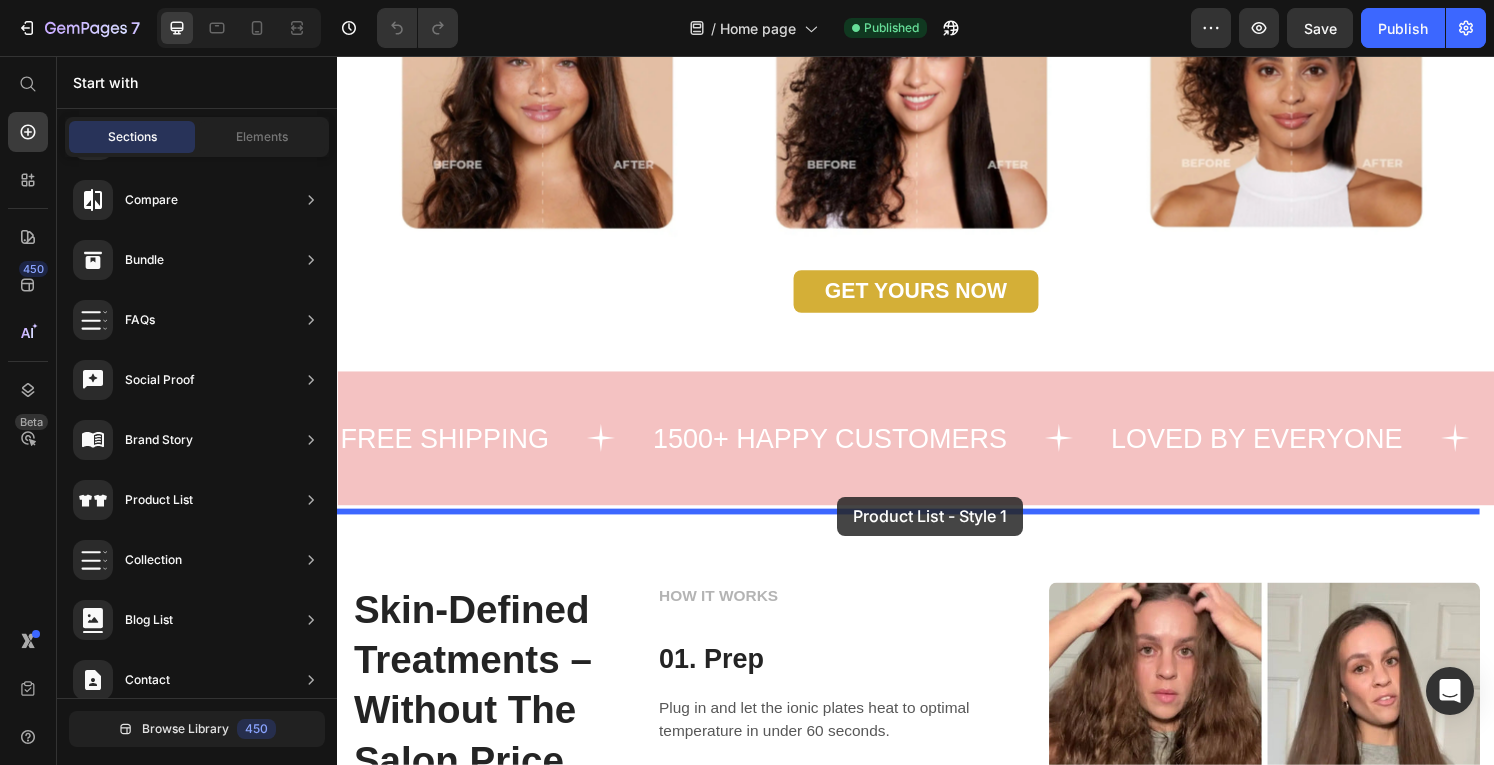 drag, startPoint x: 841, startPoint y: 493, endPoint x: 855, endPoint y: 513, distance: 24.41311 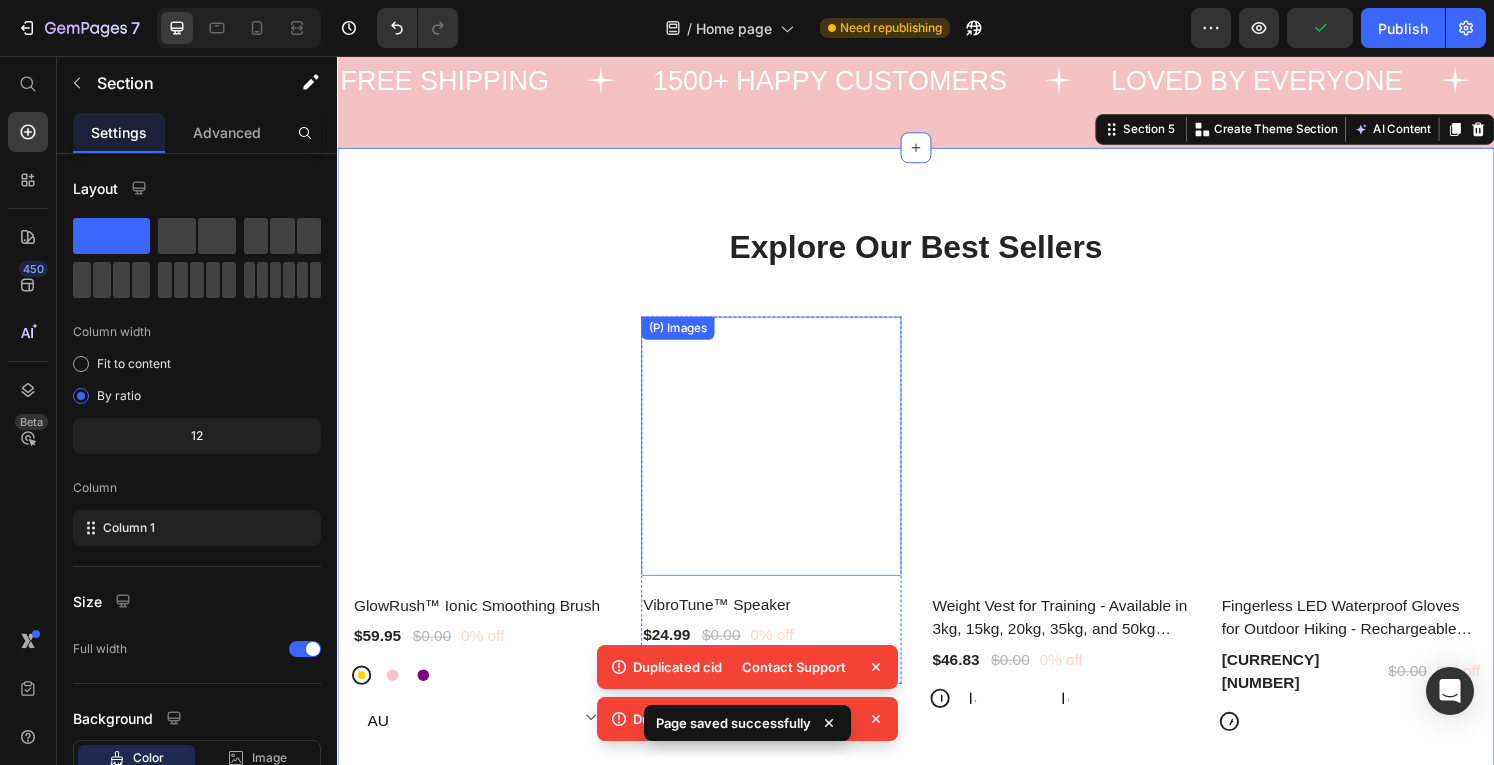 scroll, scrollTop: 2076, scrollLeft: 0, axis: vertical 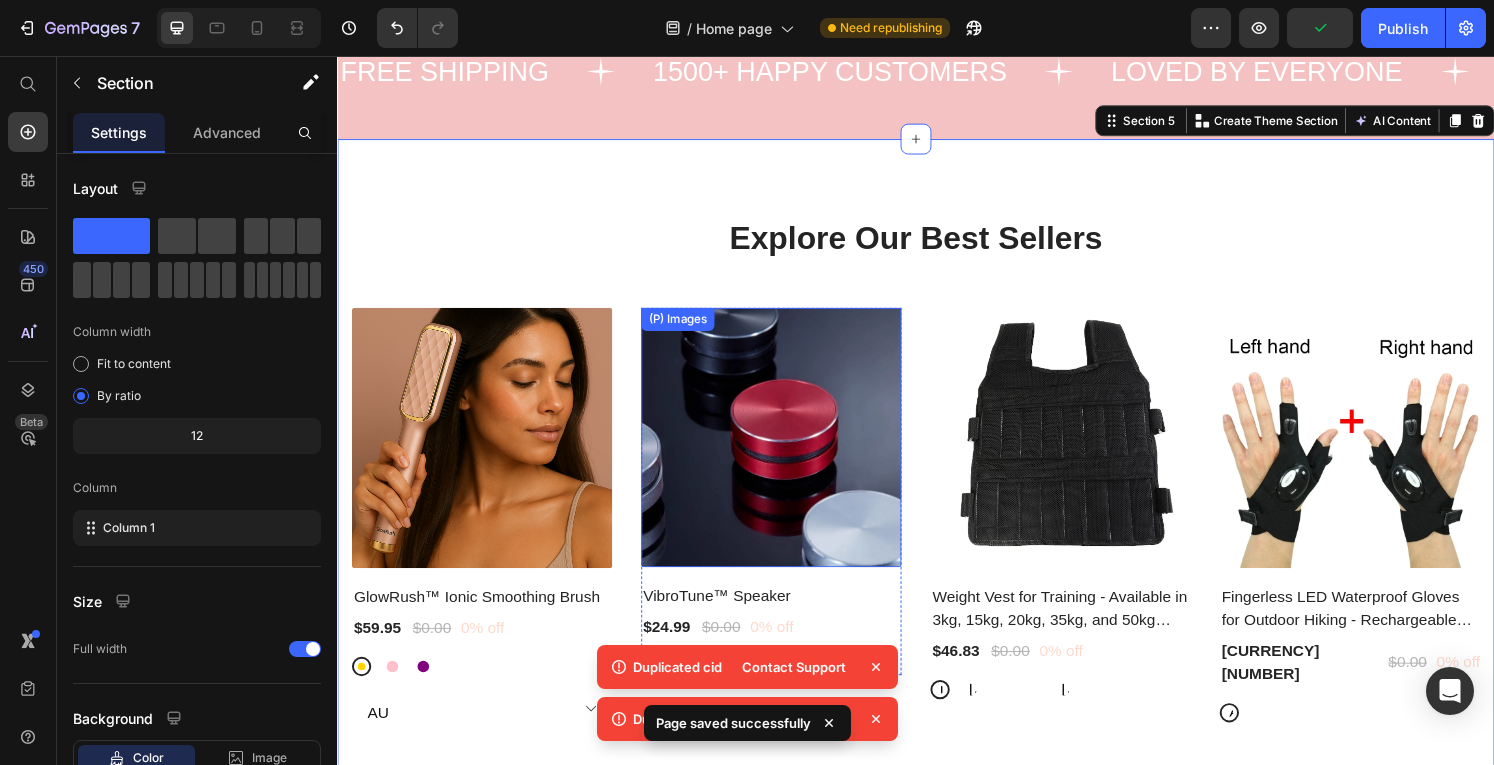 click at bounding box center (787, 451) 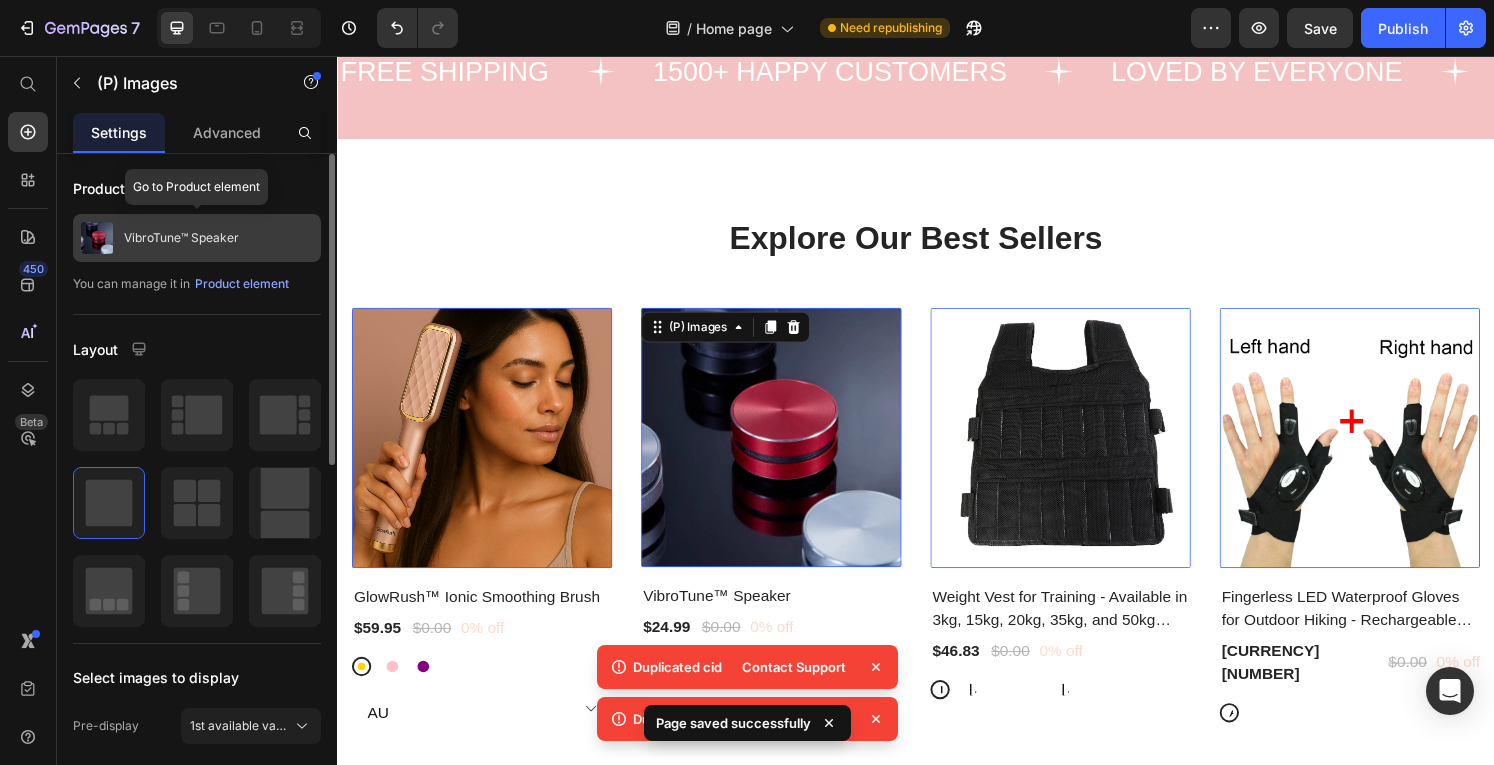 click on "VibroTune™ Speaker" at bounding box center [197, 238] 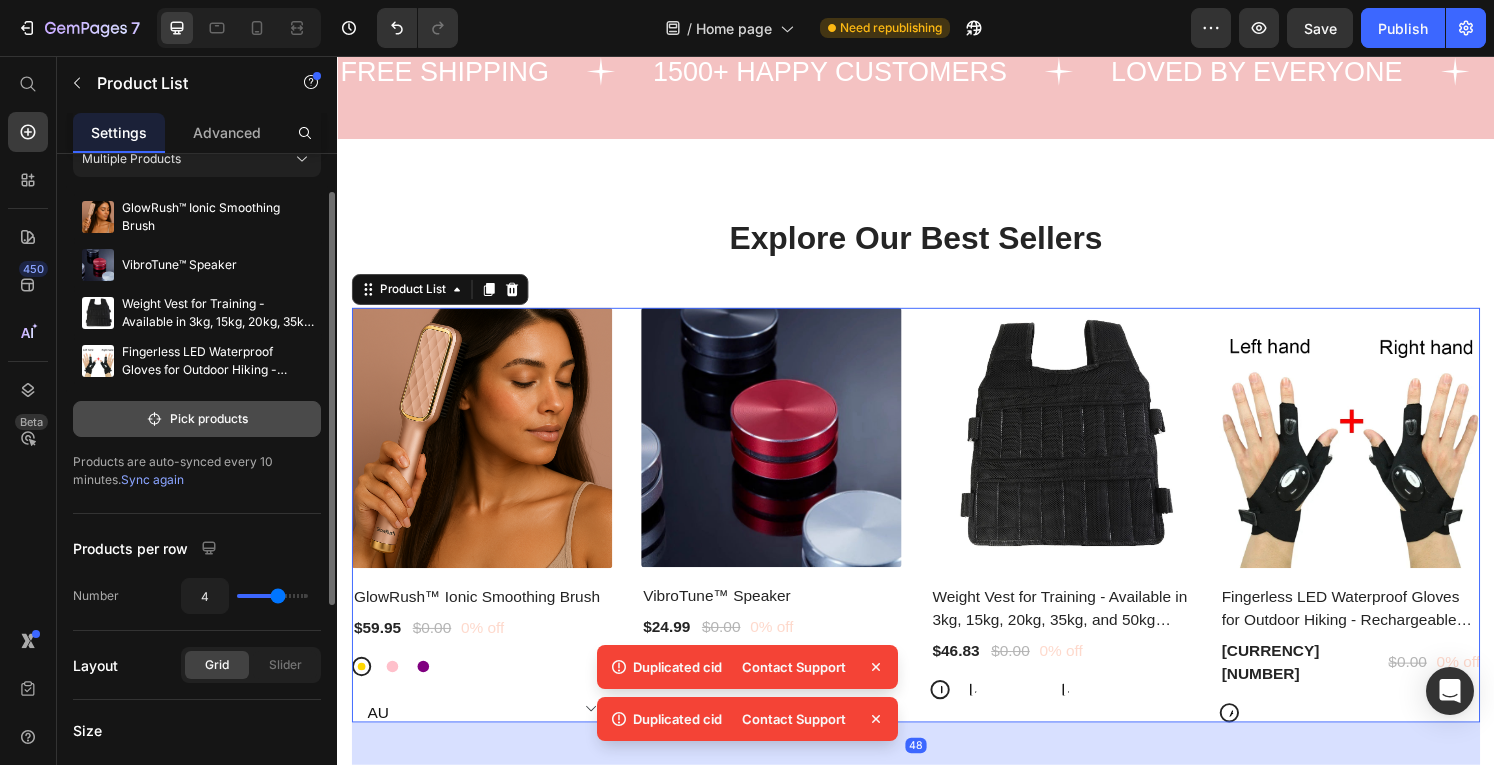 scroll, scrollTop: 74, scrollLeft: 0, axis: vertical 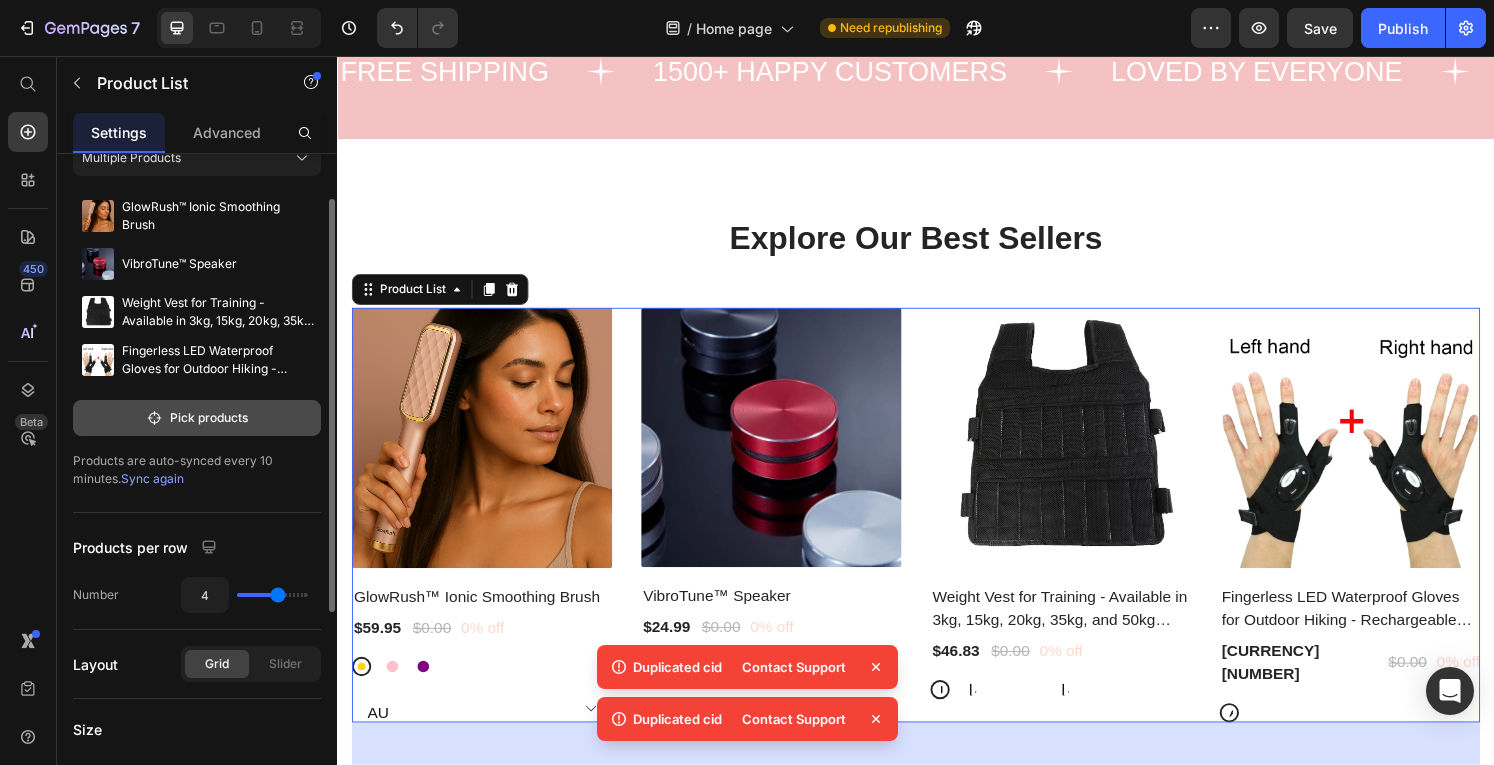 click on "Pick products" at bounding box center [197, 418] 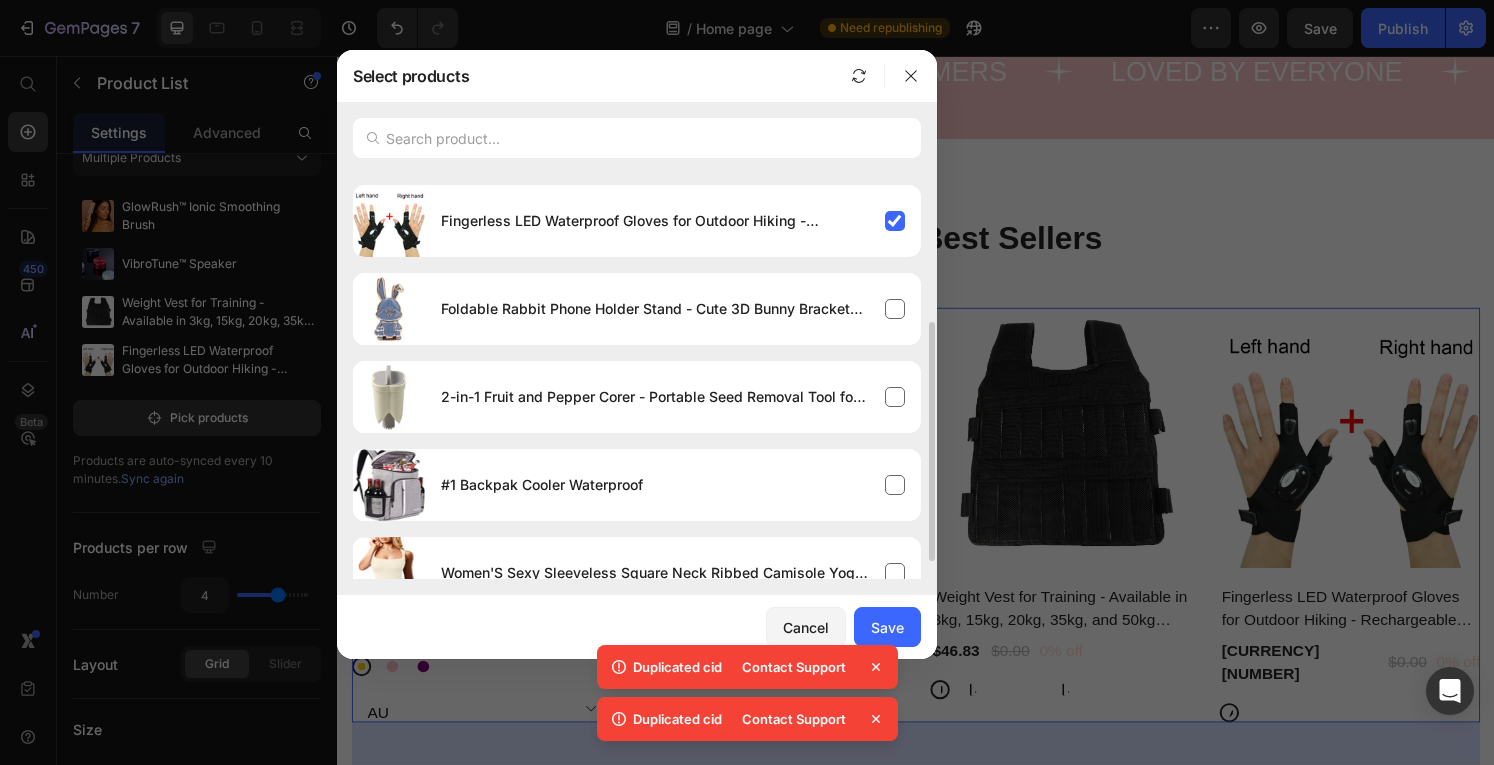 scroll, scrollTop: 282, scrollLeft: 0, axis: vertical 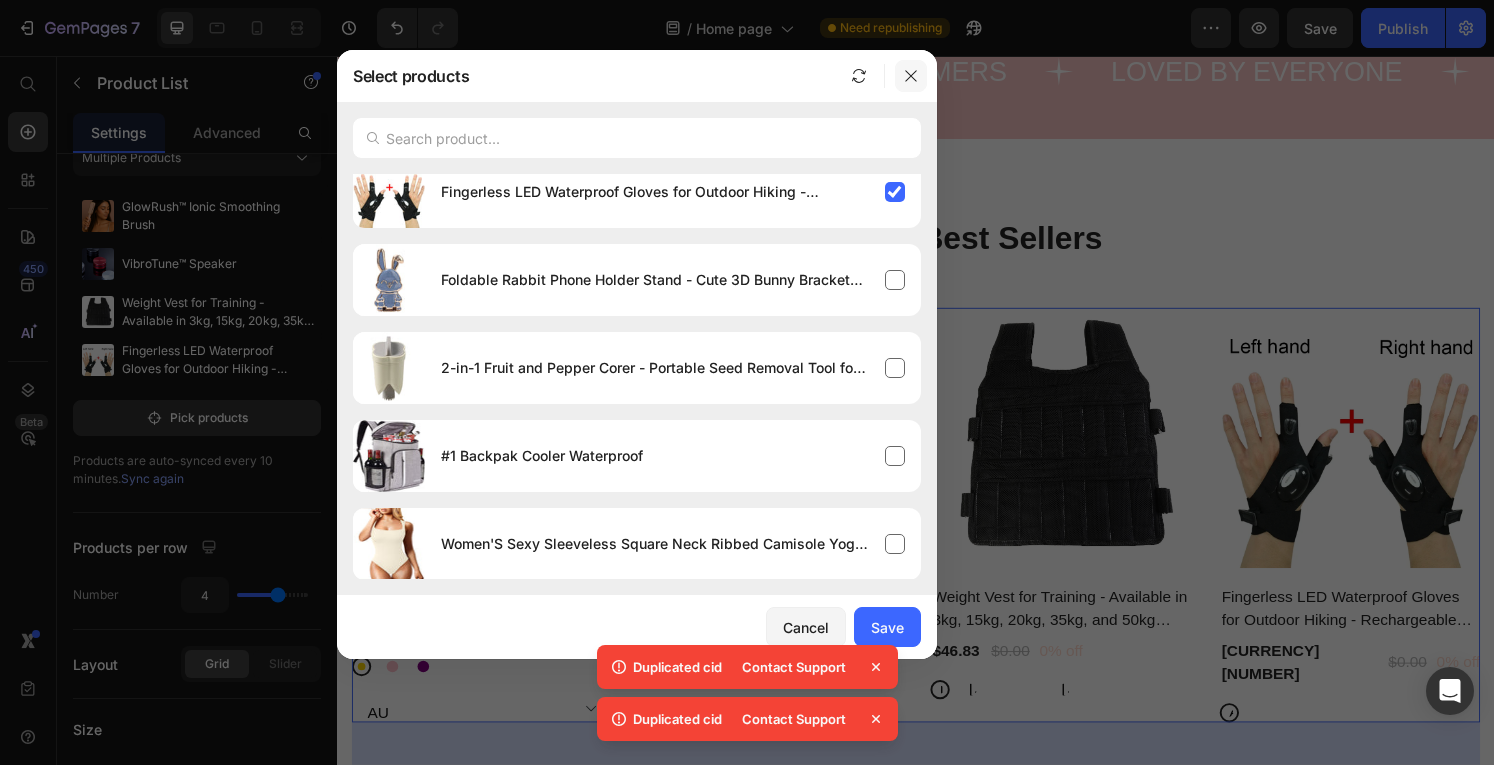 click 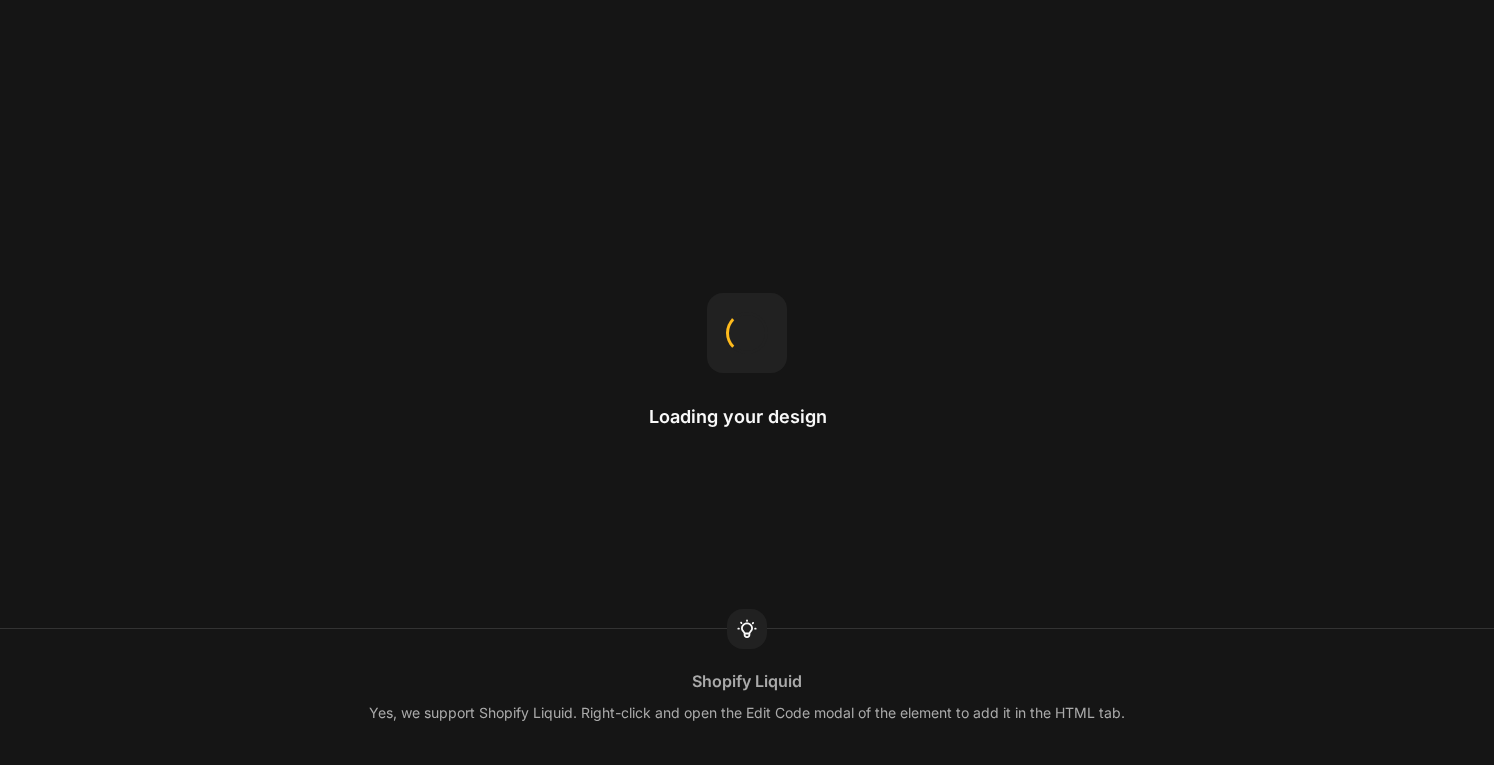 scroll, scrollTop: 0, scrollLeft: 0, axis: both 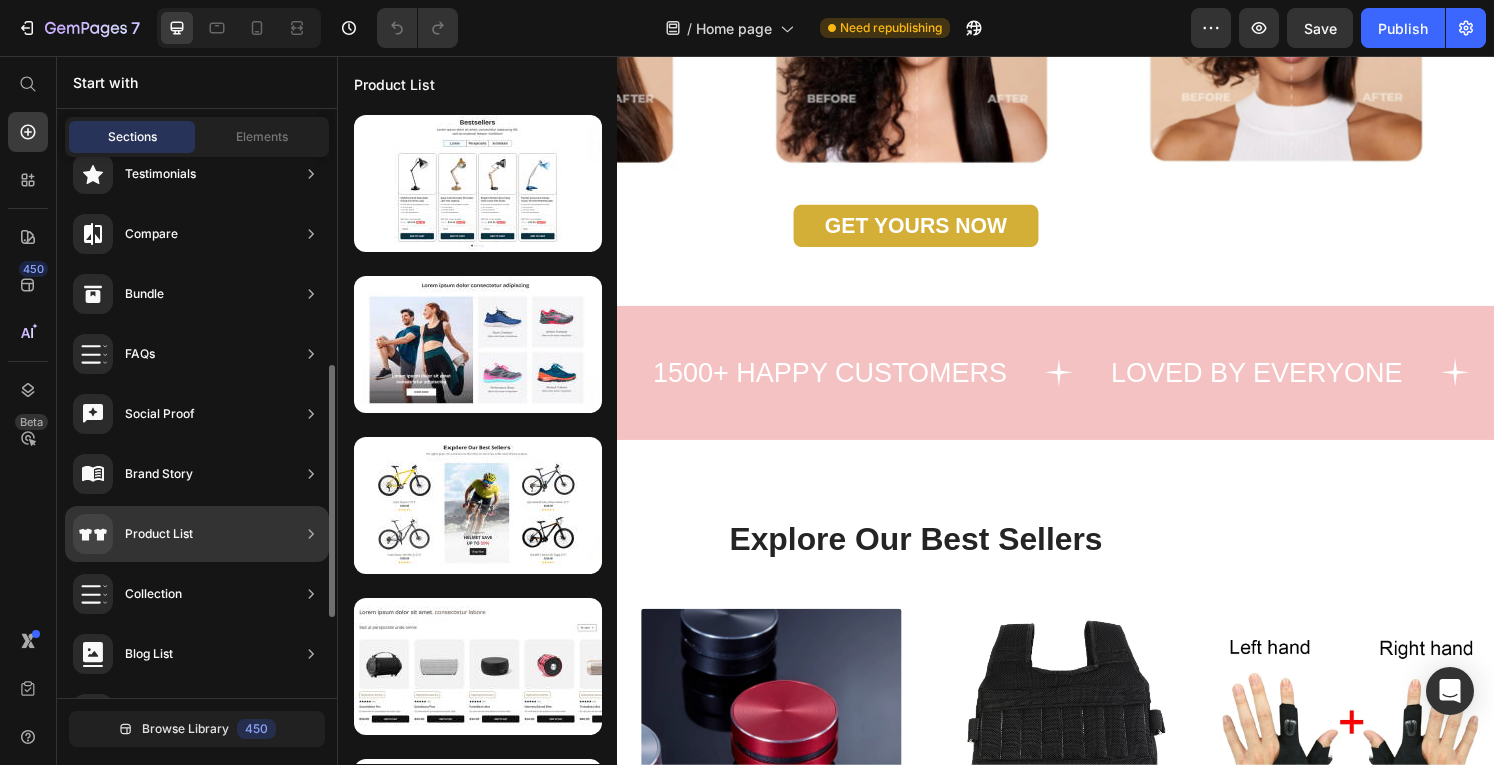 click on "Product List" 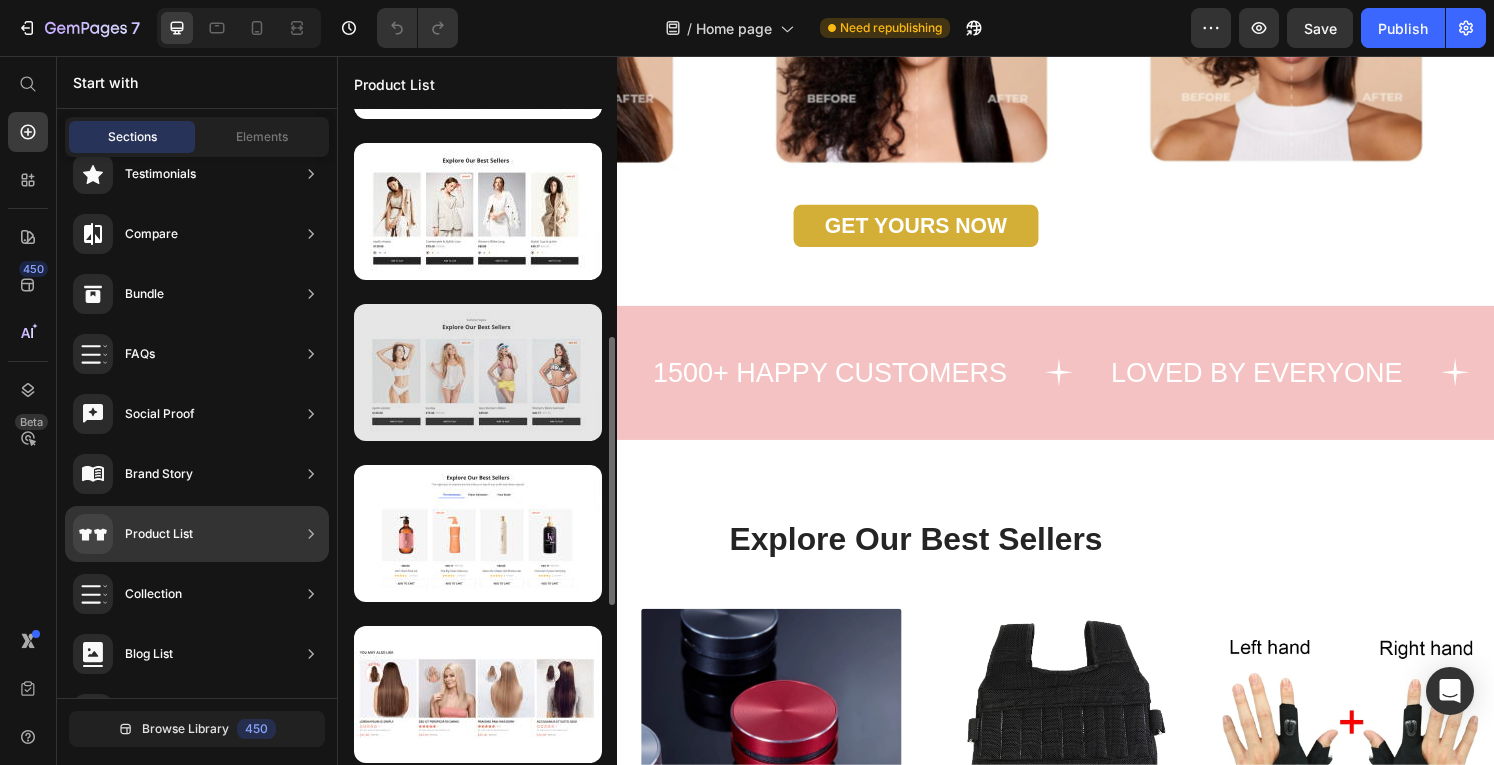 scroll, scrollTop: 599, scrollLeft: 0, axis: vertical 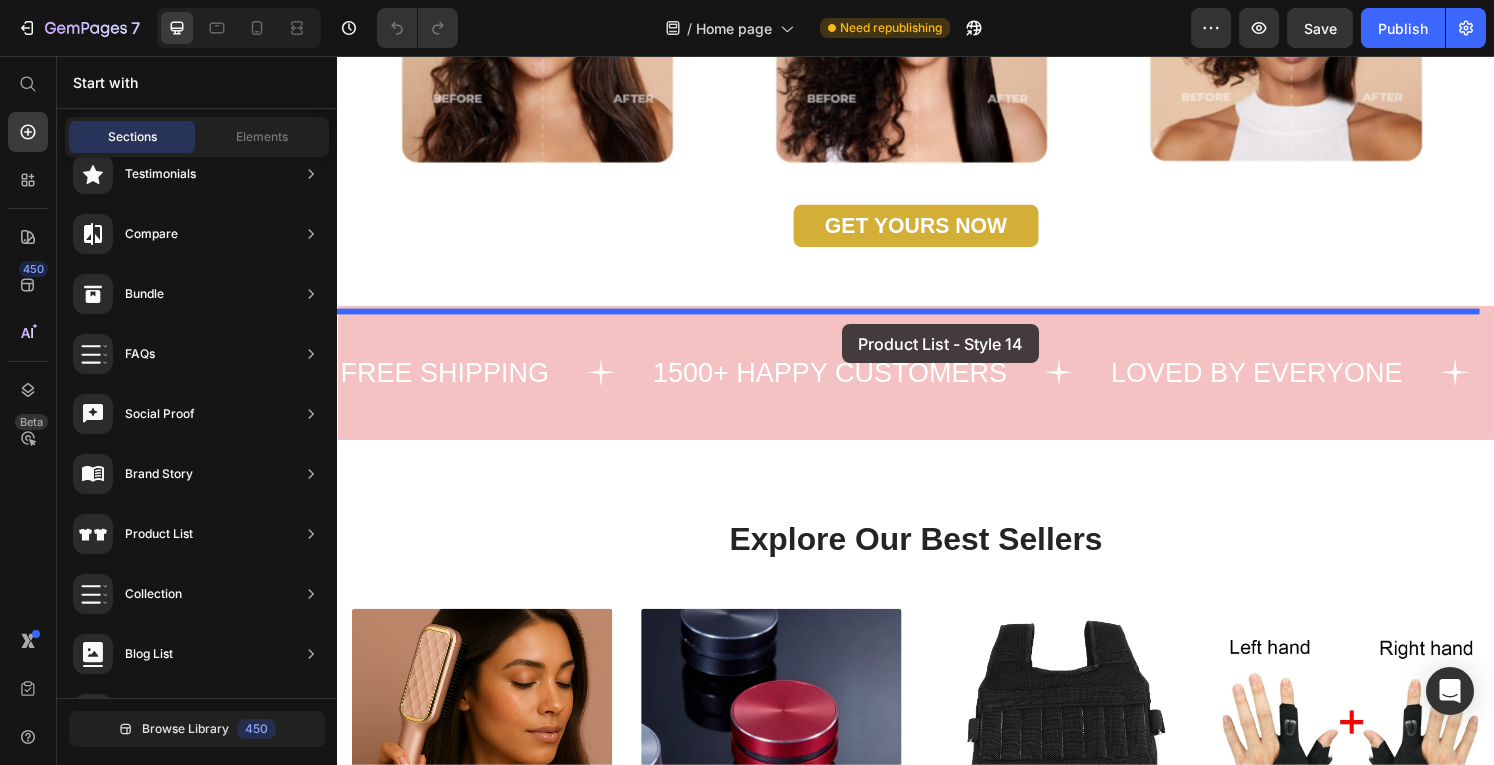 drag, startPoint x: 835, startPoint y: 317, endPoint x: 861, endPoint y: 335, distance: 31.622776 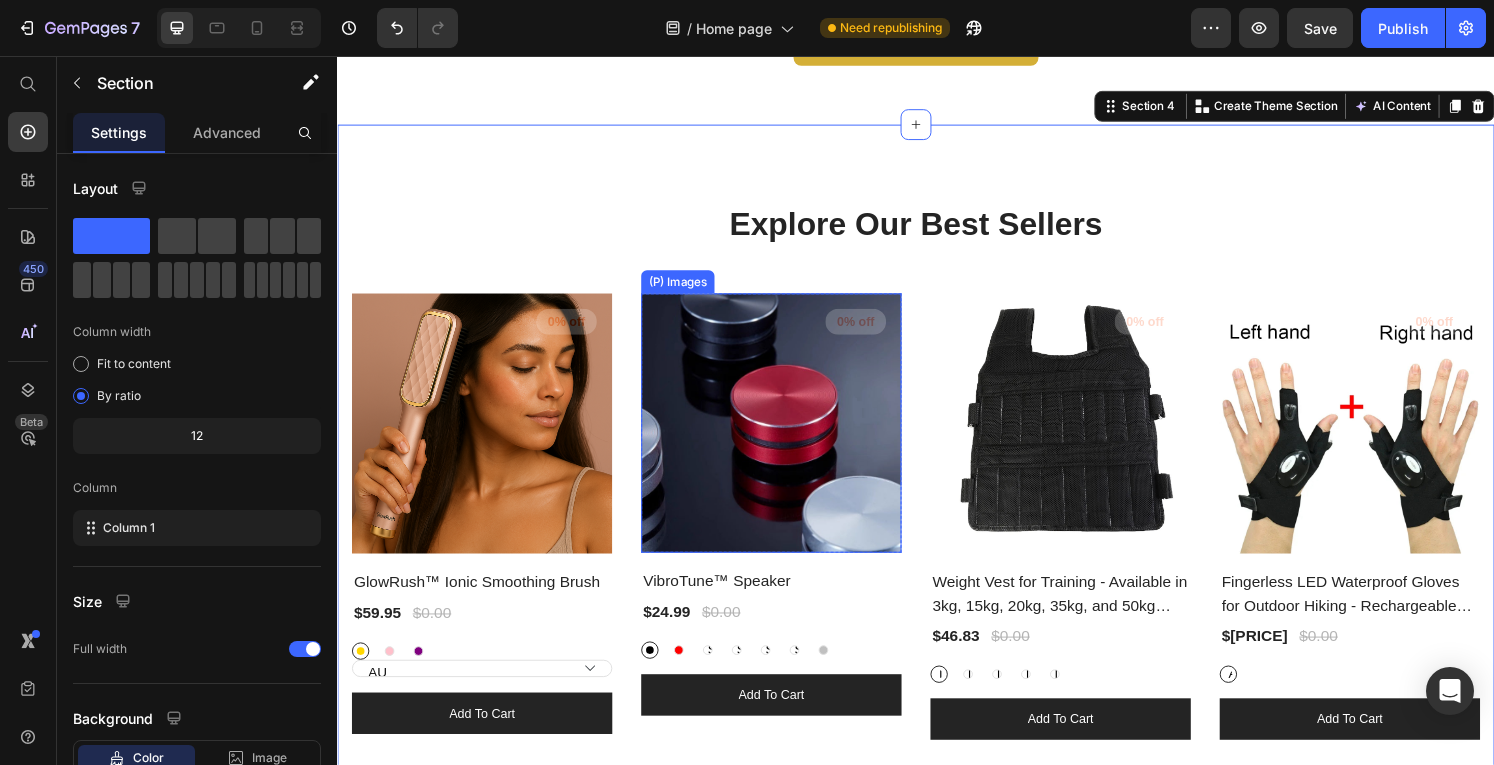 scroll, scrollTop: 1876, scrollLeft: 0, axis: vertical 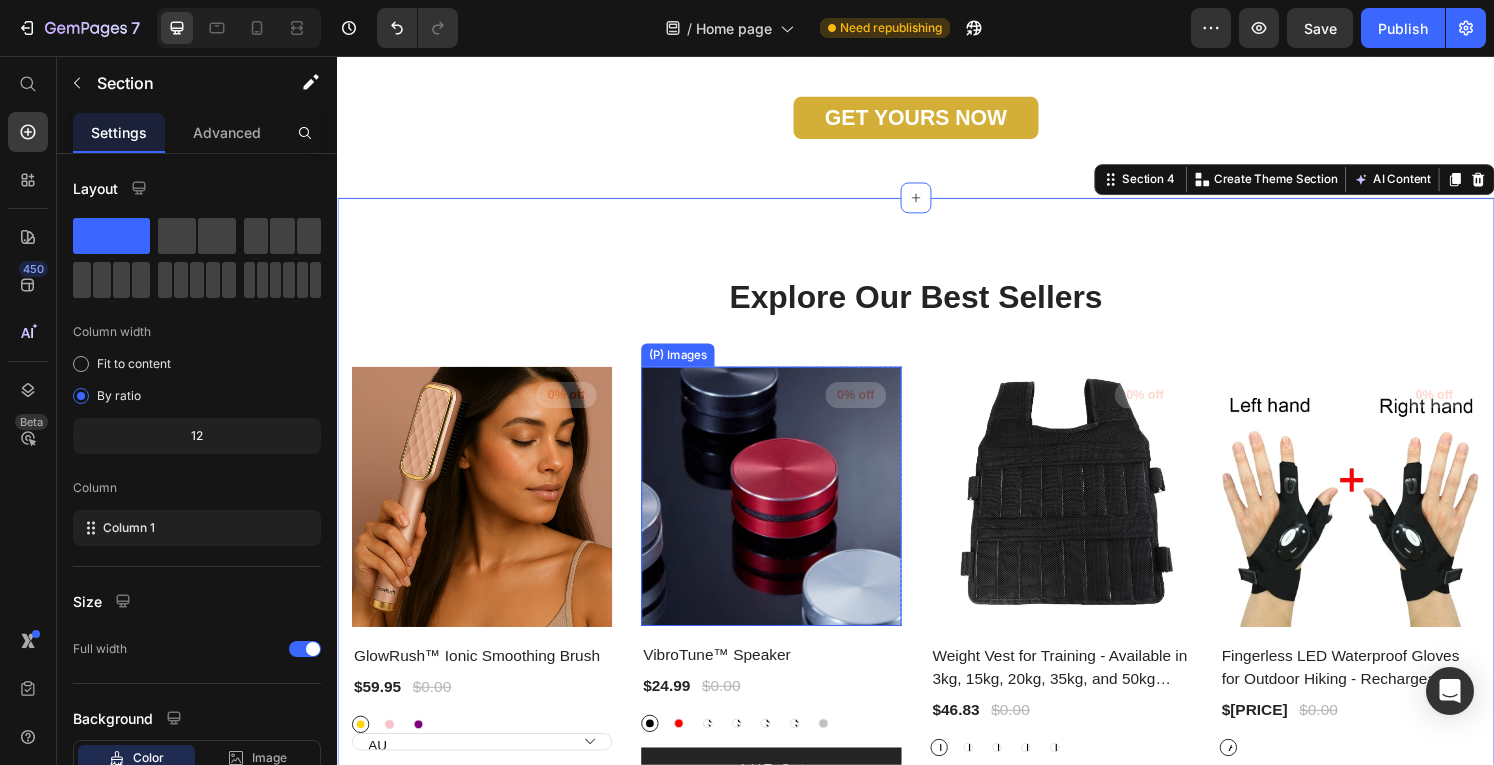 click at bounding box center [787, 512] 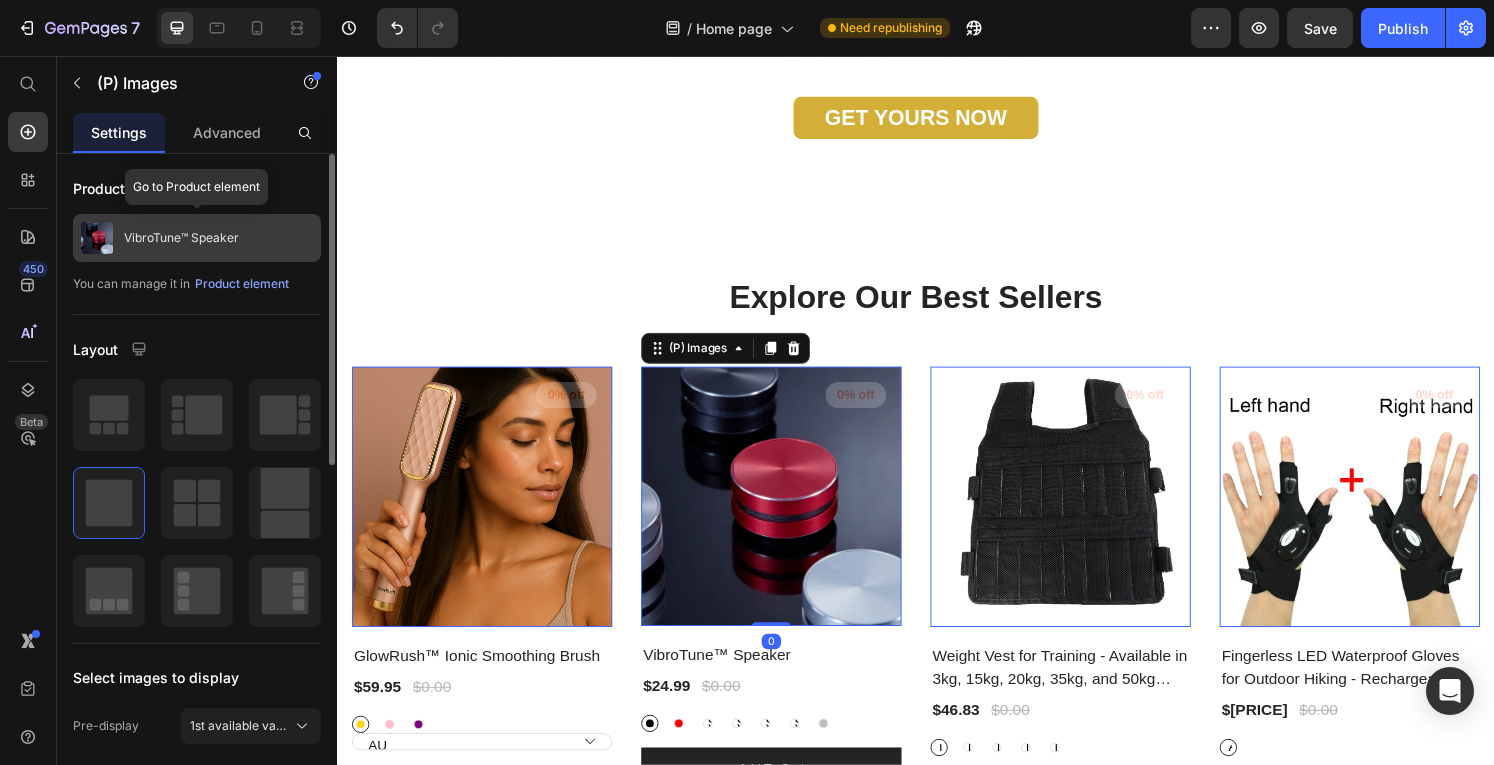 click on "VibroTune™ Speaker" at bounding box center [181, 238] 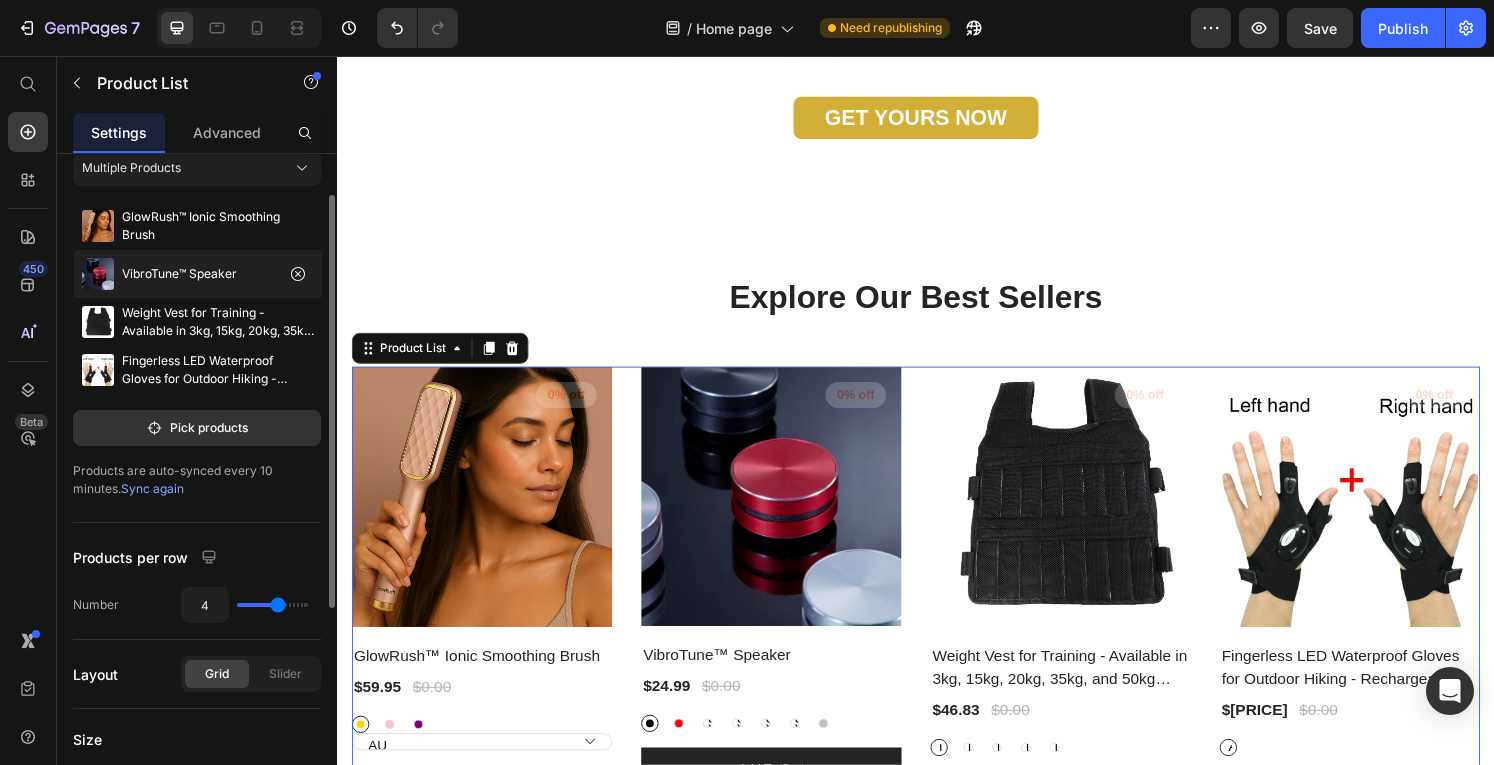 scroll, scrollTop: 65, scrollLeft: 0, axis: vertical 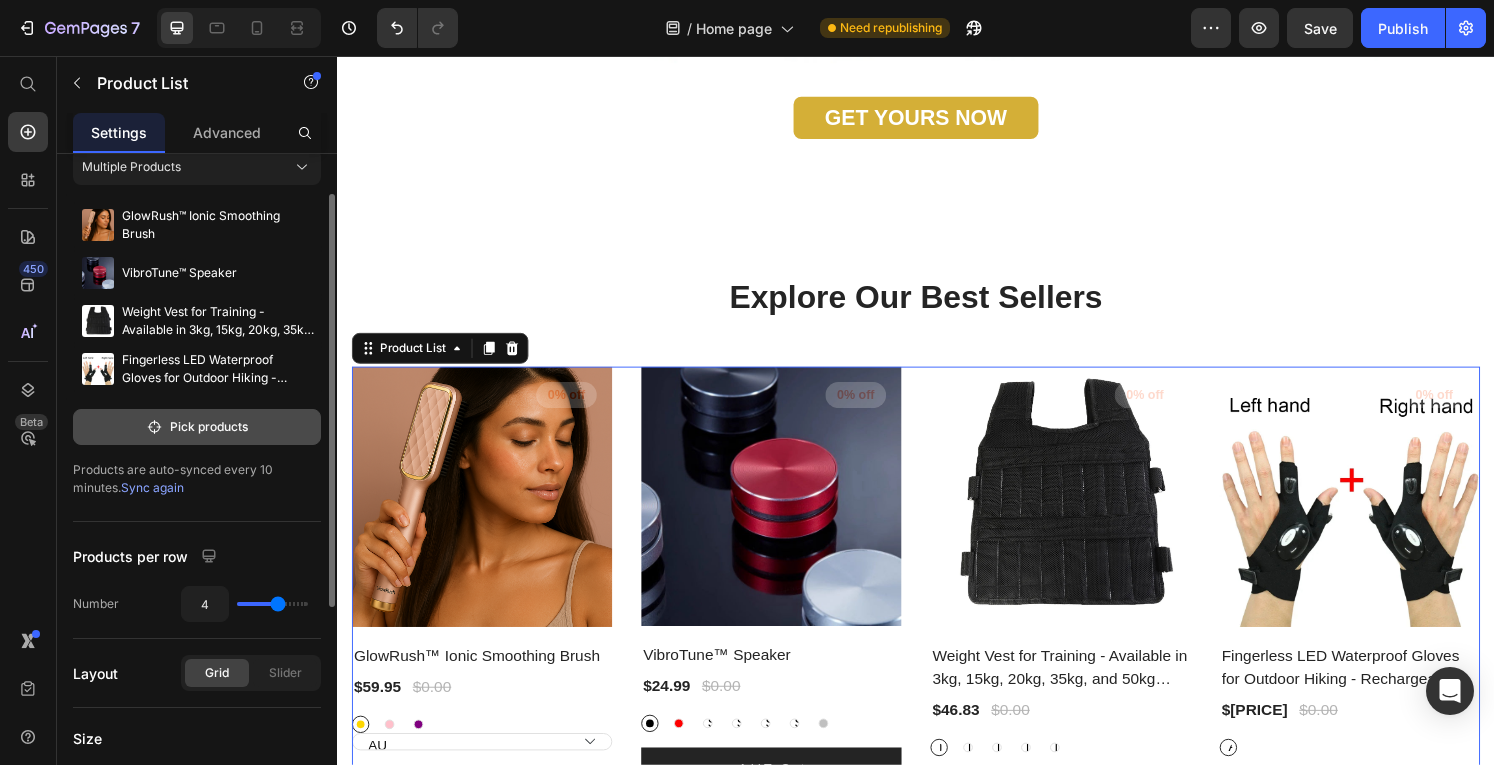 click on "Pick products" at bounding box center [197, 427] 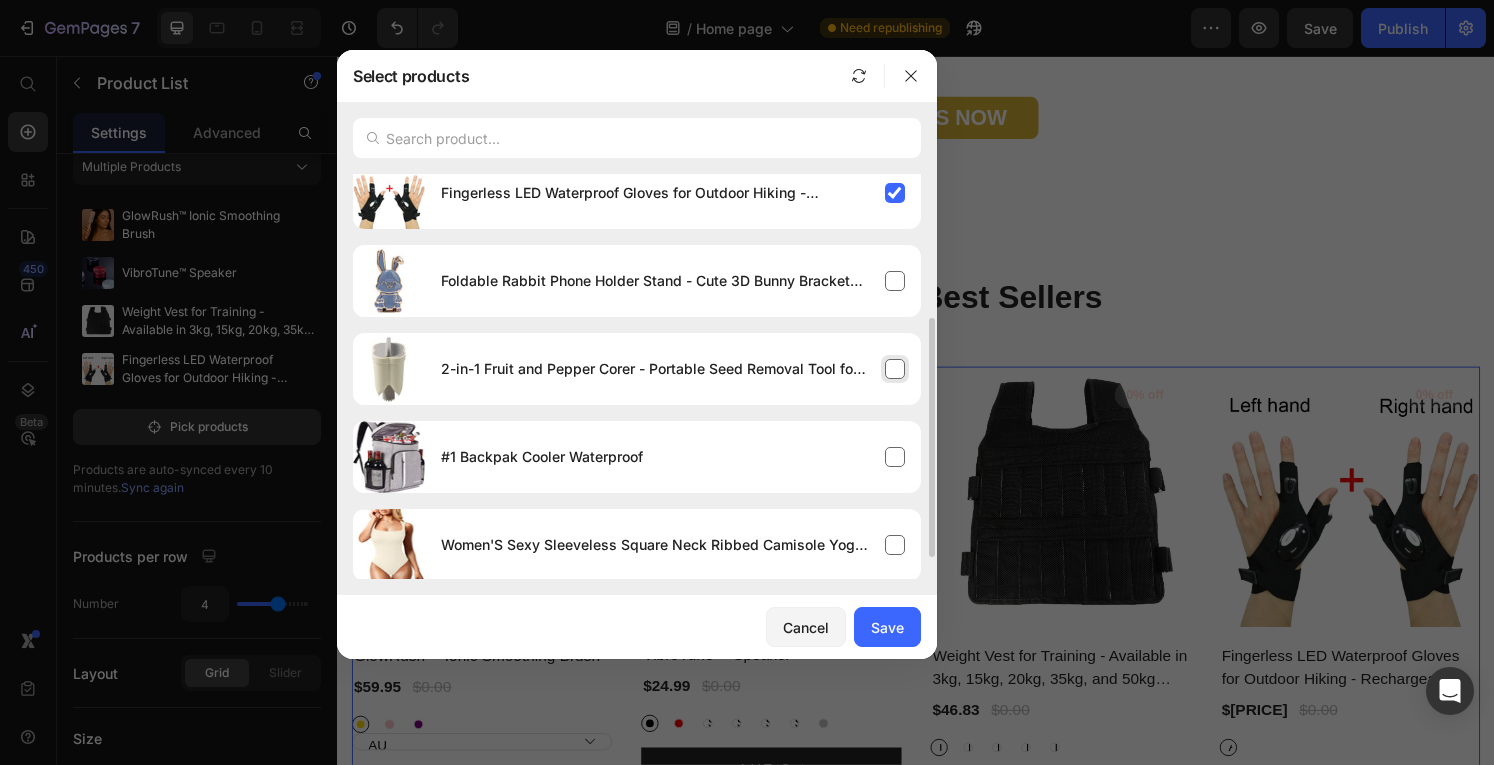 scroll, scrollTop: 282, scrollLeft: 0, axis: vertical 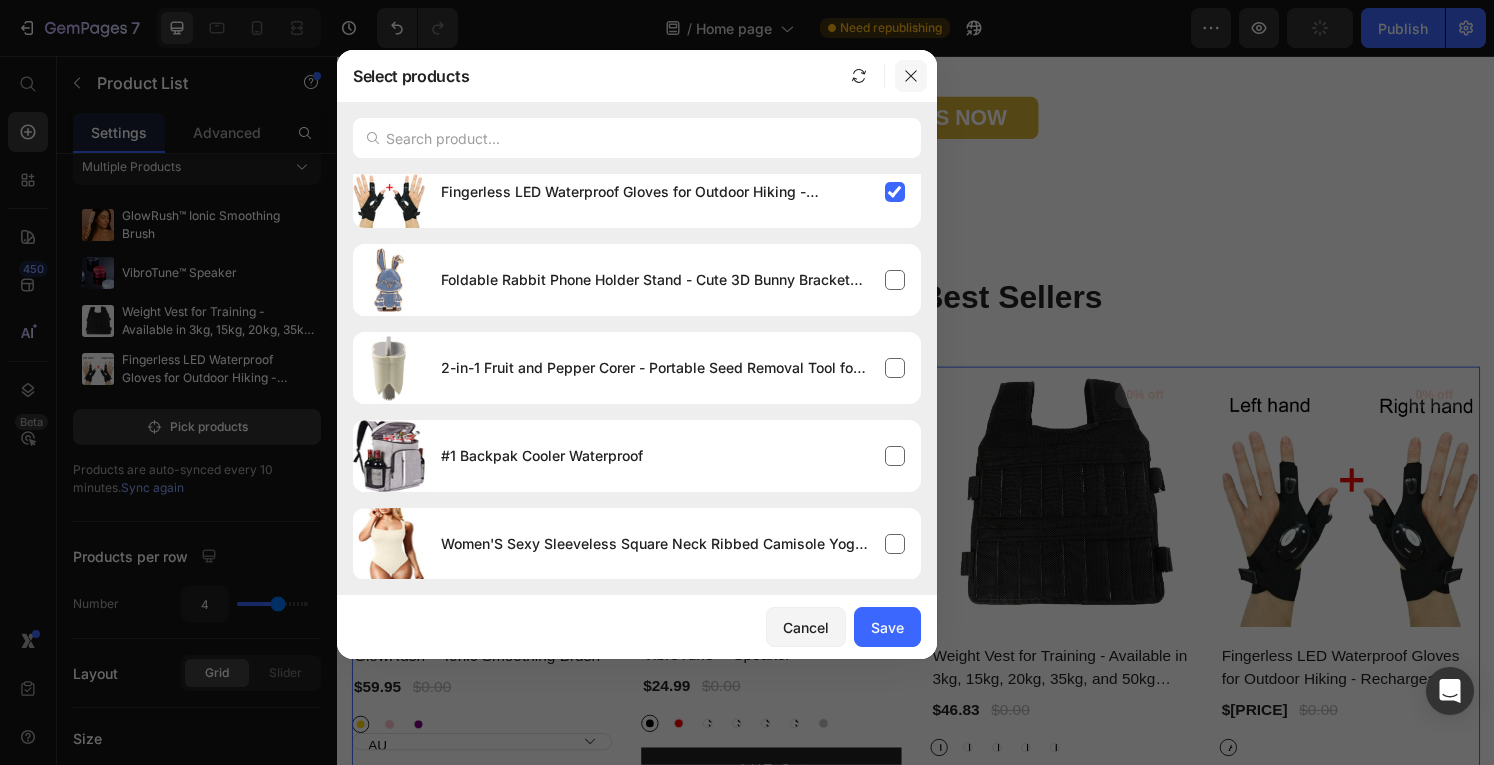 click 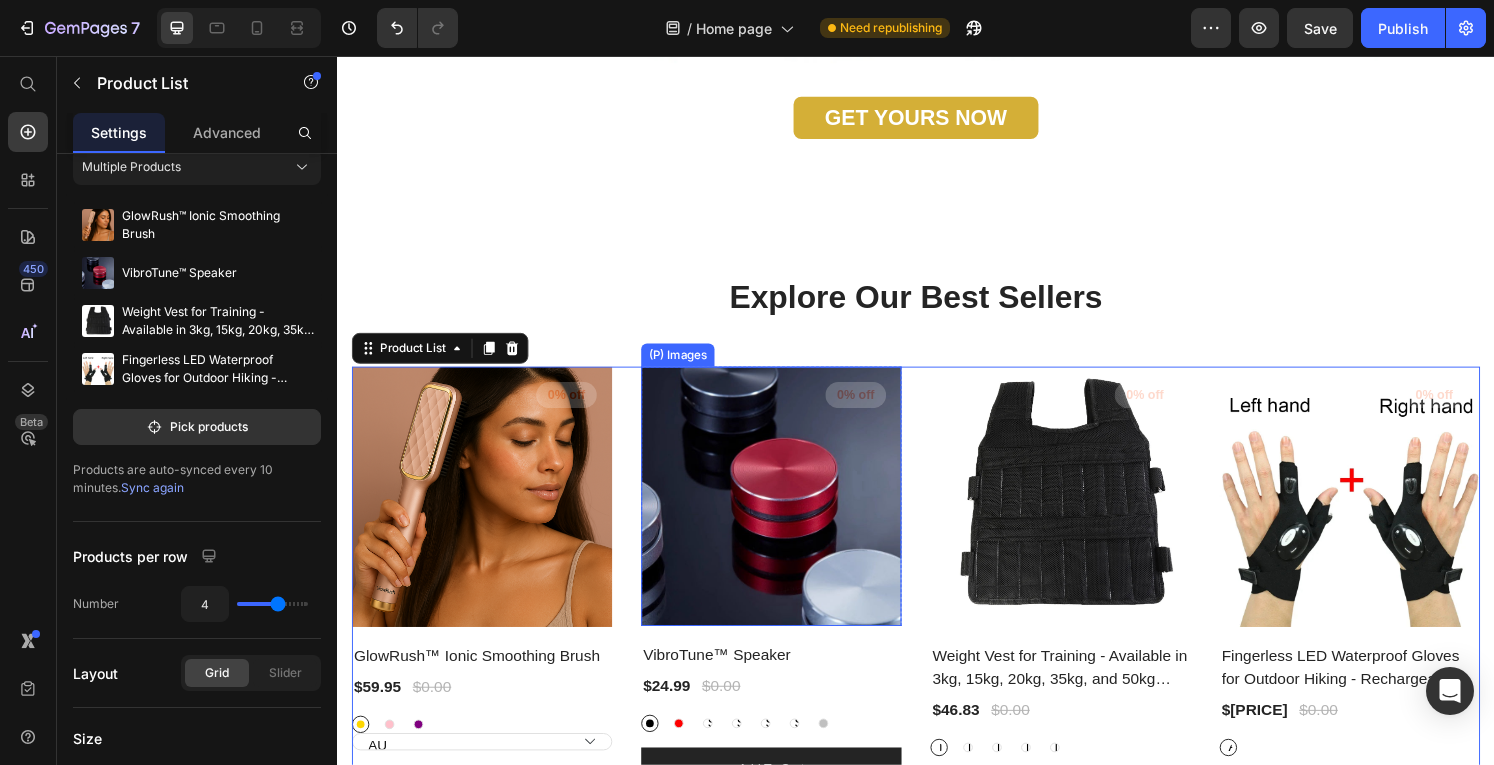 click at bounding box center [787, 512] 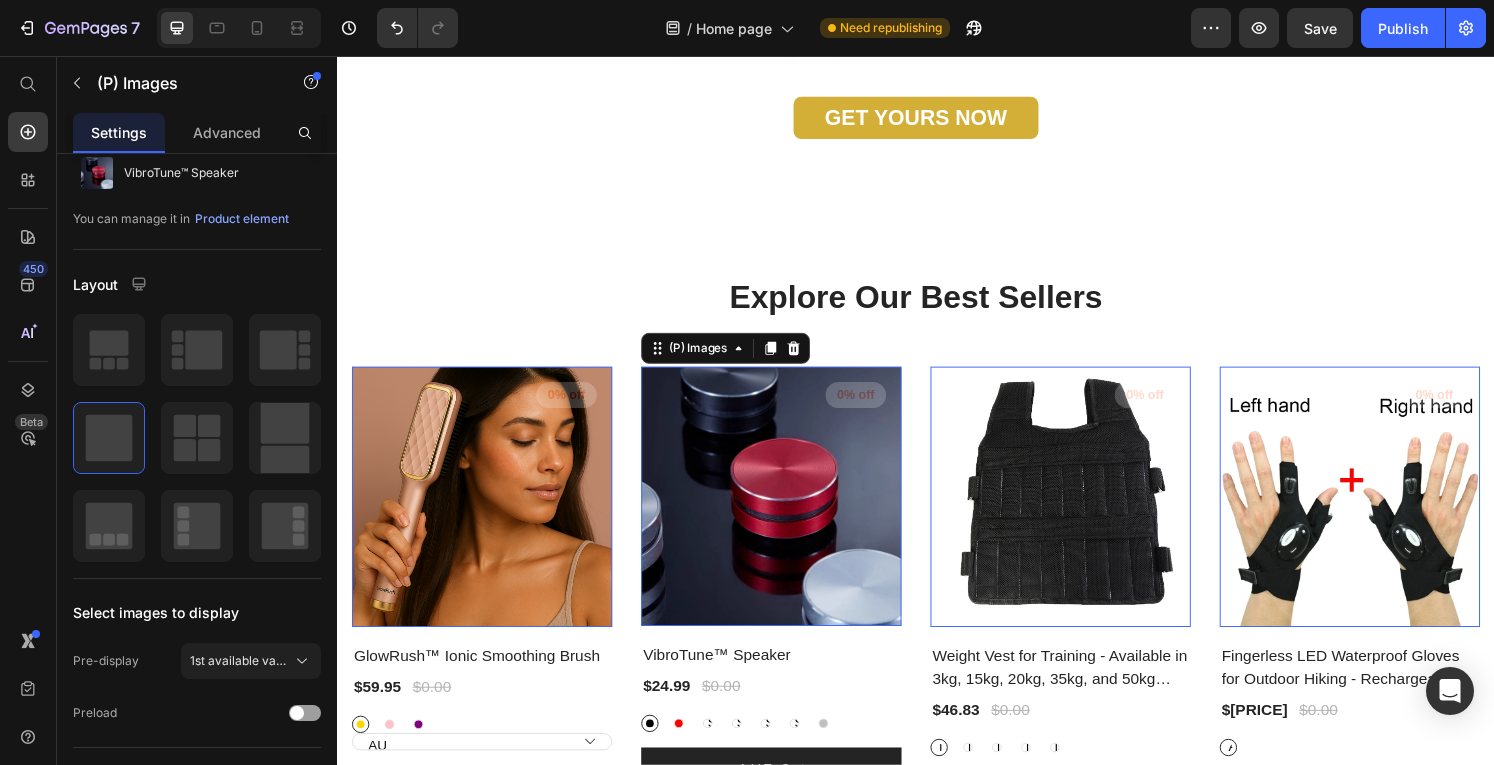 scroll, scrollTop: 0, scrollLeft: 0, axis: both 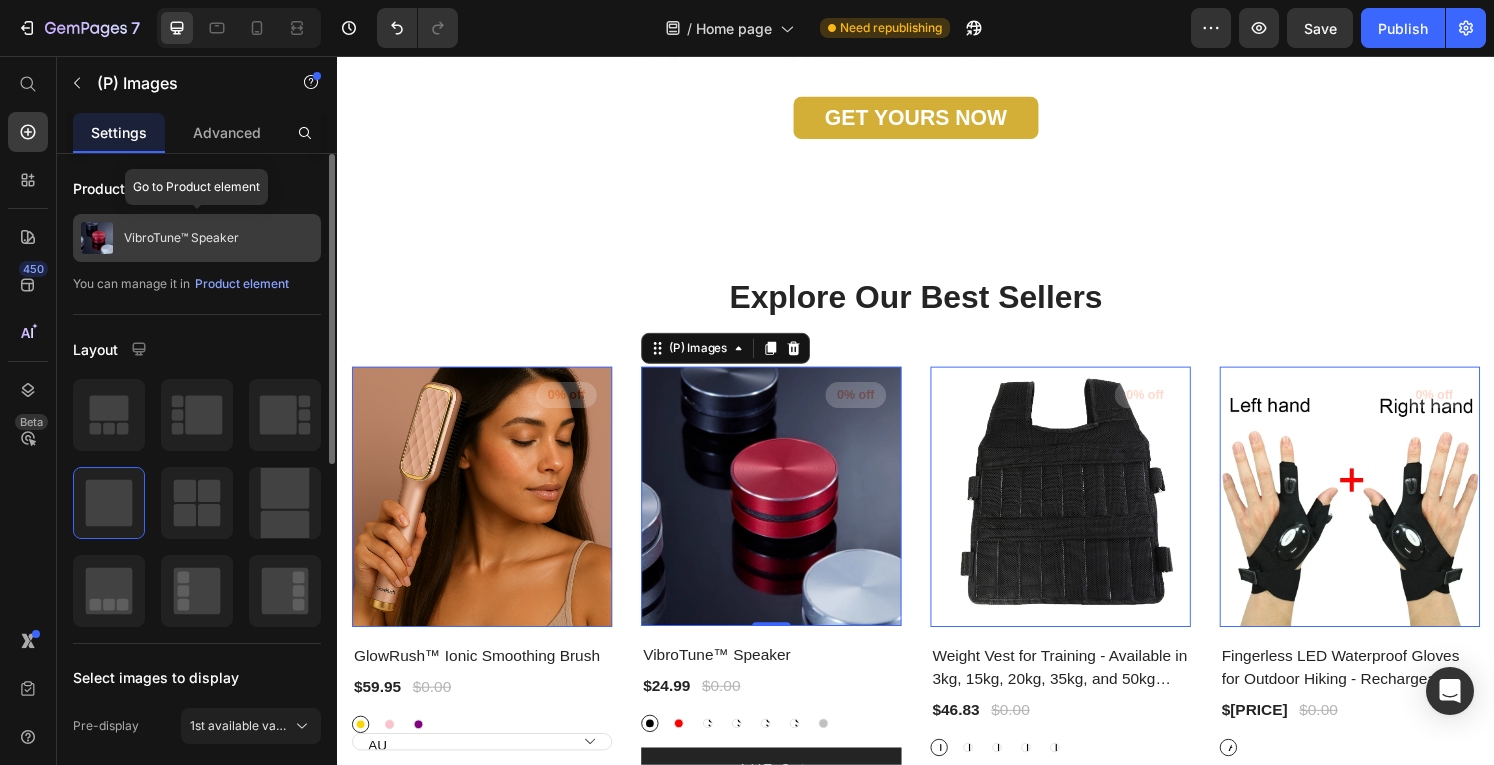 click on "VibroTune™ Speaker" at bounding box center [181, 238] 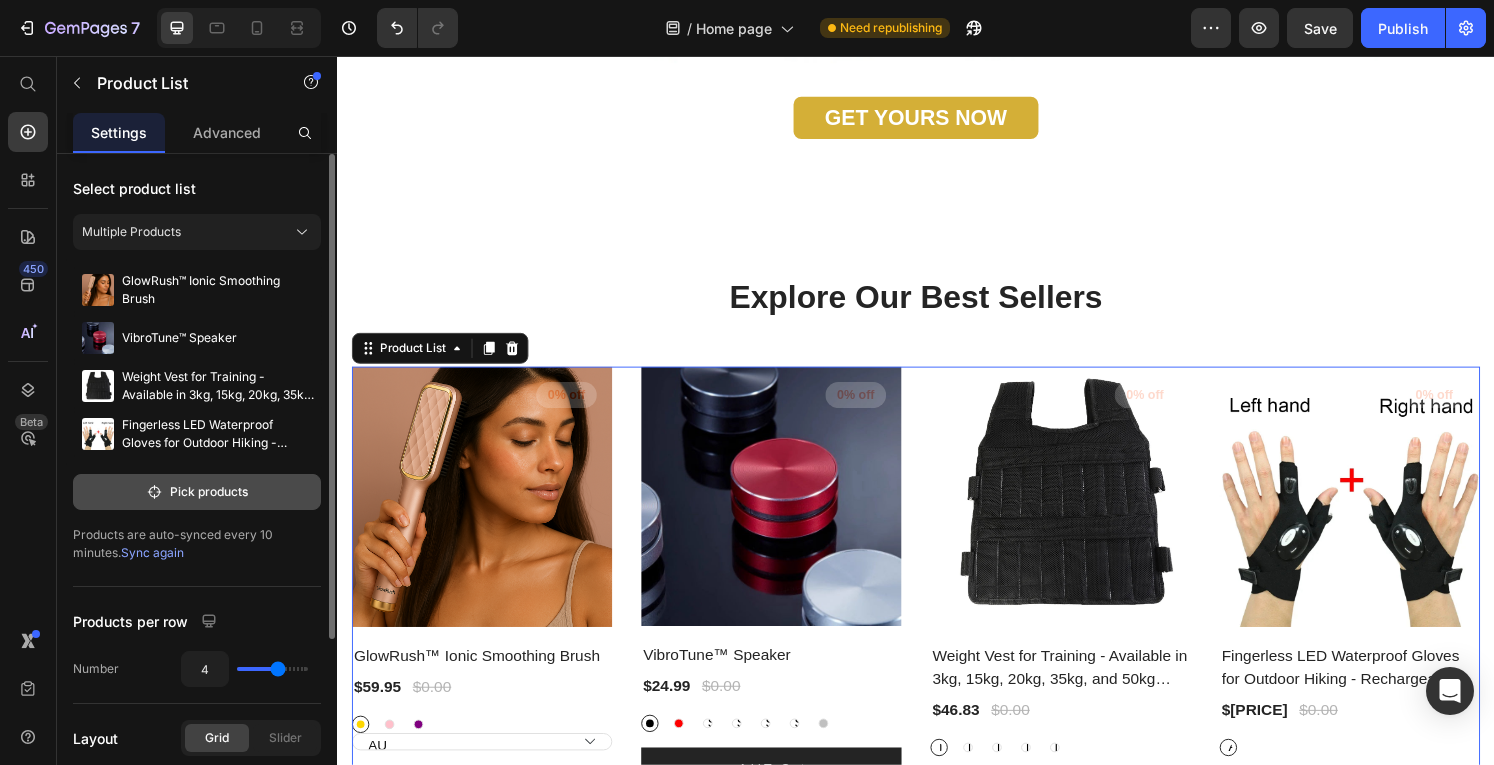 click on "Pick products" at bounding box center (197, 492) 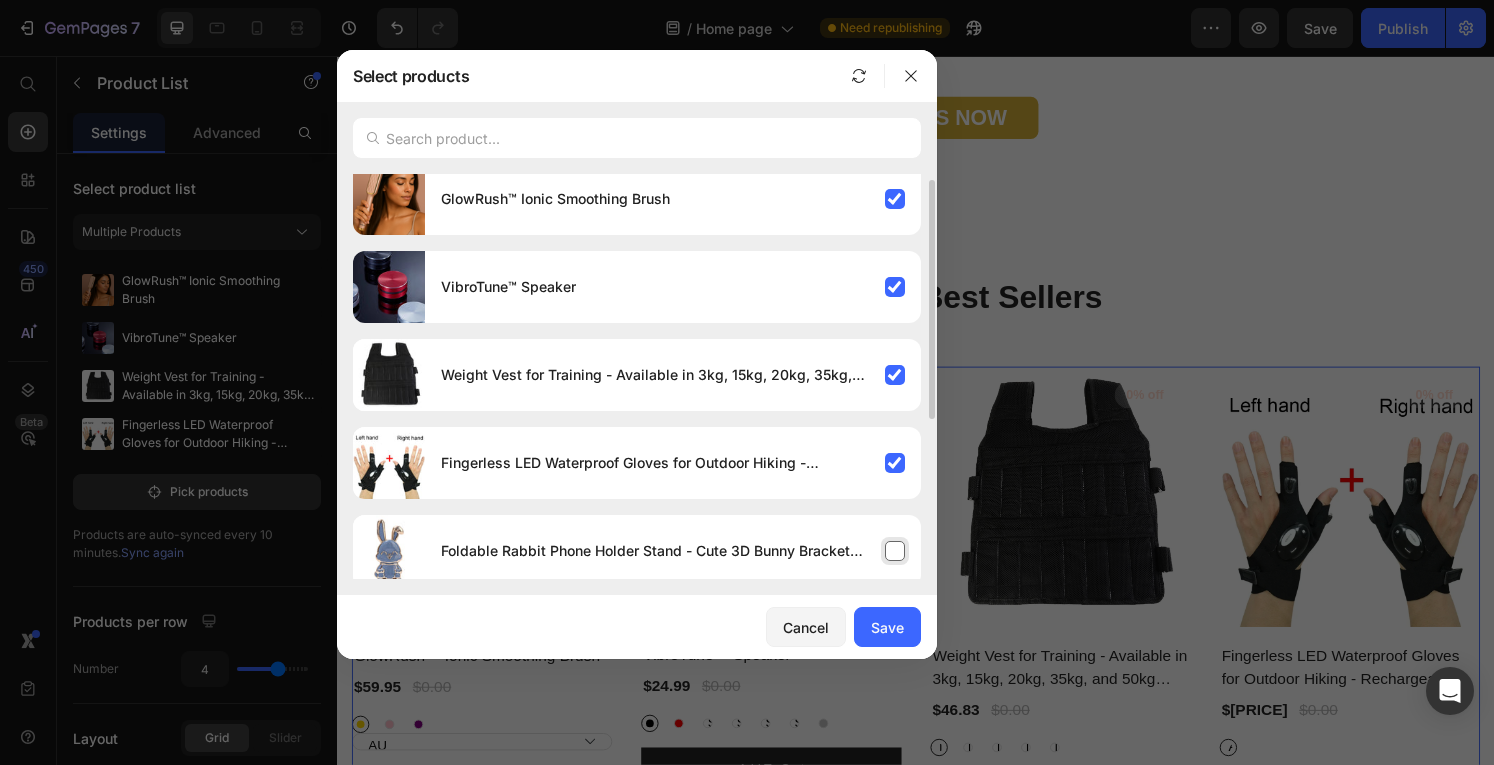 scroll, scrollTop: 0, scrollLeft: 0, axis: both 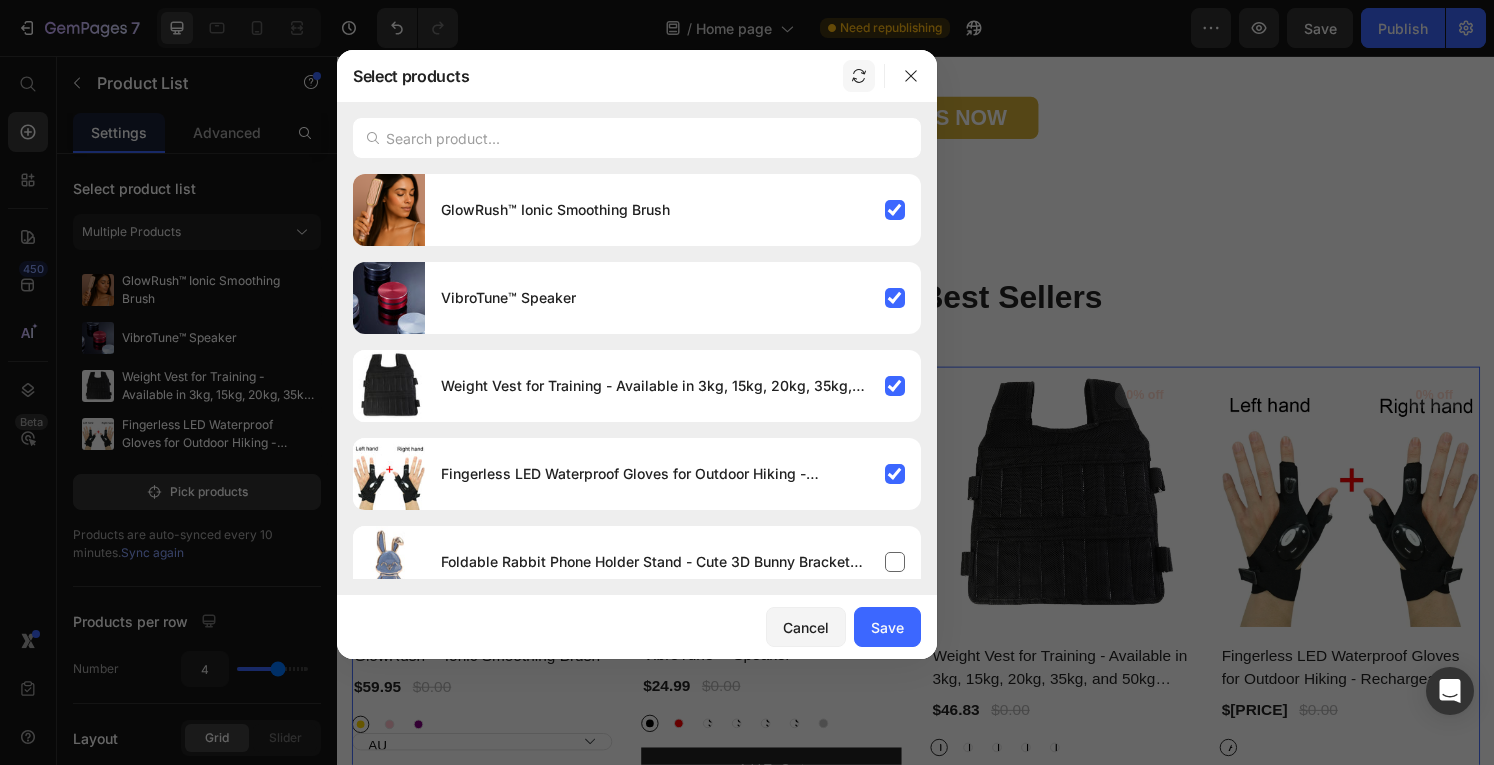 click 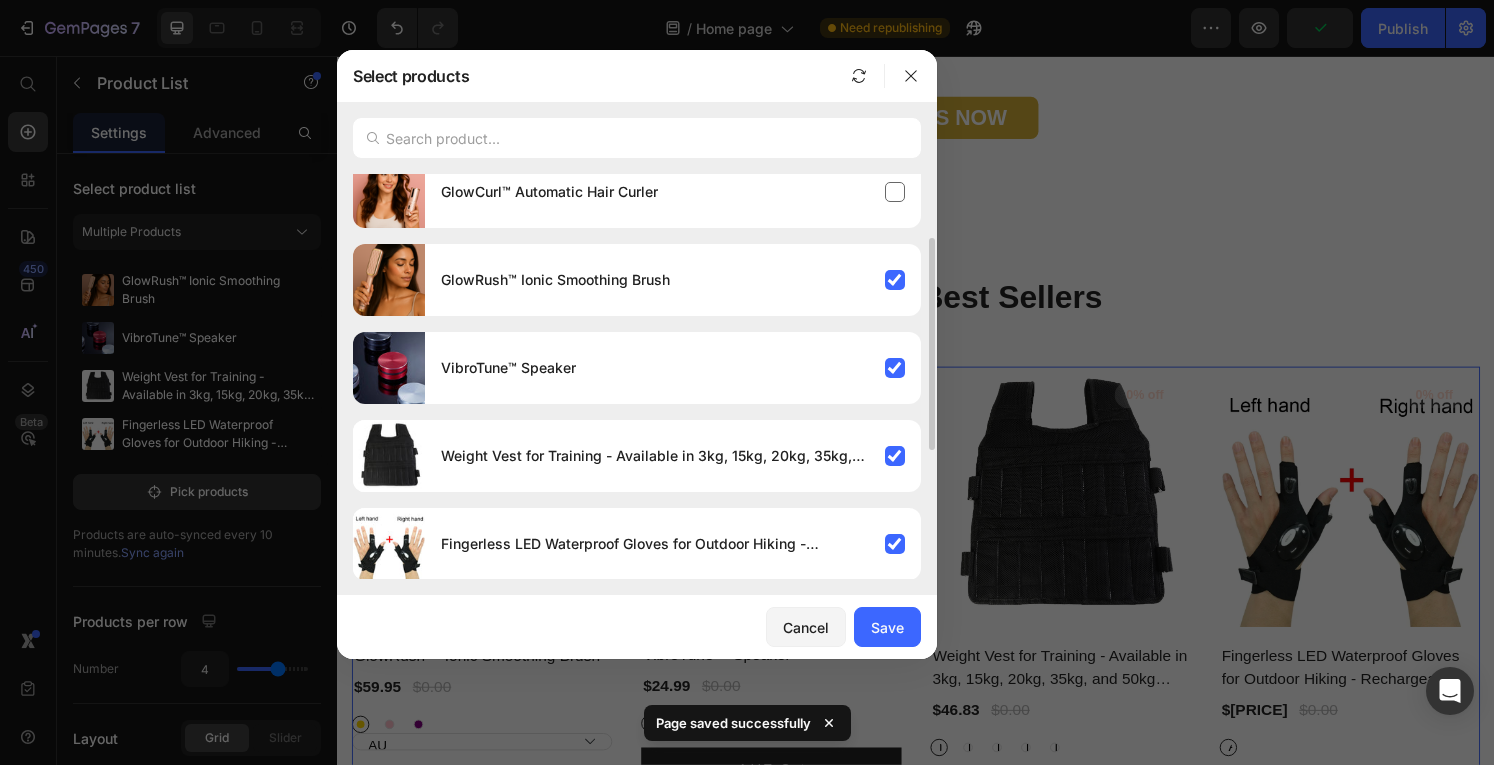 scroll, scrollTop: 0, scrollLeft: 0, axis: both 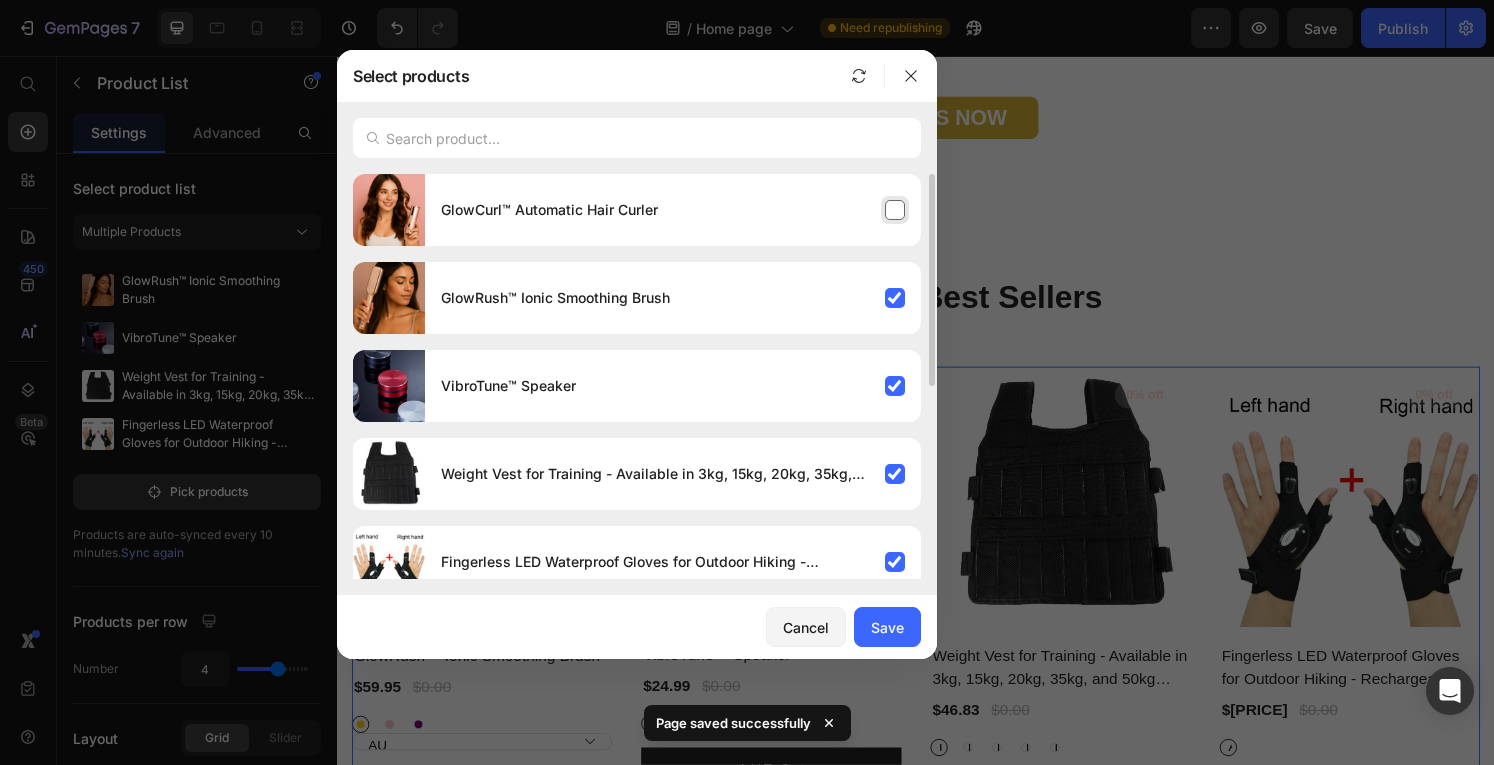 click on "GlowCurl™ Automatic Hair Curler" at bounding box center (673, 210) 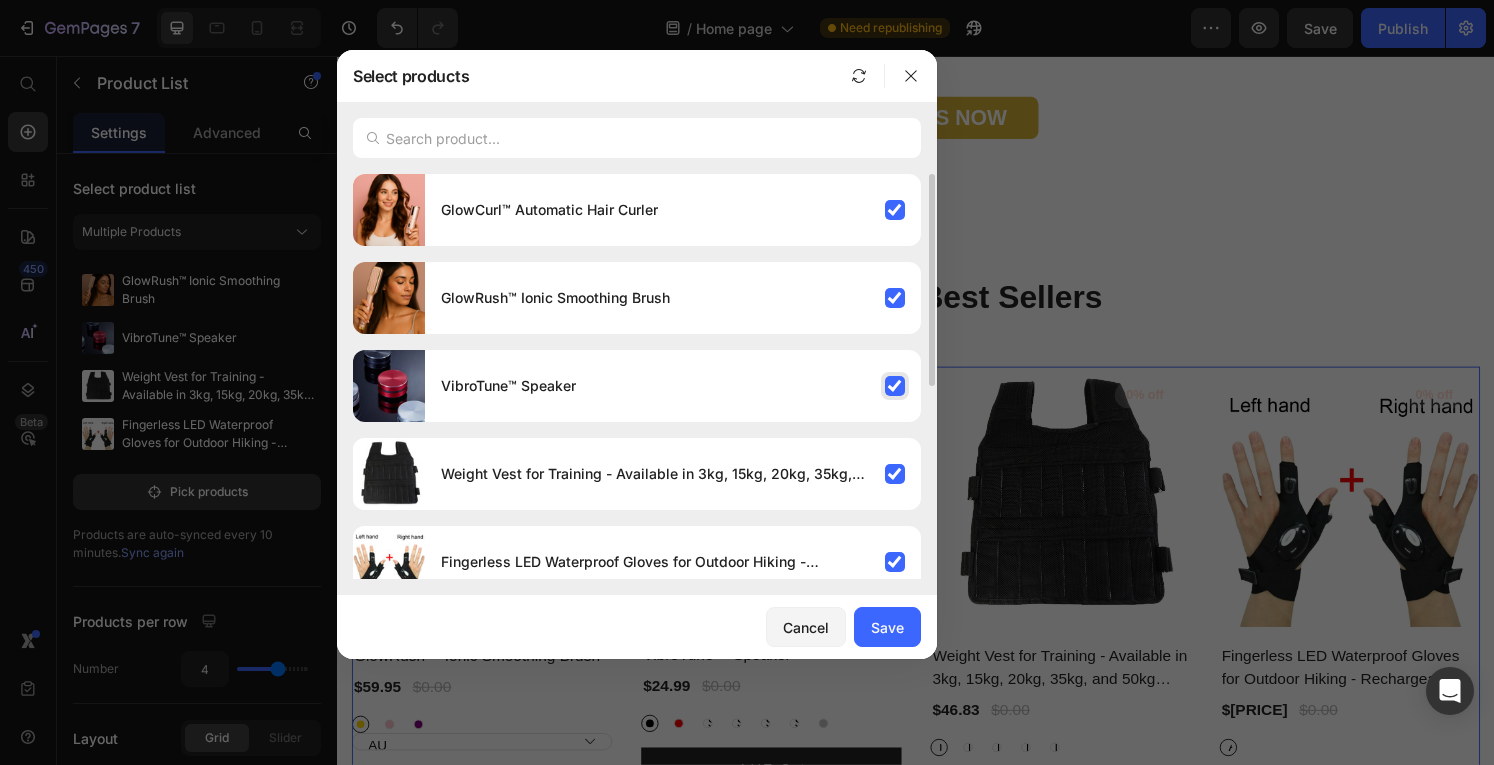click on "VibroTune™ Speaker" at bounding box center (673, 386) 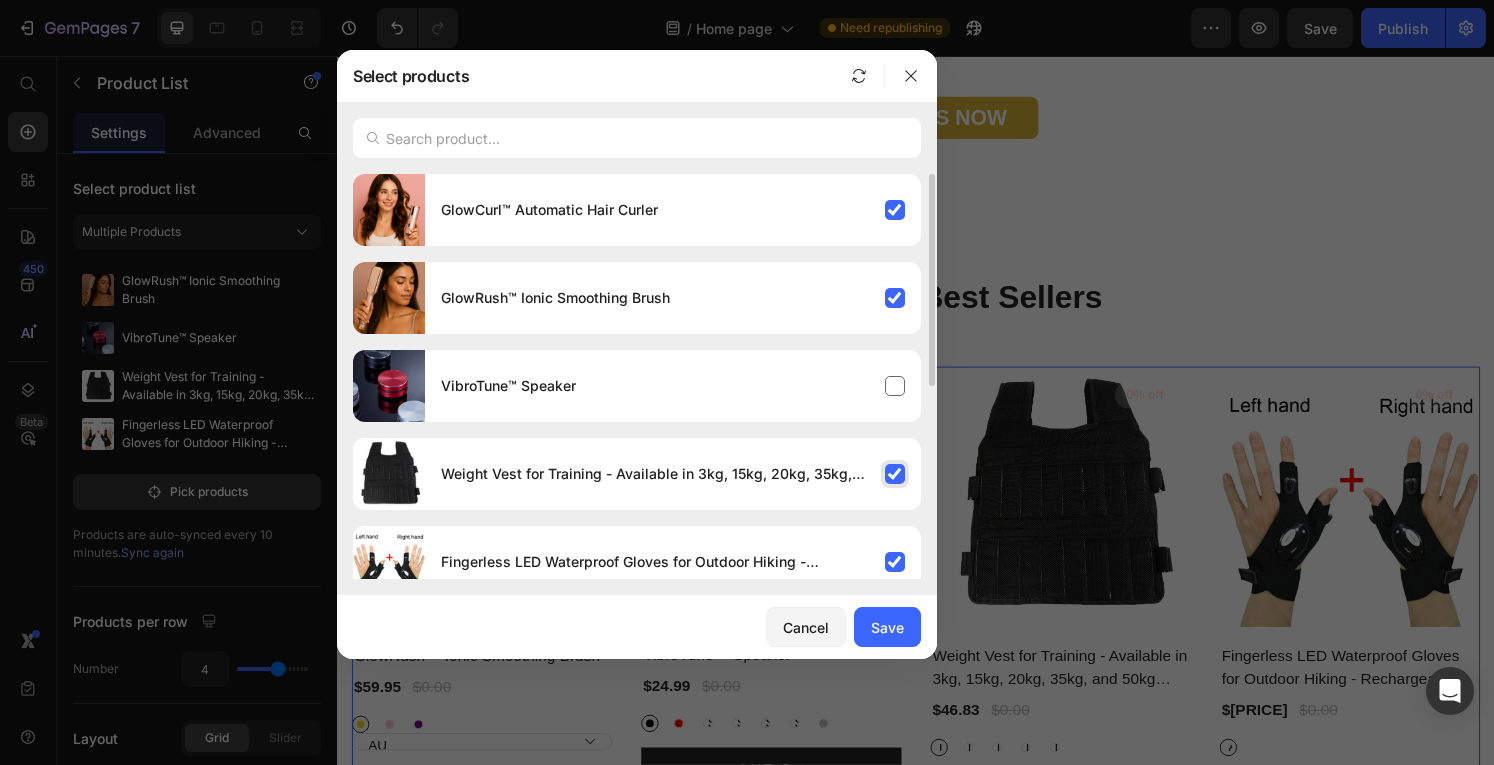 click on "Weight Vest for Training - Available in 3kg, 15kg, 20kg, 35kg, and 50kg Options" at bounding box center (673, 474) 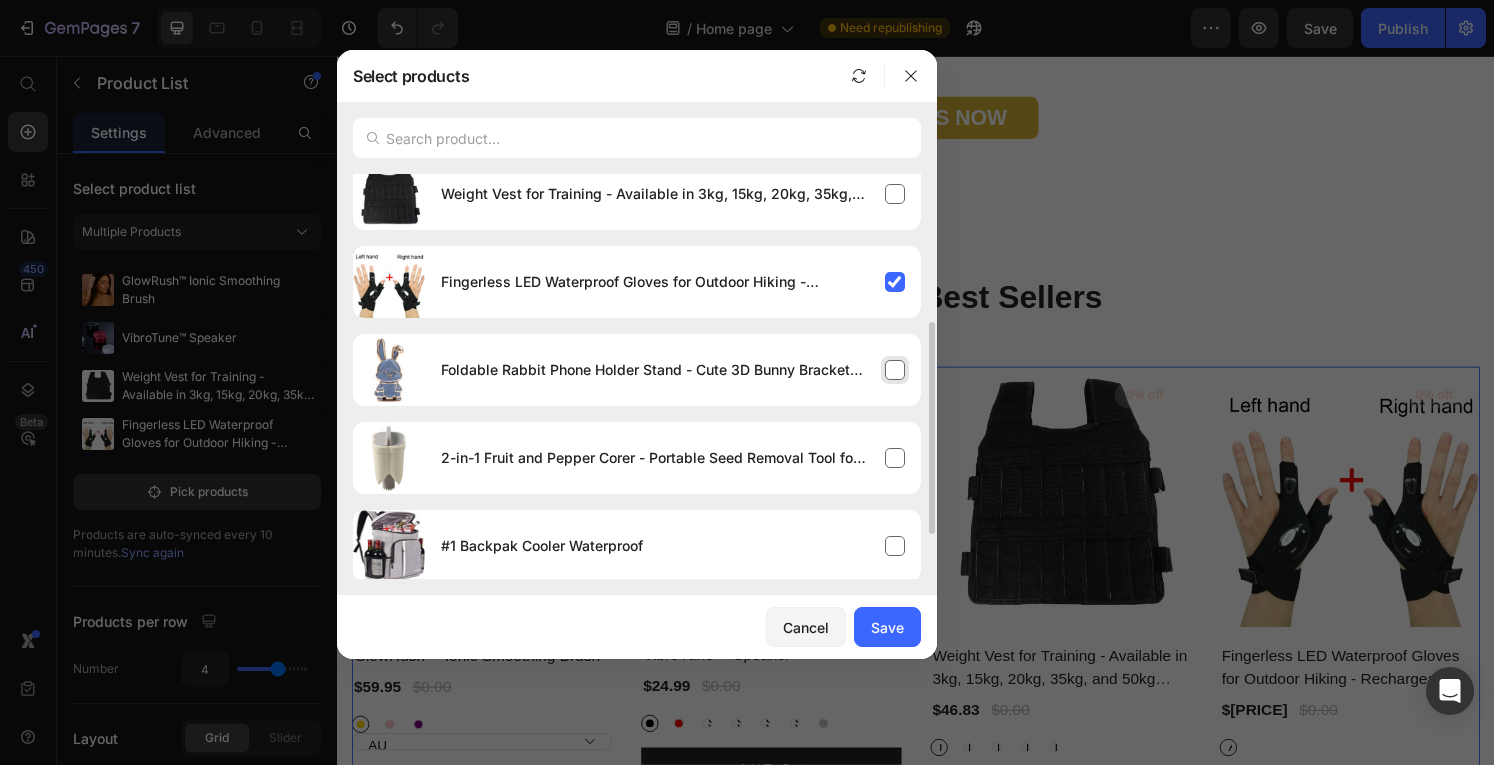 scroll, scrollTop: 281, scrollLeft: 0, axis: vertical 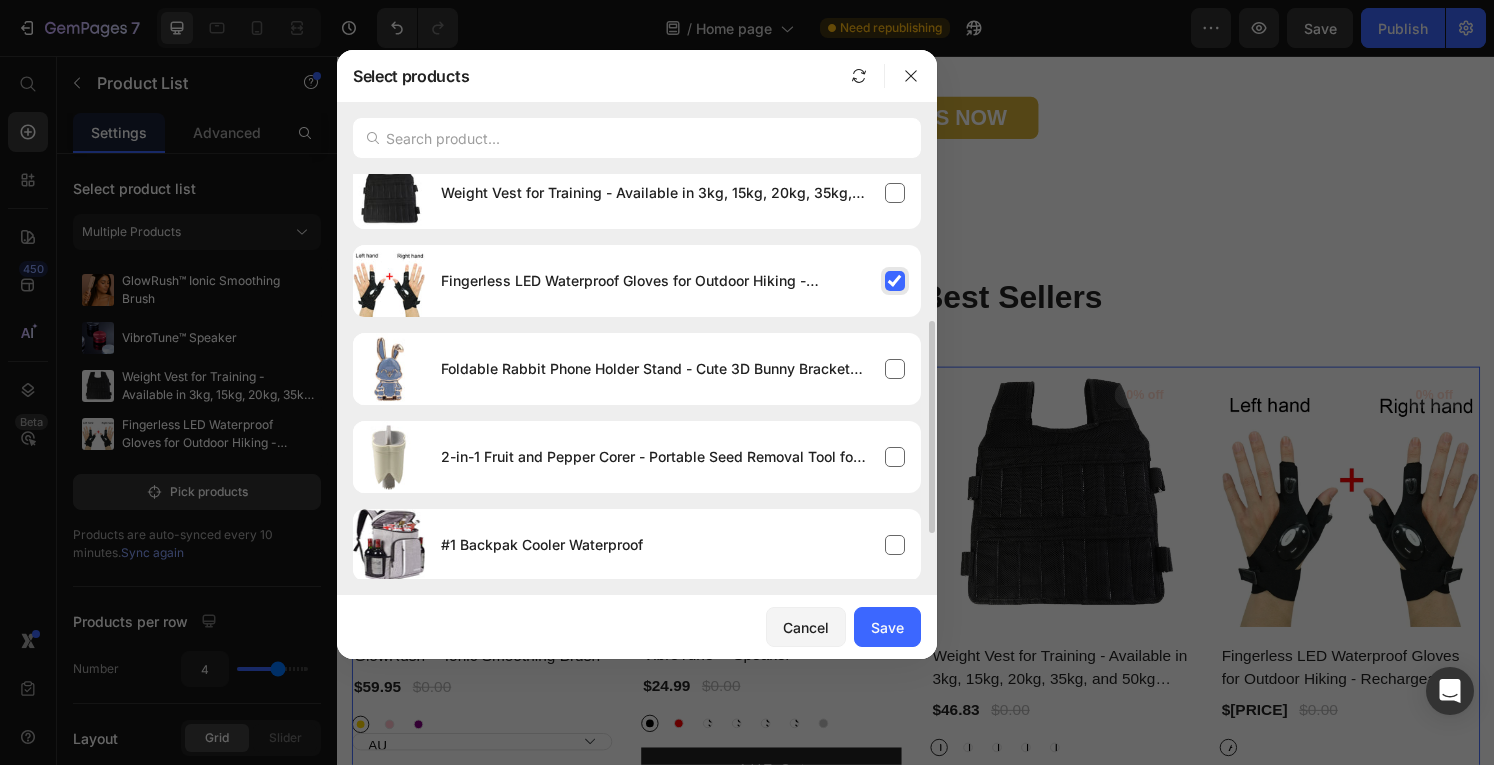 drag, startPoint x: 889, startPoint y: 290, endPoint x: 878, endPoint y: 275, distance: 18.601076 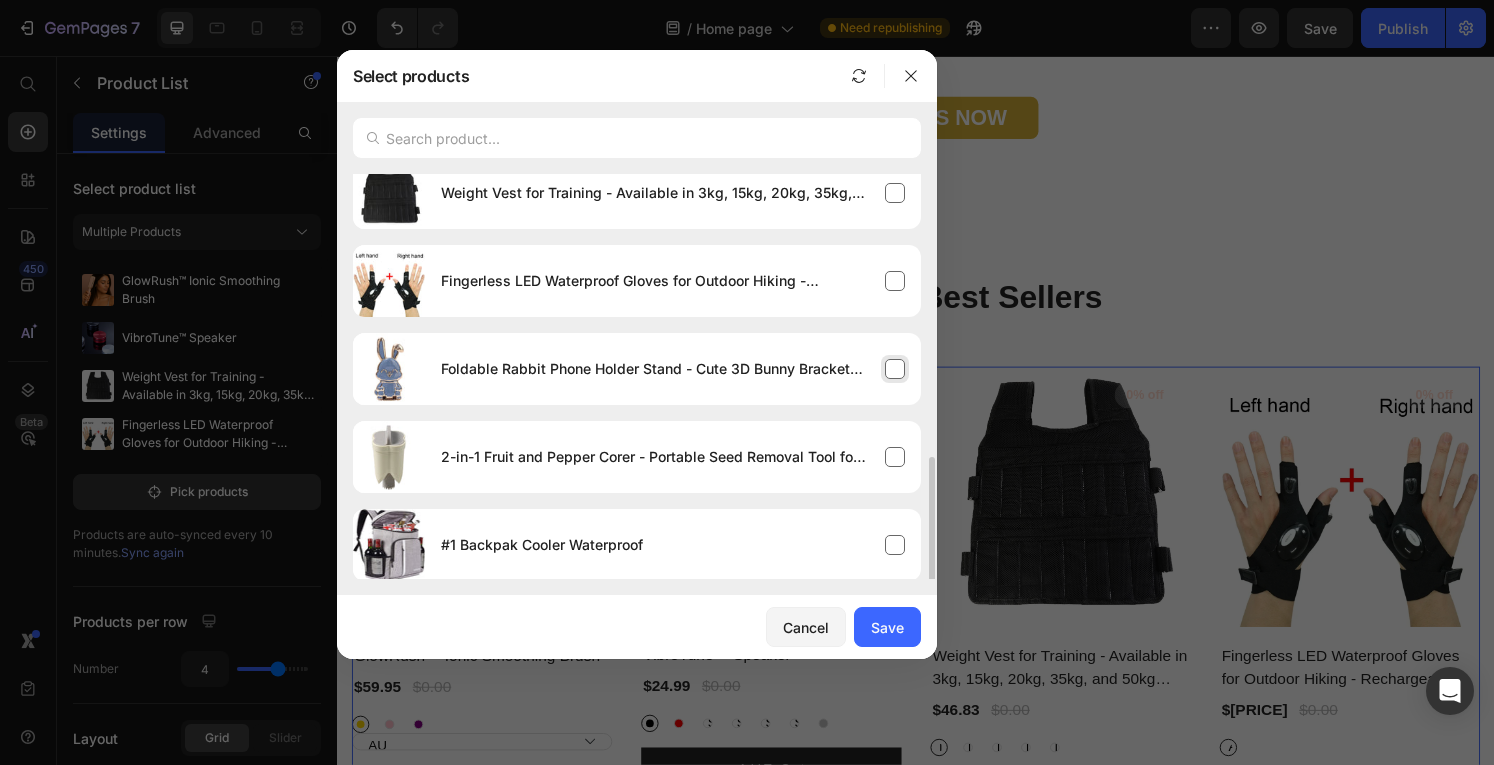 scroll, scrollTop: 370, scrollLeft: 0, axis: vertical 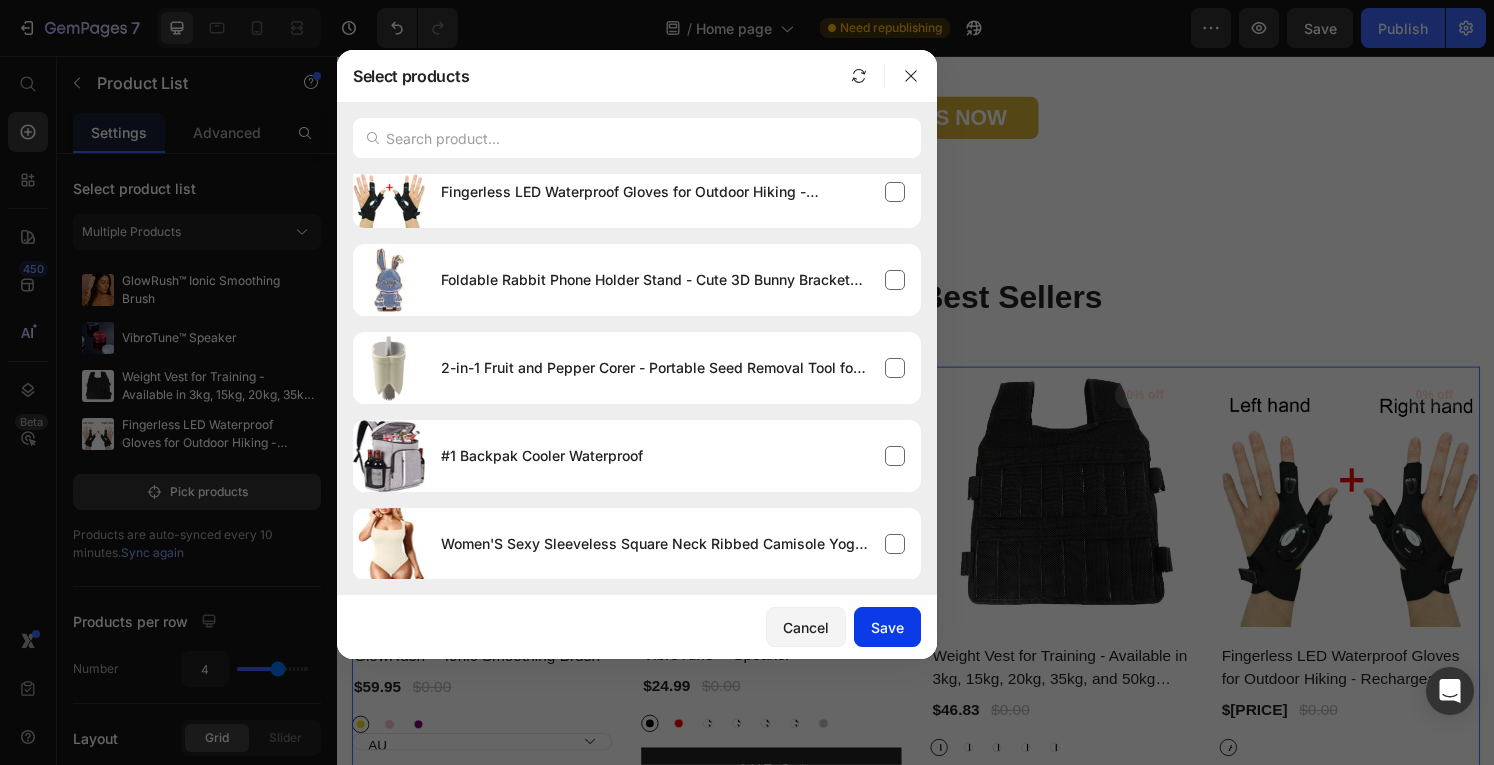 click on "Save" at bounding box center (887, 627) 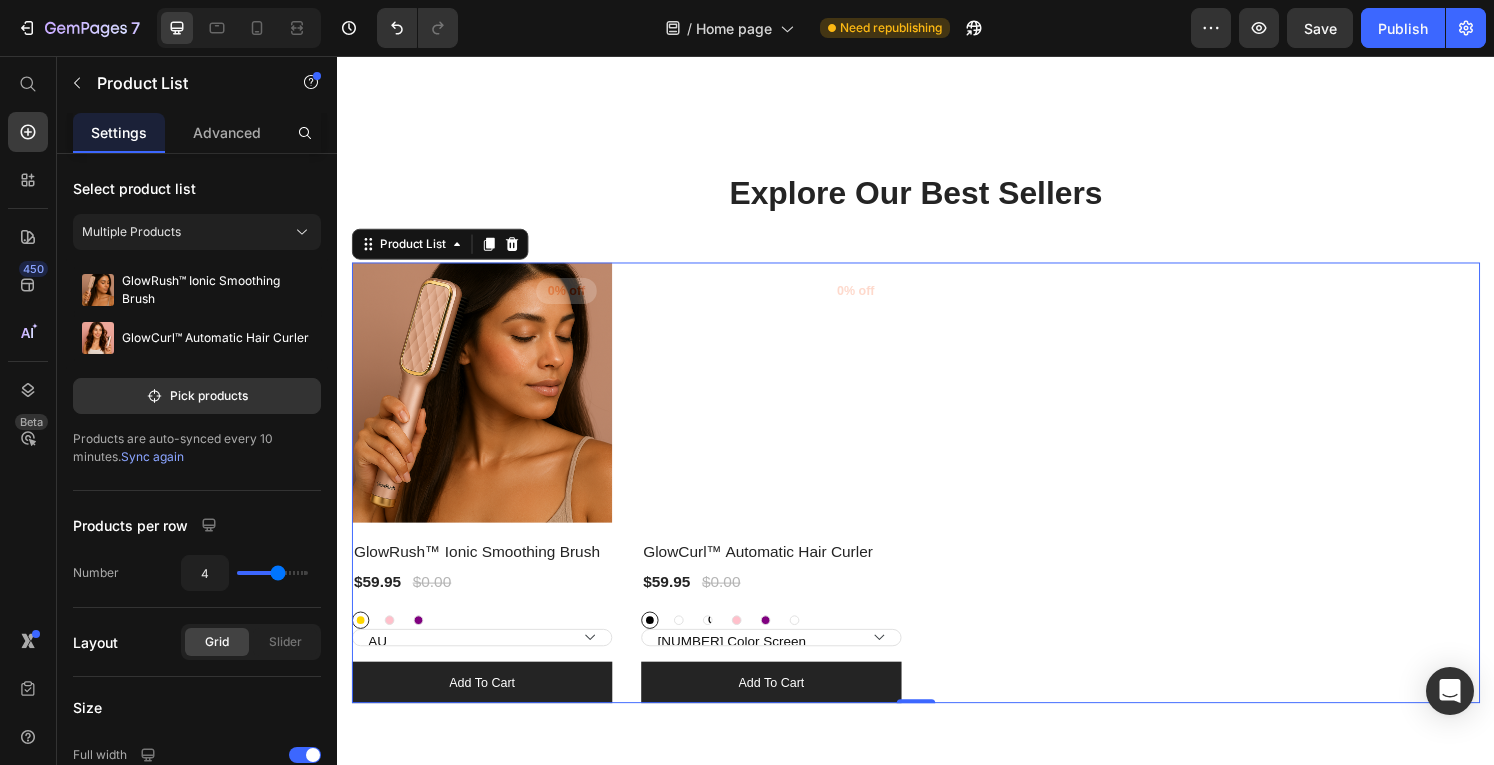 scroll, scrollTop: 1984, scrollLeft: 0, axis: vertical 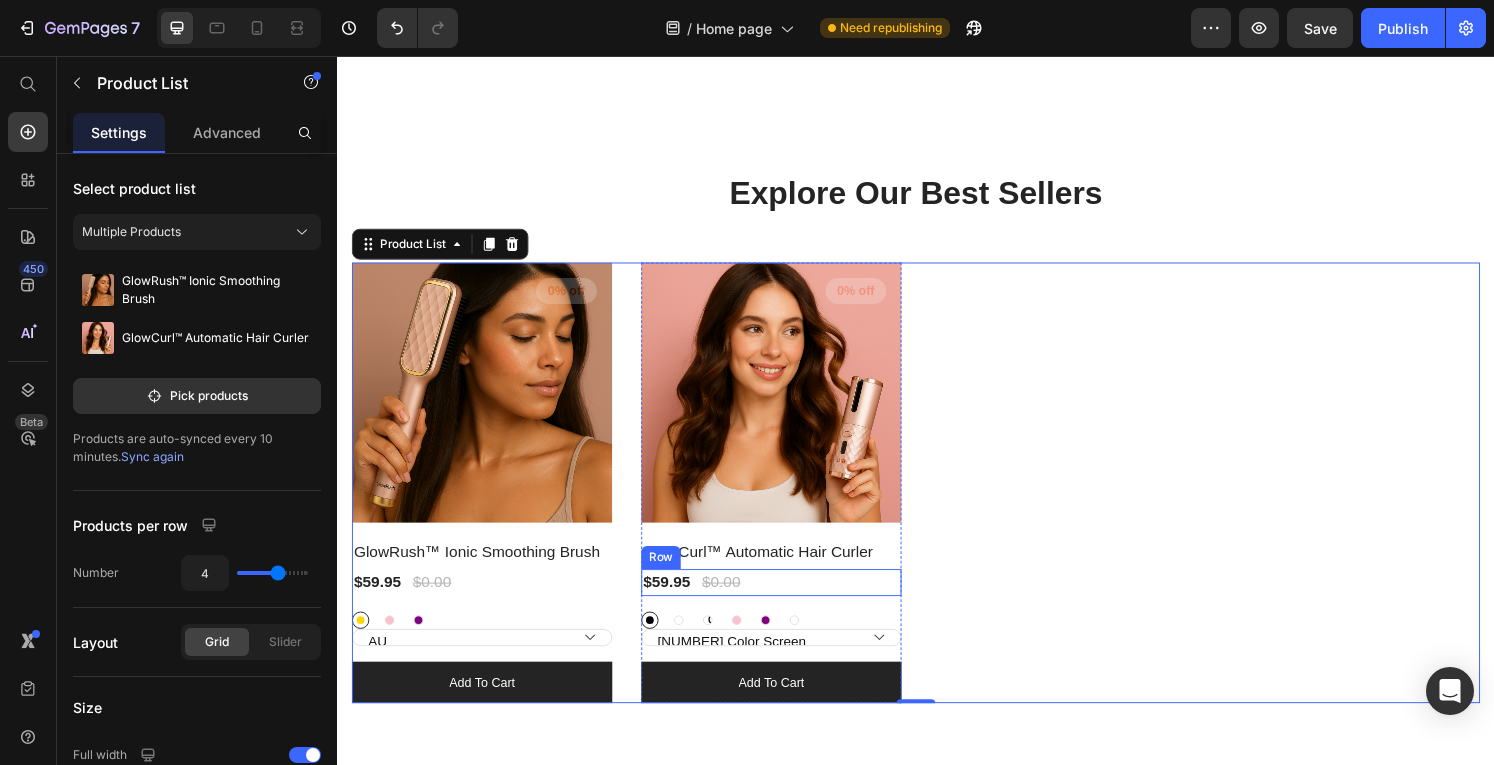 click on "$[PRICE] (P) Price $[PRICE] Row" at bounding box center (487, 602) 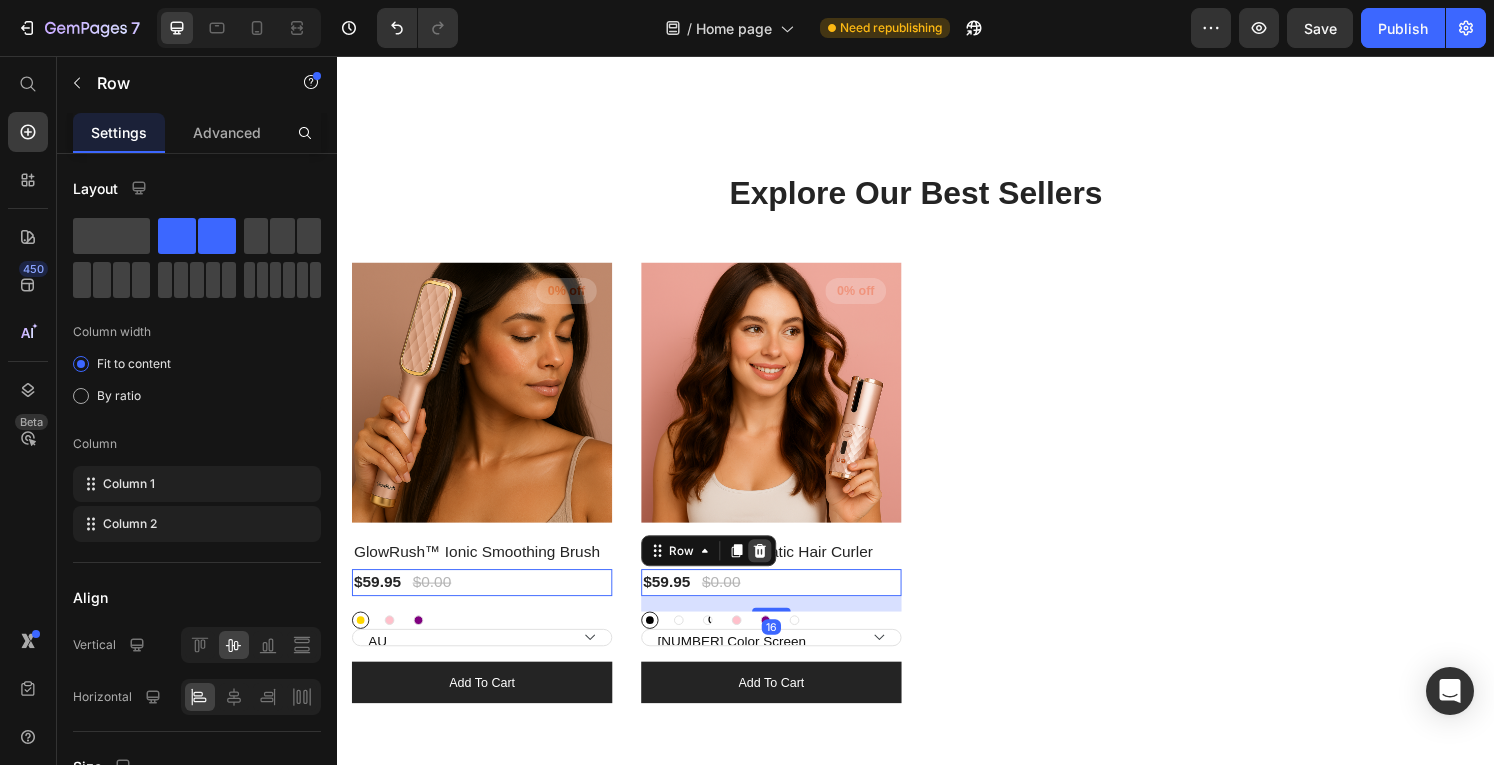 click 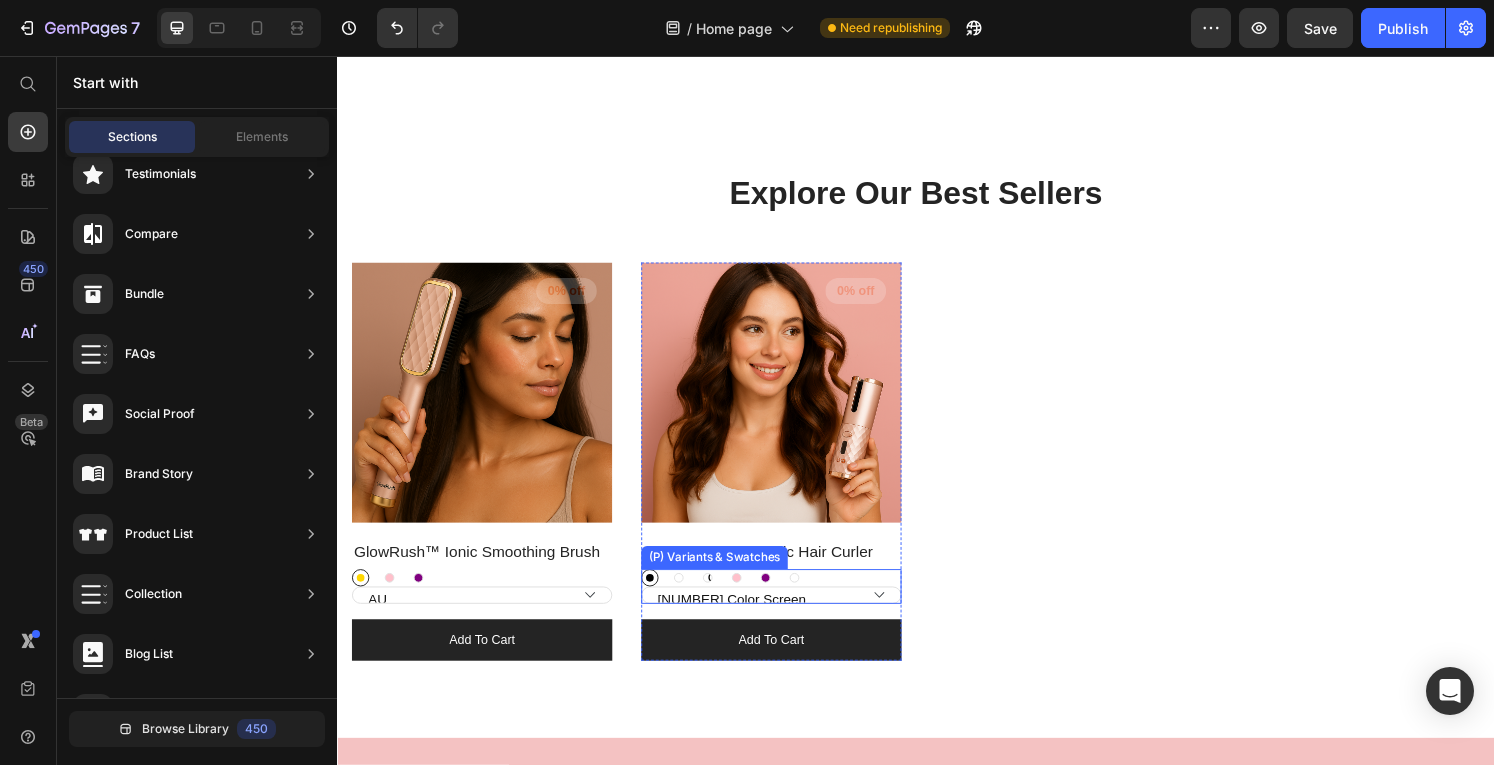 click on "[NUMBER] Color Screen [NUMBER] Color Screen" at bounding box center [787, 615] 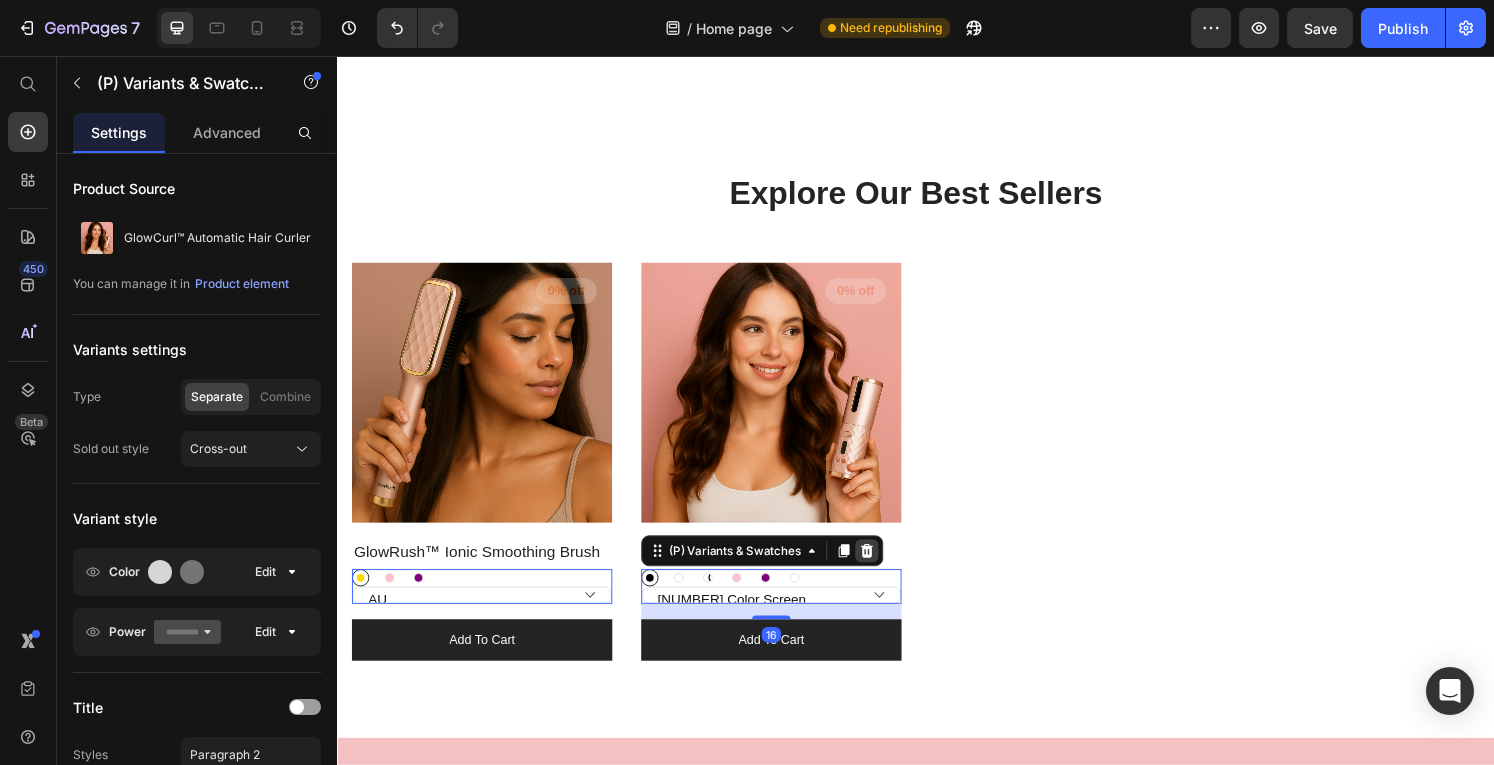 click 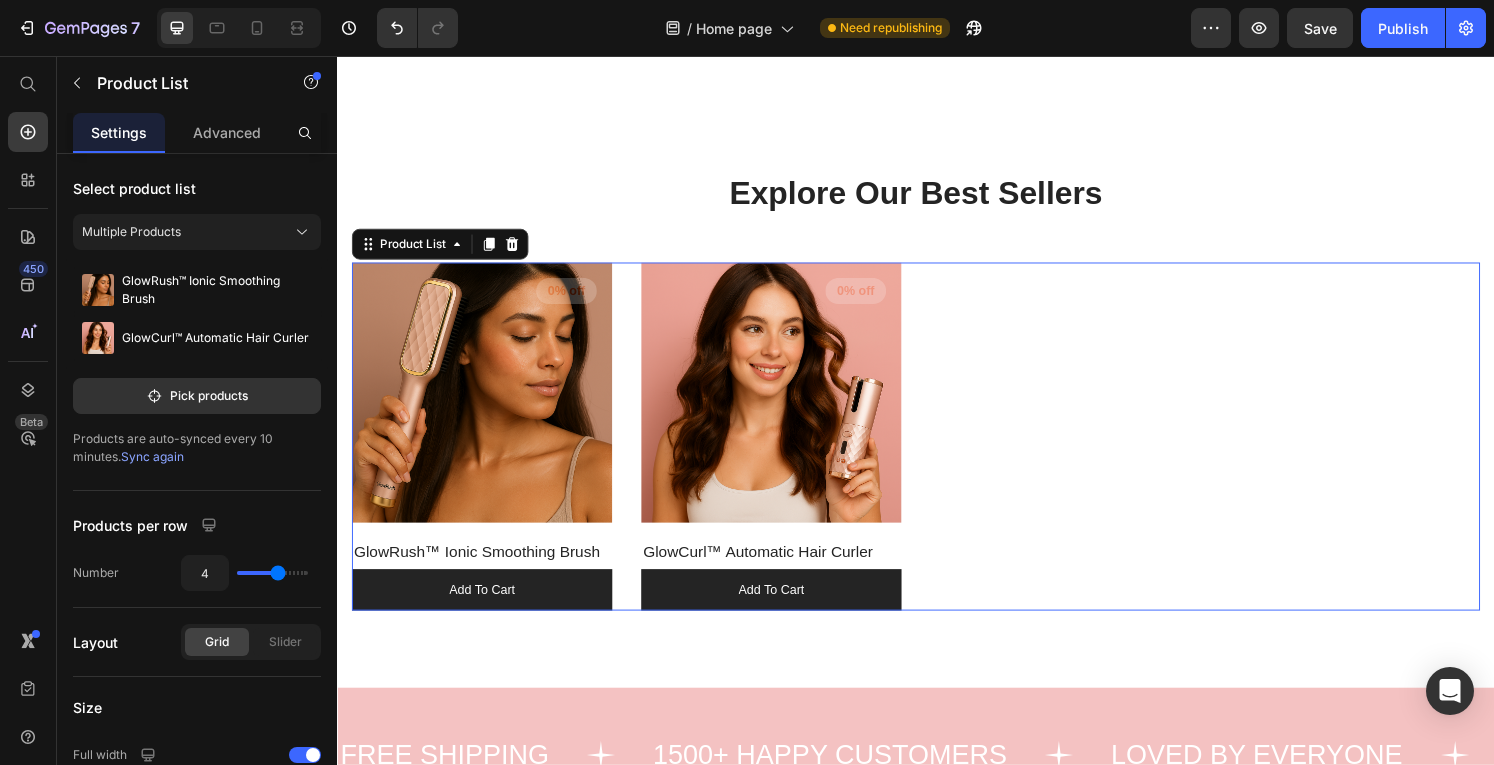 click on "(P) Images 0% off Product Badge Row GlowRush™ Ionic Smoothing Brush (P) Title add to cart (P) Cart Button Row (P) Images 0% off Product Badge Row GlowCurl™ Automatic Hair Curler (P) Title add to cart (P) Cart Button Row" at bounding box center [937, 451] 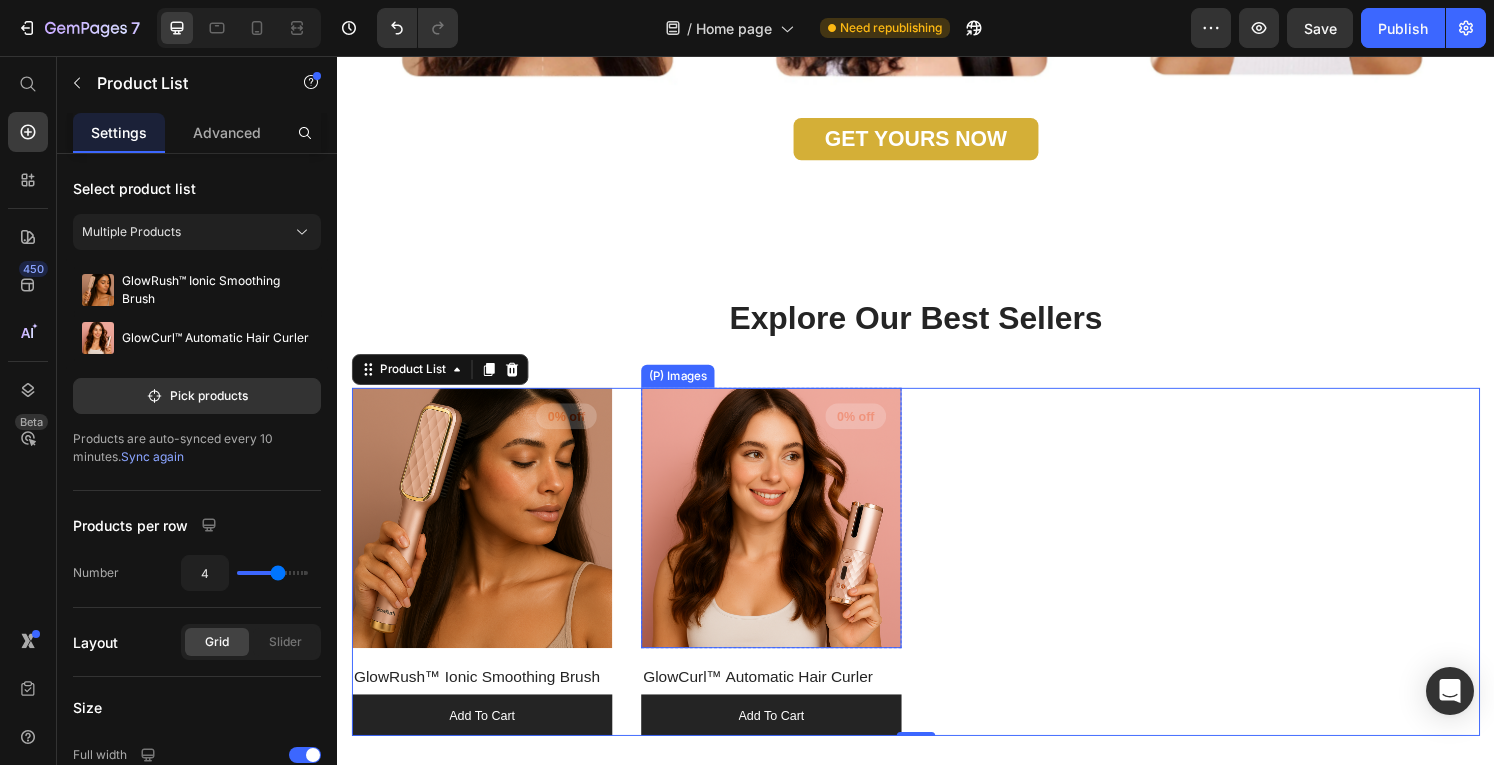 scroll, scrollTop: 1854, scrollLeft: 0, axis: vertical 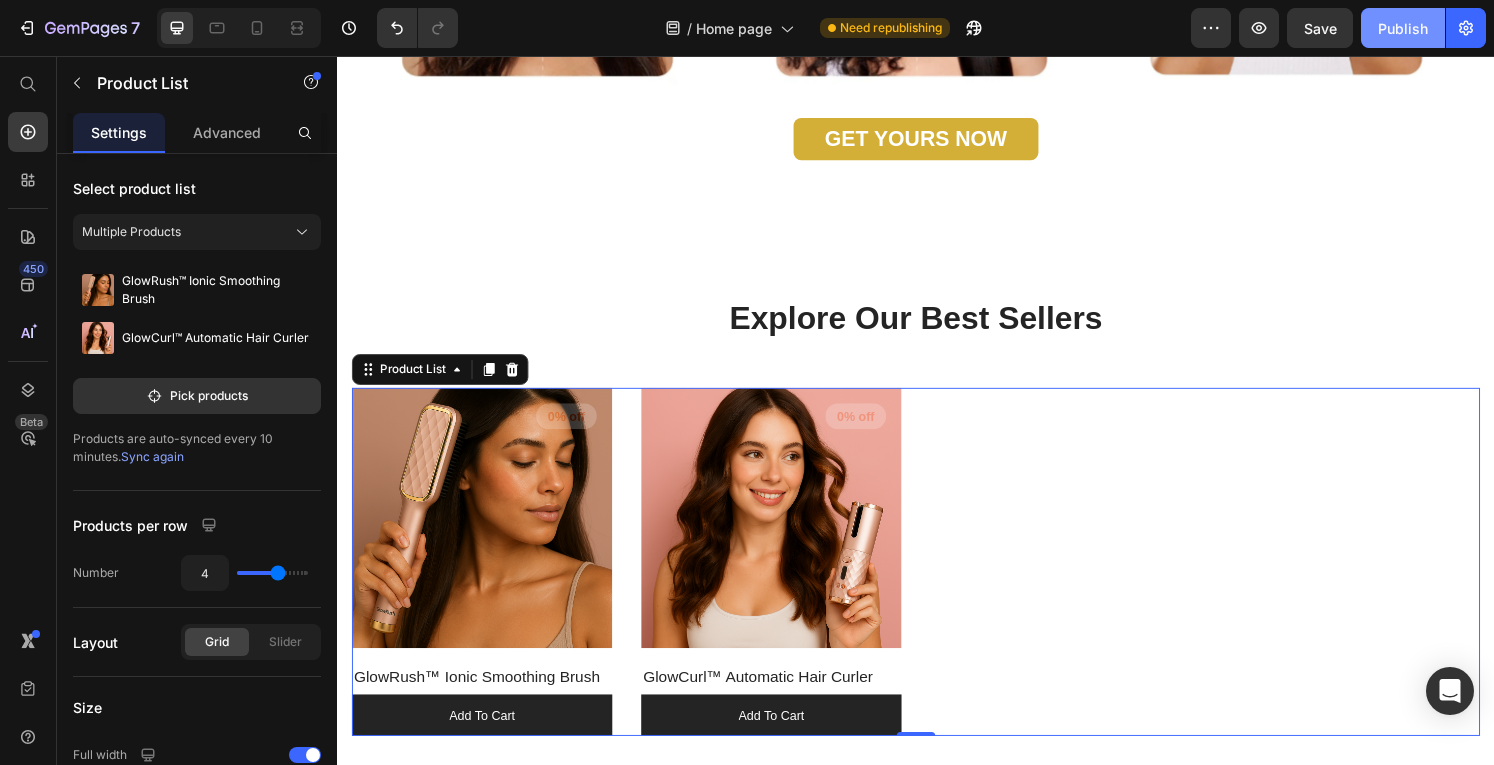 click on "Publish" at bounding box center [1403, 28] 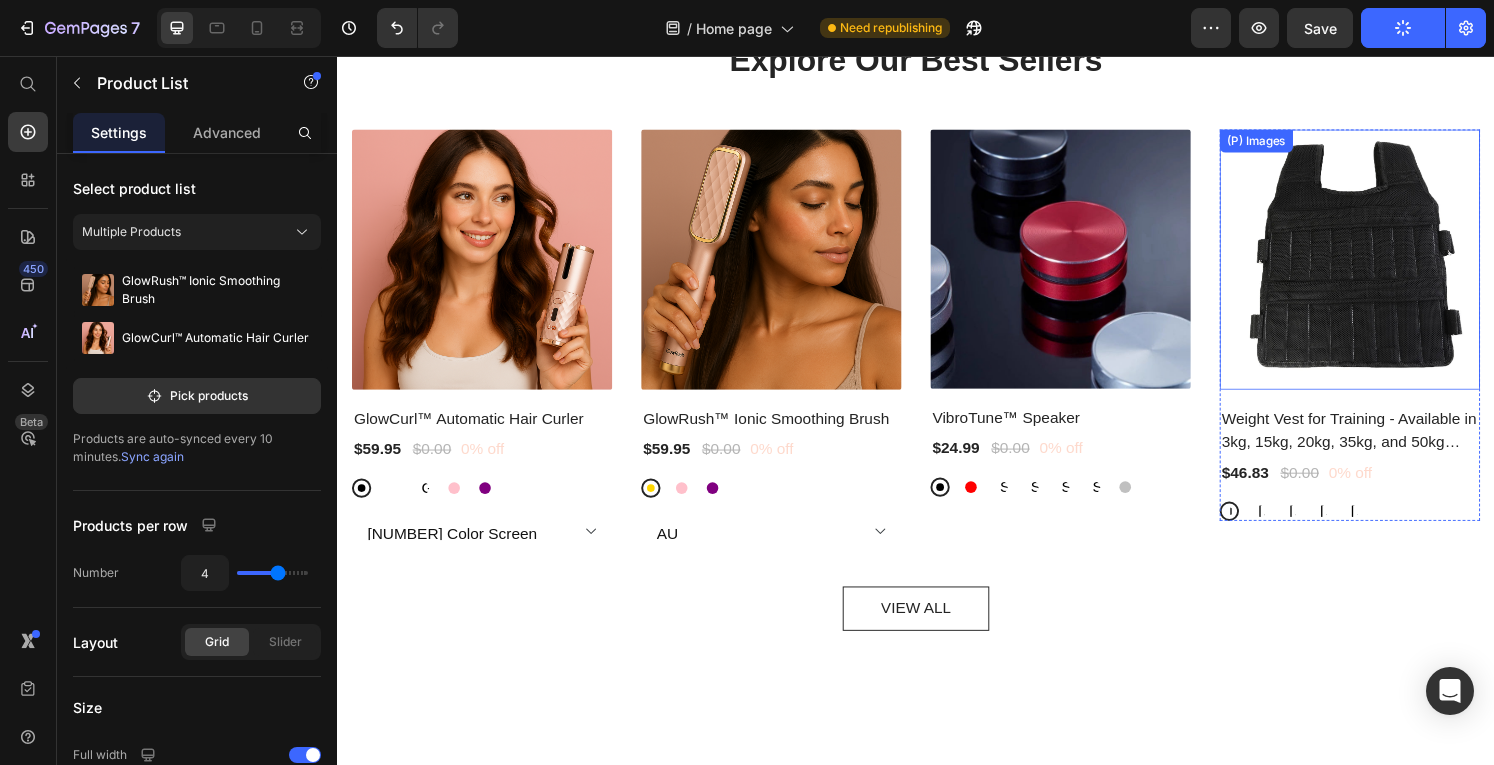 scroll, scrollTop: 2878, scrollLeft: 0, axis: vertical 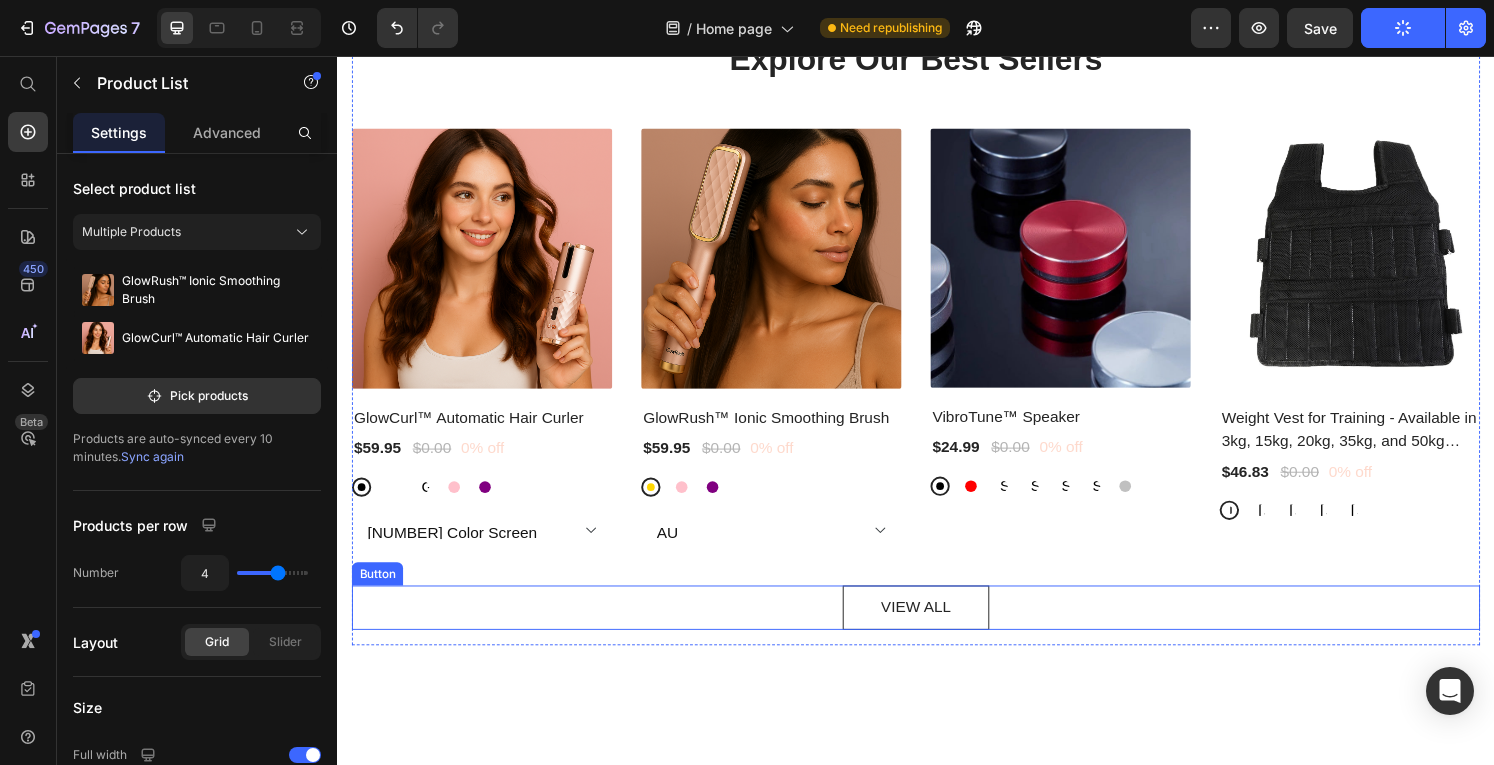 click on "VIEW ALL Button" at bounding box center (937, 628) 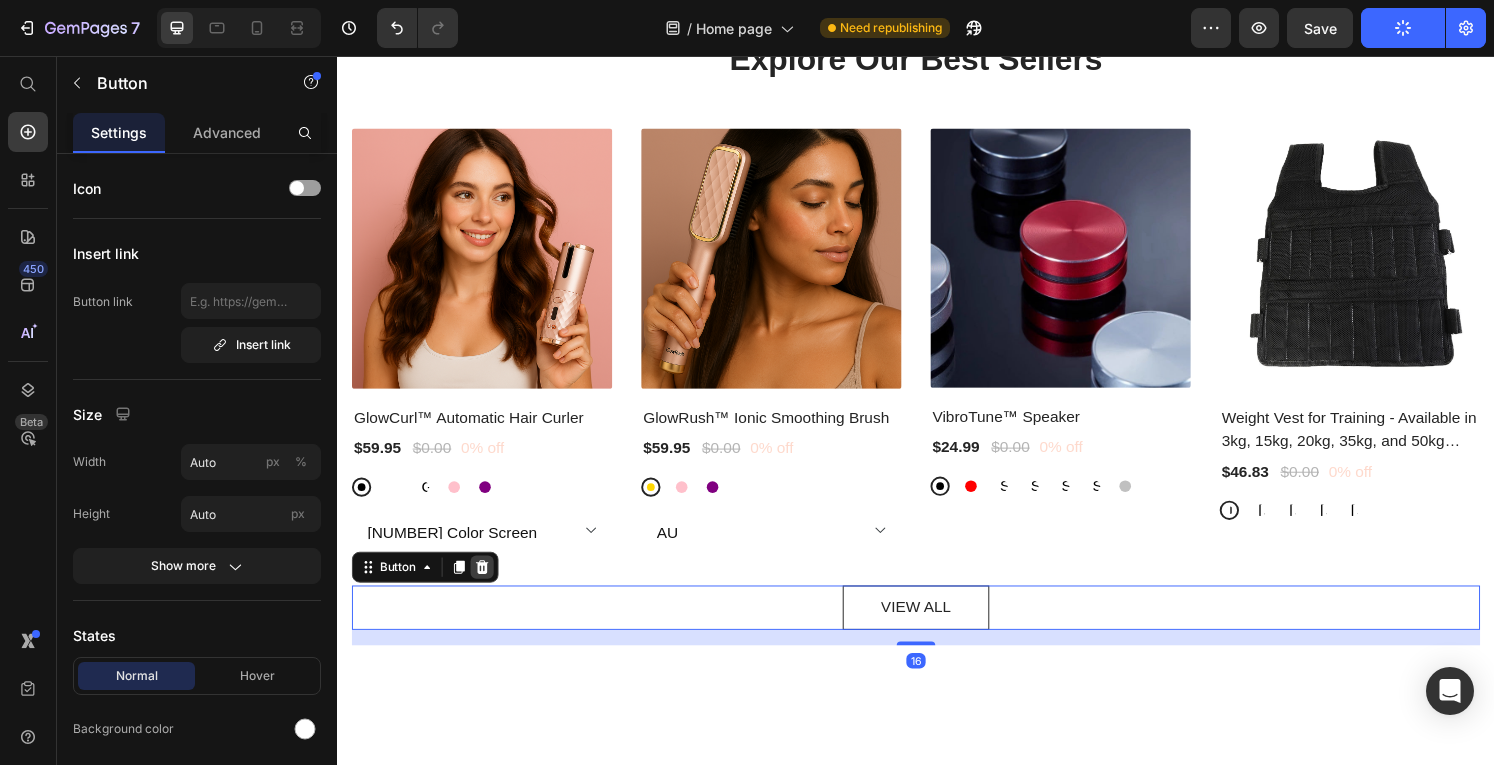 click 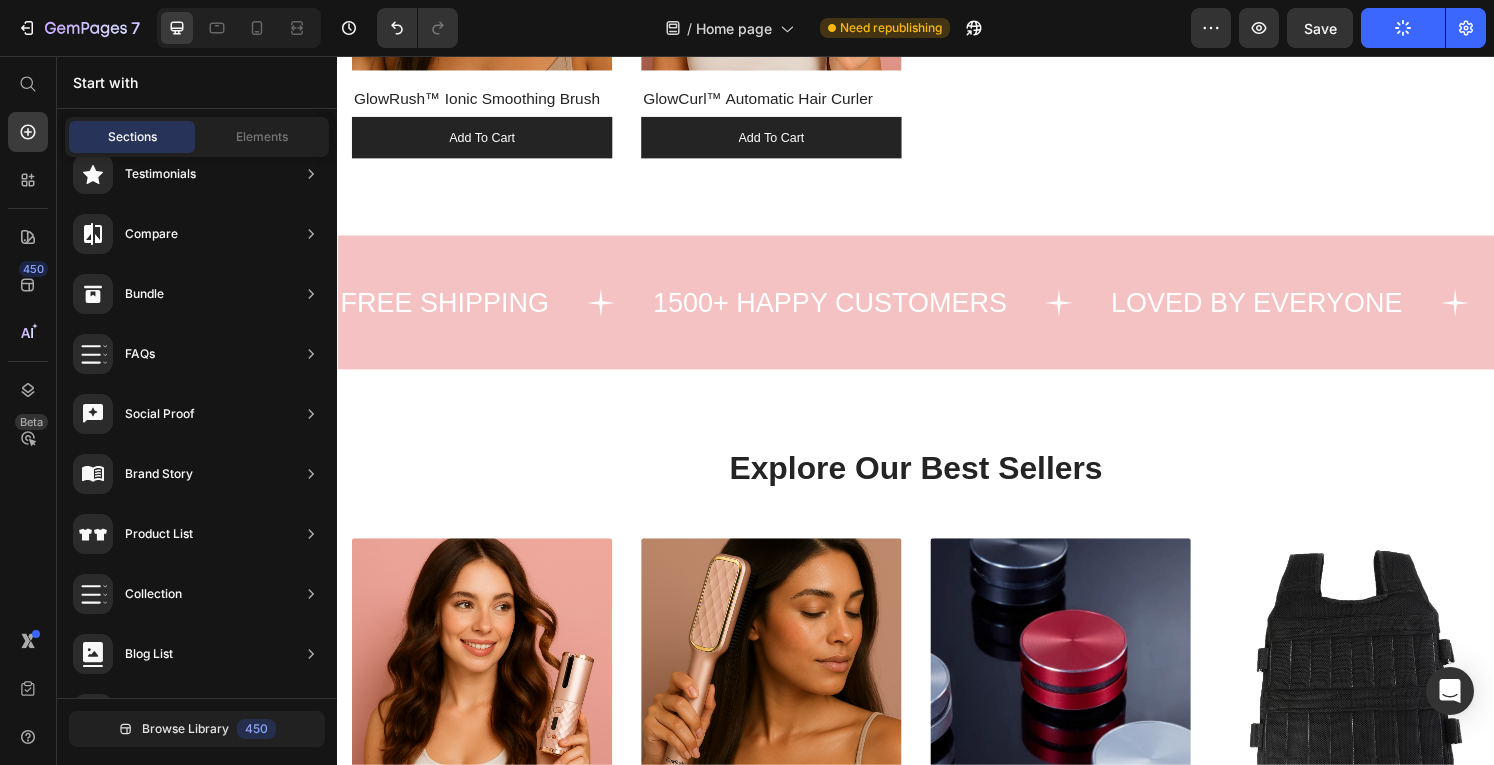 scroll, scrollTop: 2477, scrollLeft: 0, axis: vertical 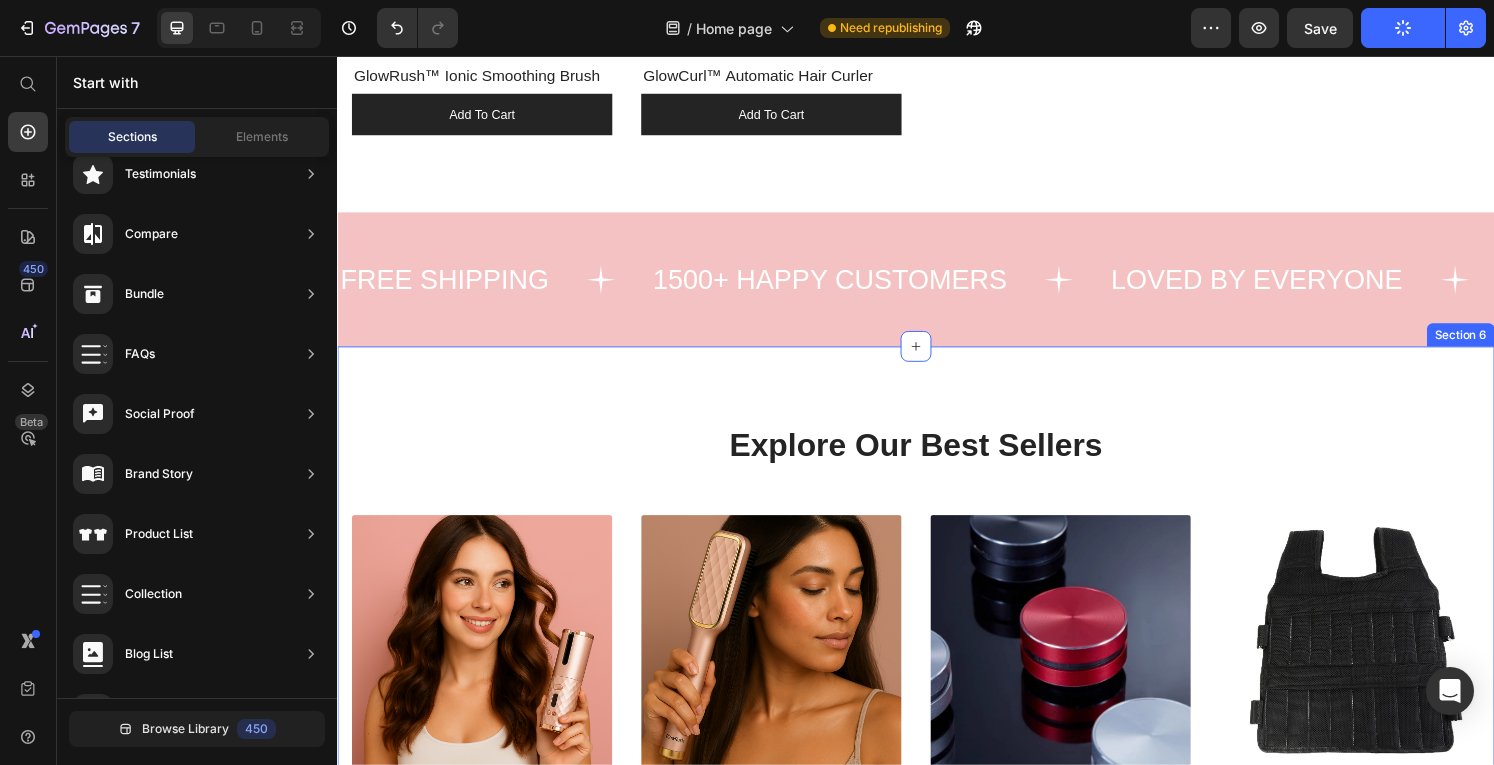click on "Explore Our Best Sellers Heading (P) Images GlowCurl™ Automatic Hair Curler (P) Title $[PRICE] (P) Price $[PRICE] 0% off Product Badge Row Black Black Champagne Gold Champagne Gold Champagne Gold Grey Grey Grey Pink Pink Purple Purple White White [NUMBER] Color Screen [NUMBER] Color Screen (P) Variants & Swatches Row (P) Images GlowRush™ Ionic Smoothing Brush (P) Title $[PRICE] (P) Price $[PRICE] 0% off Product Badge Row Gold Gold Pink Pink Purple Purple AU EU UK US (P) Variants & Swatches Row (P) Images VibroTune™ Speaker (P) Title $[PRICE] (P) Price $[PRICE] 0% off Product Badge Row Black Black Red Red Set Set Set Set1 Set1 Set1 Set2 Set2 Set2 Set3 Set3 Set3 Silver Silver (P) Variants & Swatches Row (P) Images Weight Vest for Training - Available in [WEIGHT]kg, [WEIGHT]kg, [WEIGHT]kg, [WEIGHT]kg, and [WEIGHT]kg Options (P) Title $[PRICE] (P) Price $[PRICE] 0% off Product Badge Row [WEIGHT]Kg [WEIGHT]Kg [WEIGHT]Kg [WEIGHT]Kg [WEIGHT]Kg [WEIGHT]Kg [WEIGHT]Kg [WEIGHT]Kg [WEIGHT]Kg [WEIGHT]Kg [WEIGHT]Kg [WEIGHT]Kg [WEIGHT]Kg [WEIGHT]Kg [WEIGHT]Kg (P) Variants & Swatches Row Product List Row Section 6" at bounding box center [937, 713] 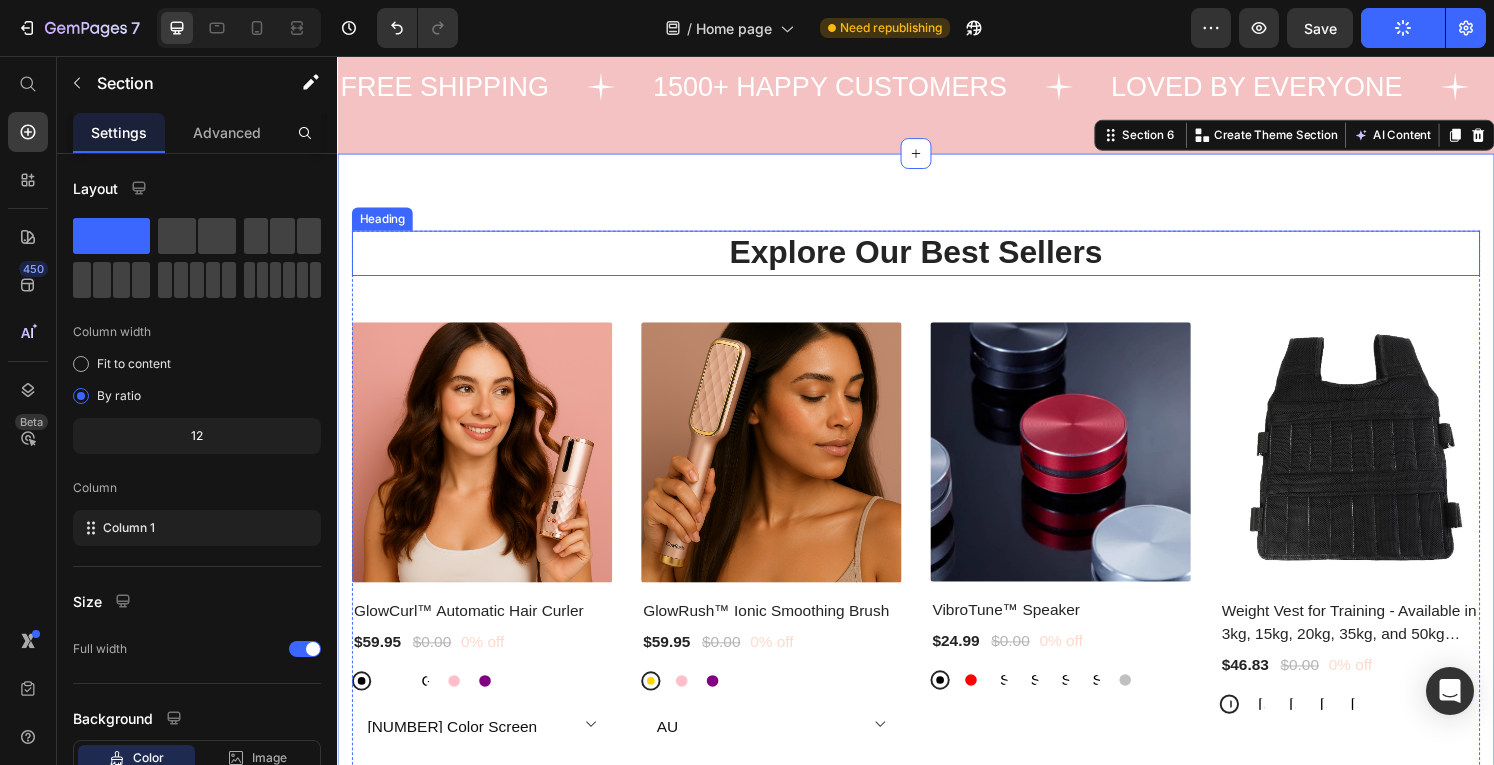 click on "Explore Our Best Sellers" at bounding box center [937, 260] 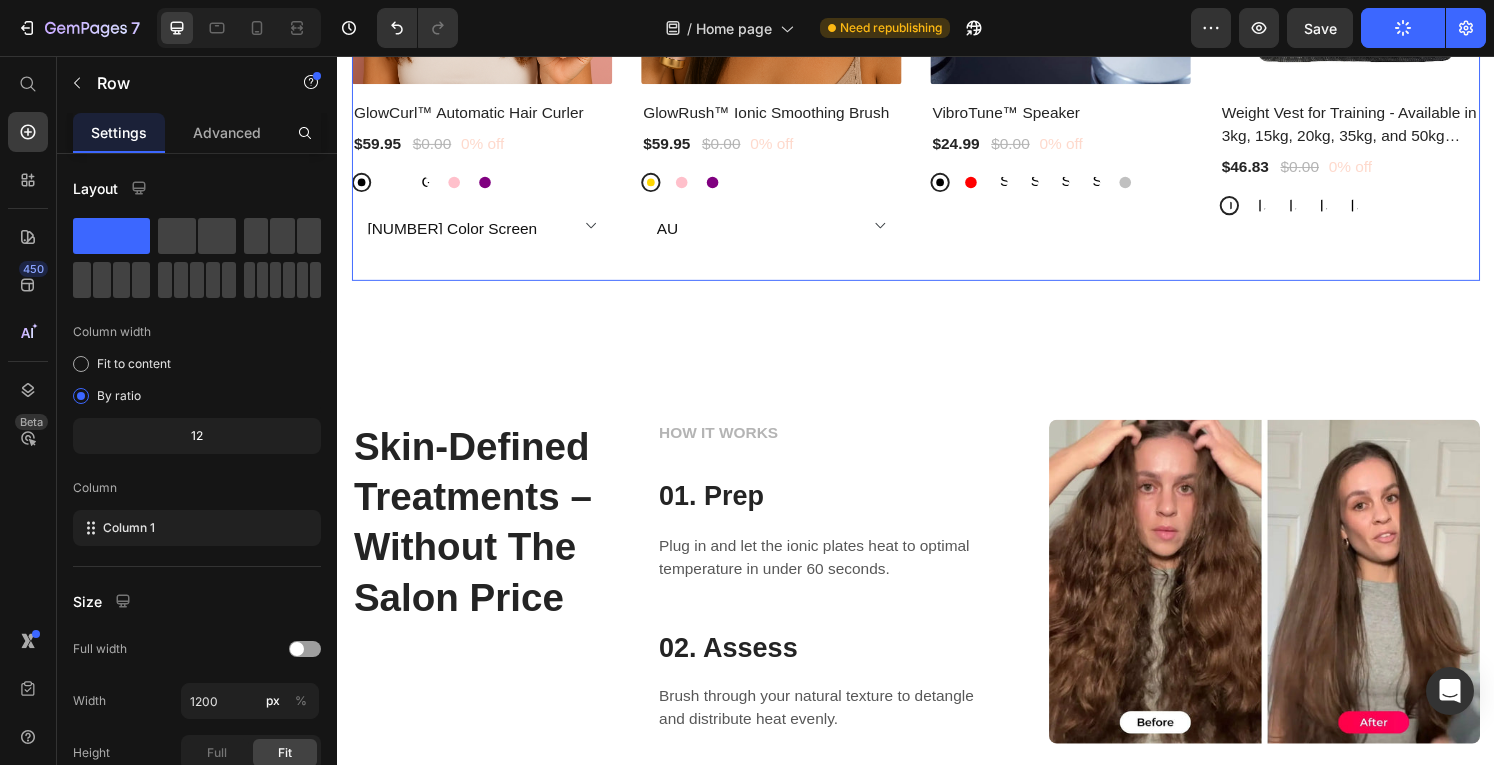 click on "Explore Our Best Sellers Heading (P) Images GlowCurl™ Automatic Hair Curler (P) Title $[PRICE] (P) Price $[PRICE] 0% off Product Badge Row Black Black Champagne Gold Champagne Gold Champagne Gold Grey Grey Grey Pink Pink Purple Purple White White [NUMBER] Color Screen [NUMBER] Color Screen (P) Variants & Swatches Row (P) Images GlowRush™ Ionic Smoothing Brush (P) Title $[PRICE] (P) Price $[PRICE] 0% off Product Badge Row Gold Gold Pink Pink Purple Purple AU EU UK US (P) Variants & Swatches Row (P) Images VibroTune™ Speaker (P) Title $[PRICE] (P) Price $[PRICE] 0% off Product Badge Row Black Black Red Red Set Set Set Set1 Set1 Set1 Set2 Set2 Set2 Set3 Set3 Set3 Silver Silver (P) Variants & Swatches Row (P) Images Weight Vest for Training - Available in [WEIGHT]kg, [WEIGHT]kg, [WEIGHT]kg, [WEIGHT]kg, and [WEIGHT]kg Options (P) Title $[PRICE] (P) Price $[PRICE] 0% off Product Badge Row [WEIGHT]Kg [WEIGHT]Kg [WEIGHT]Kg [WEIGHT]Kg [WEIGHT]Kg [WEIGHT]Kg [WEIGHT]Kg [WEIGHT]Kg [WEIGHT]Kg [WEIGHT]Kg [WEIGHT]Kg [WEIGHT]Kg [WEIGHT]Kg [WEIGHT]Kg [WEIGHT]Kg (P) Variants & Swatches Row Product List" at bounding box center [937, 4] 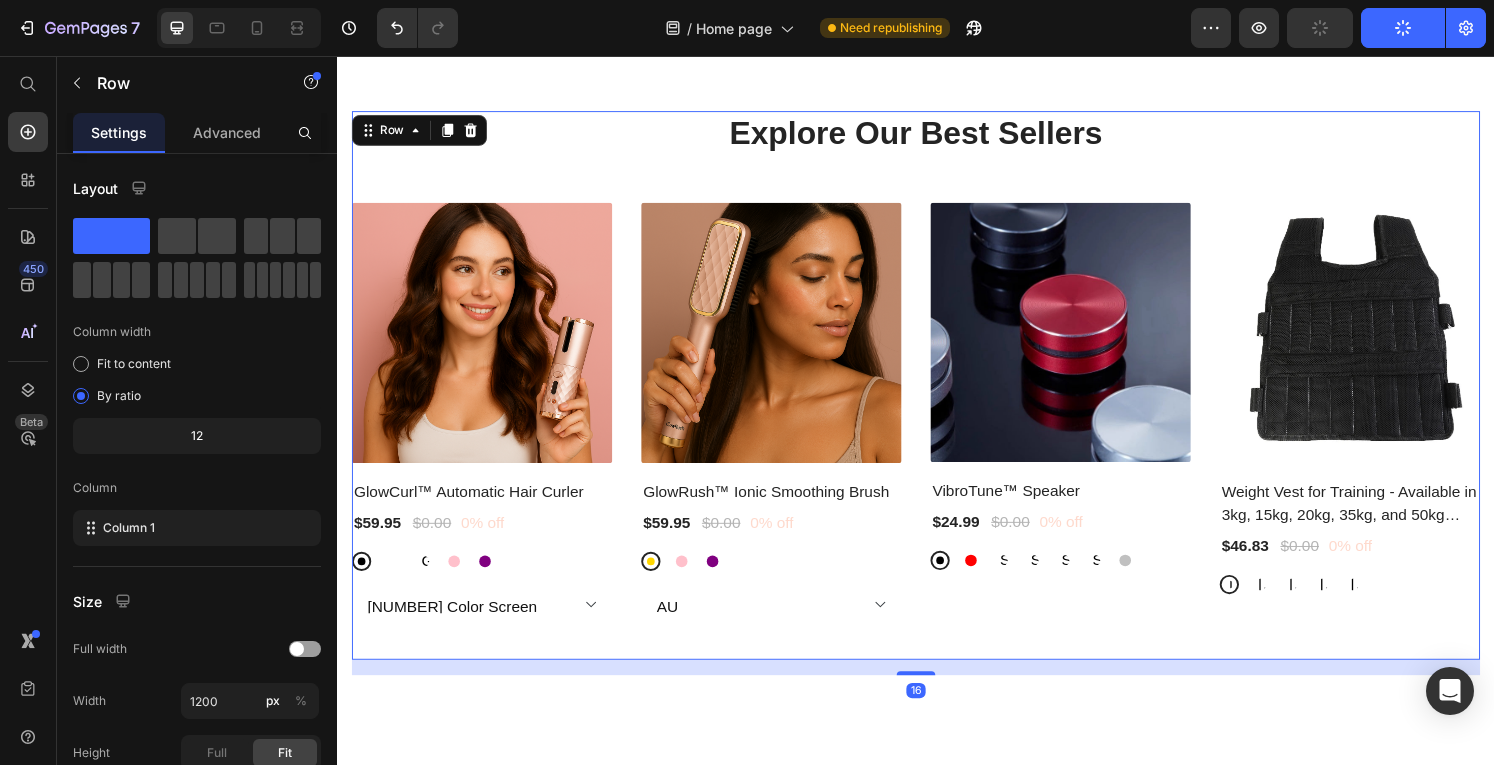 scroll, scrollTop: 2794, scrollLeft: 0, axis: vertical 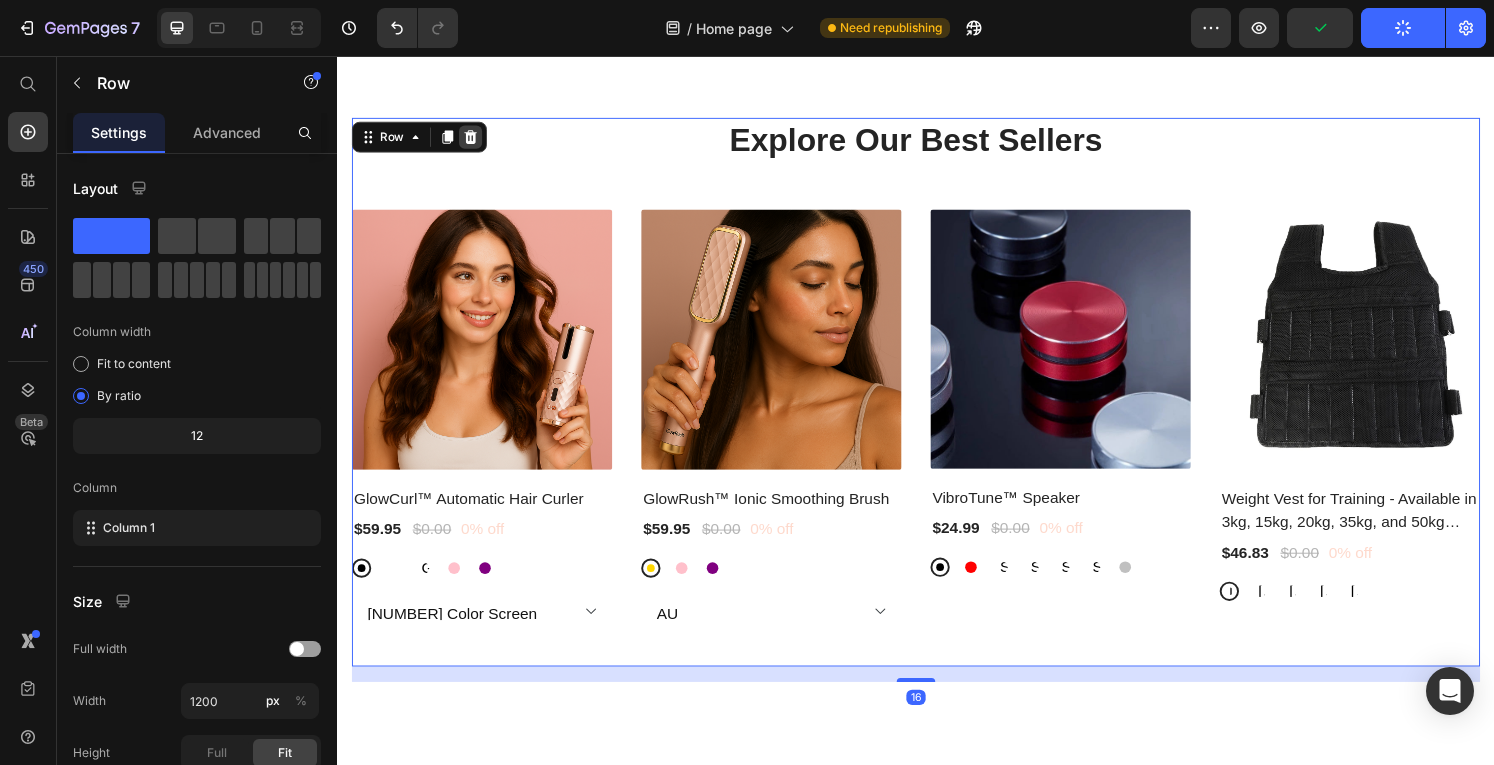 click 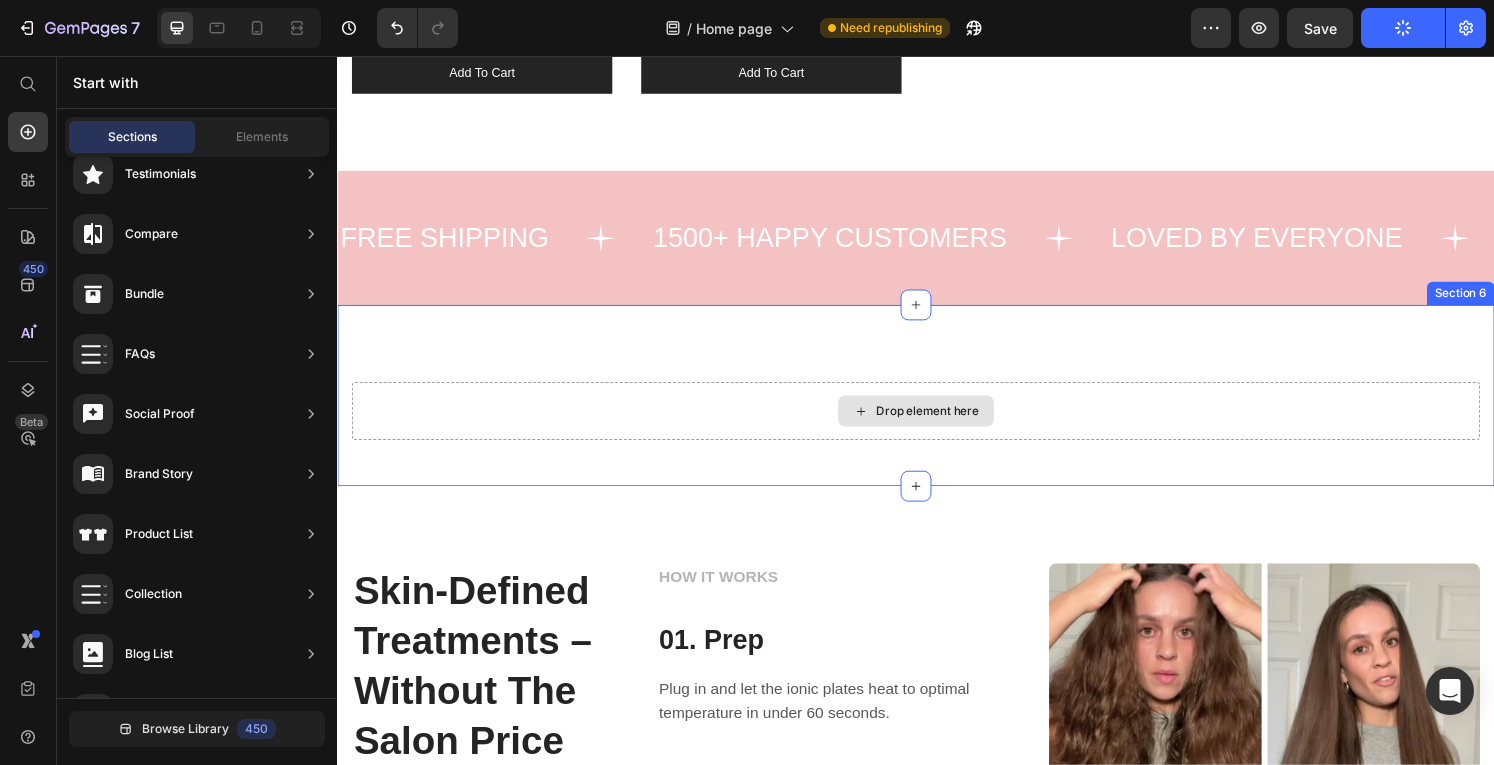 scroll, scrollTop: 2521, scrollLeft: 0, axis: vertical 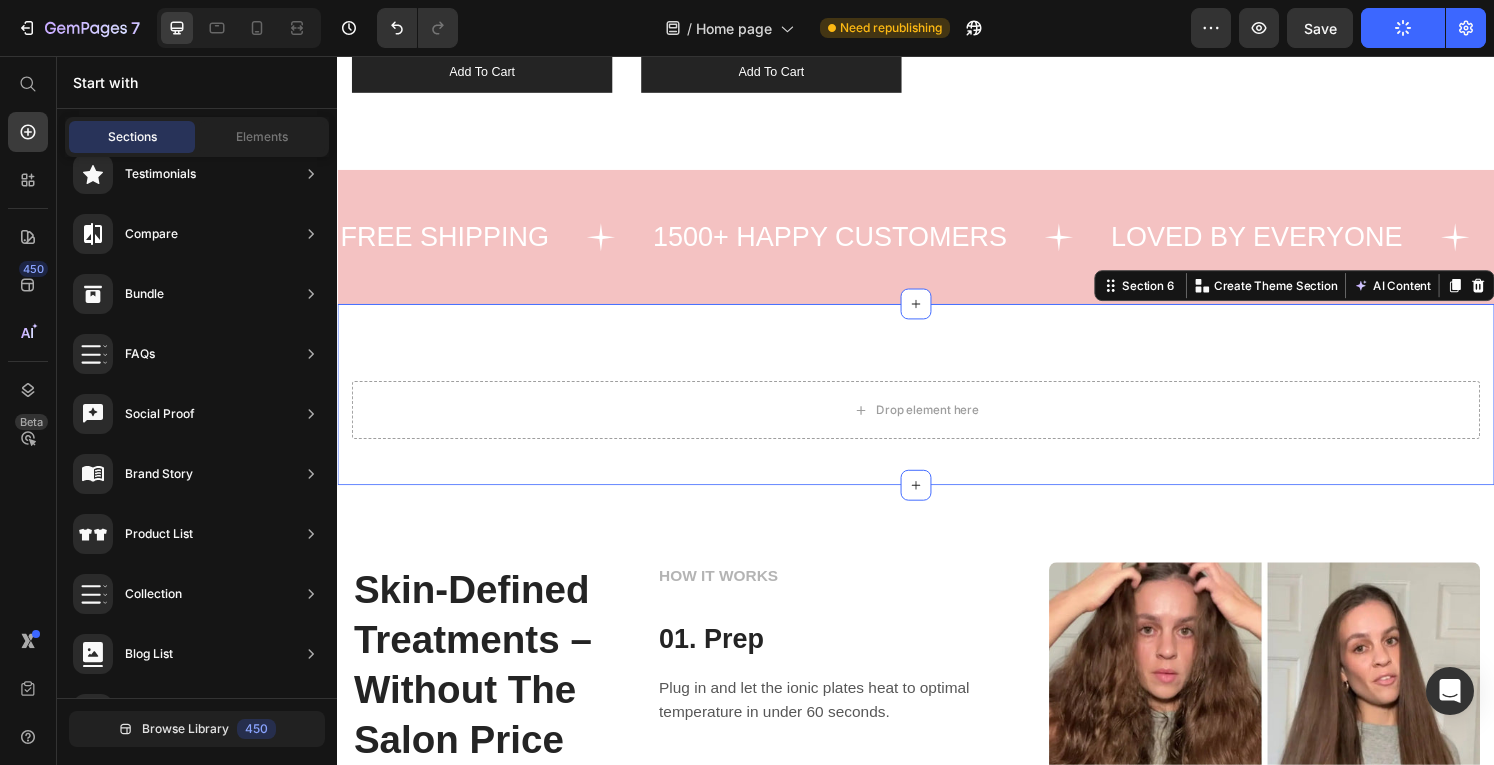 click on "Drop element here Section 6   You can create reusable sections Create Theme Section AI Content Write with GemAI What would you like to describe here? Tone and Voice Persuasive Product Show more Generate" at bounding box center (937, 407) 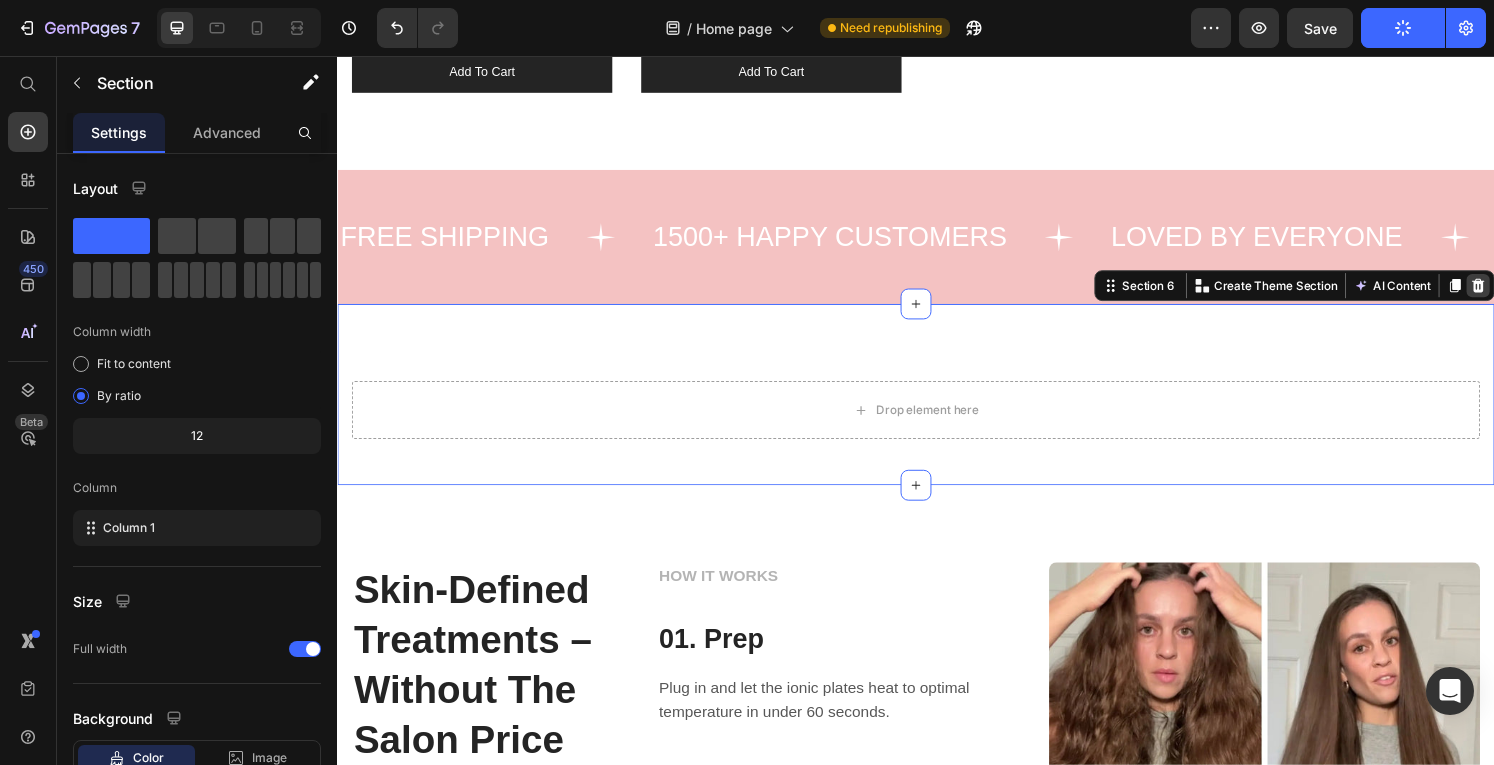 click 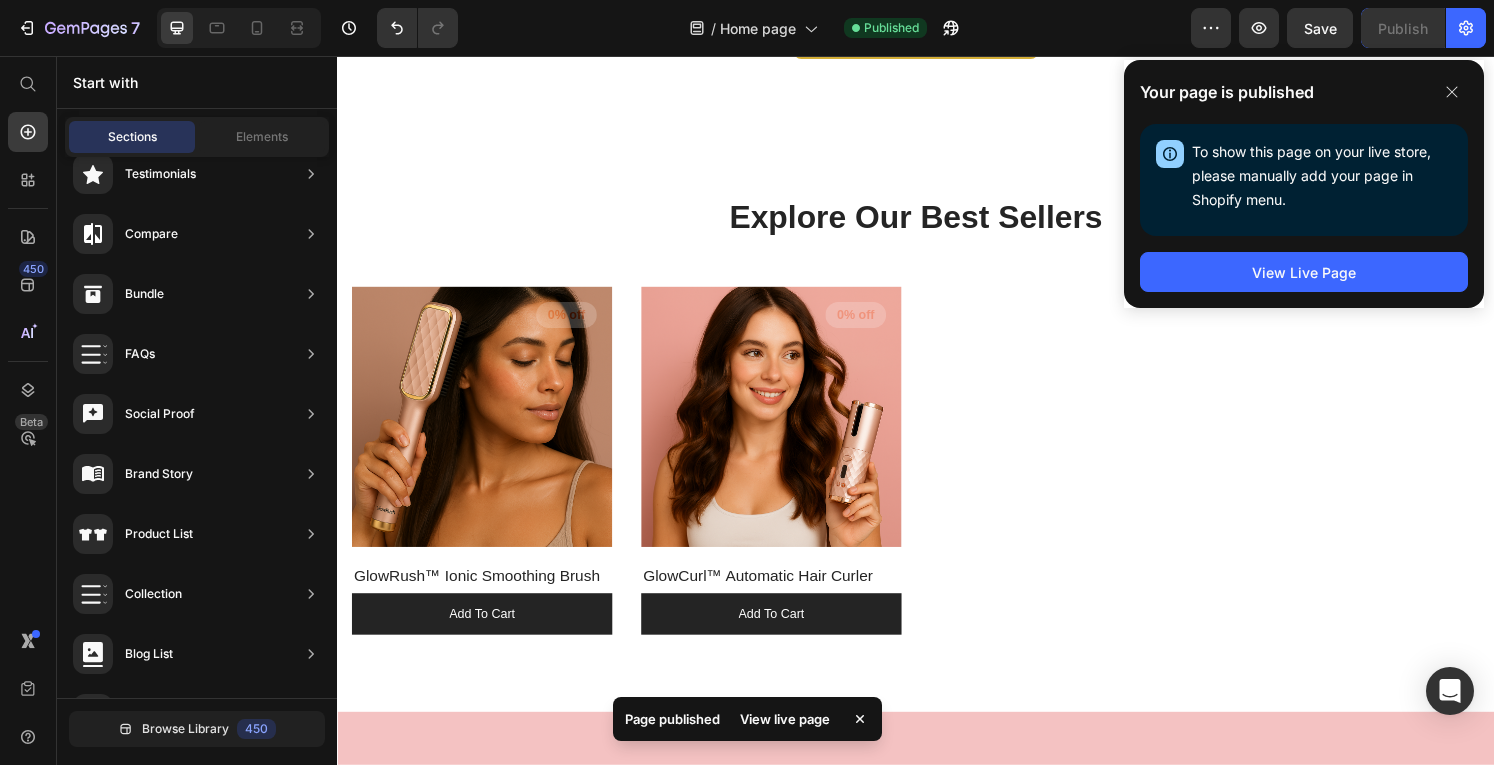 scroll, scrollTop: 1948, scrollLeft: 0, axis: vertical 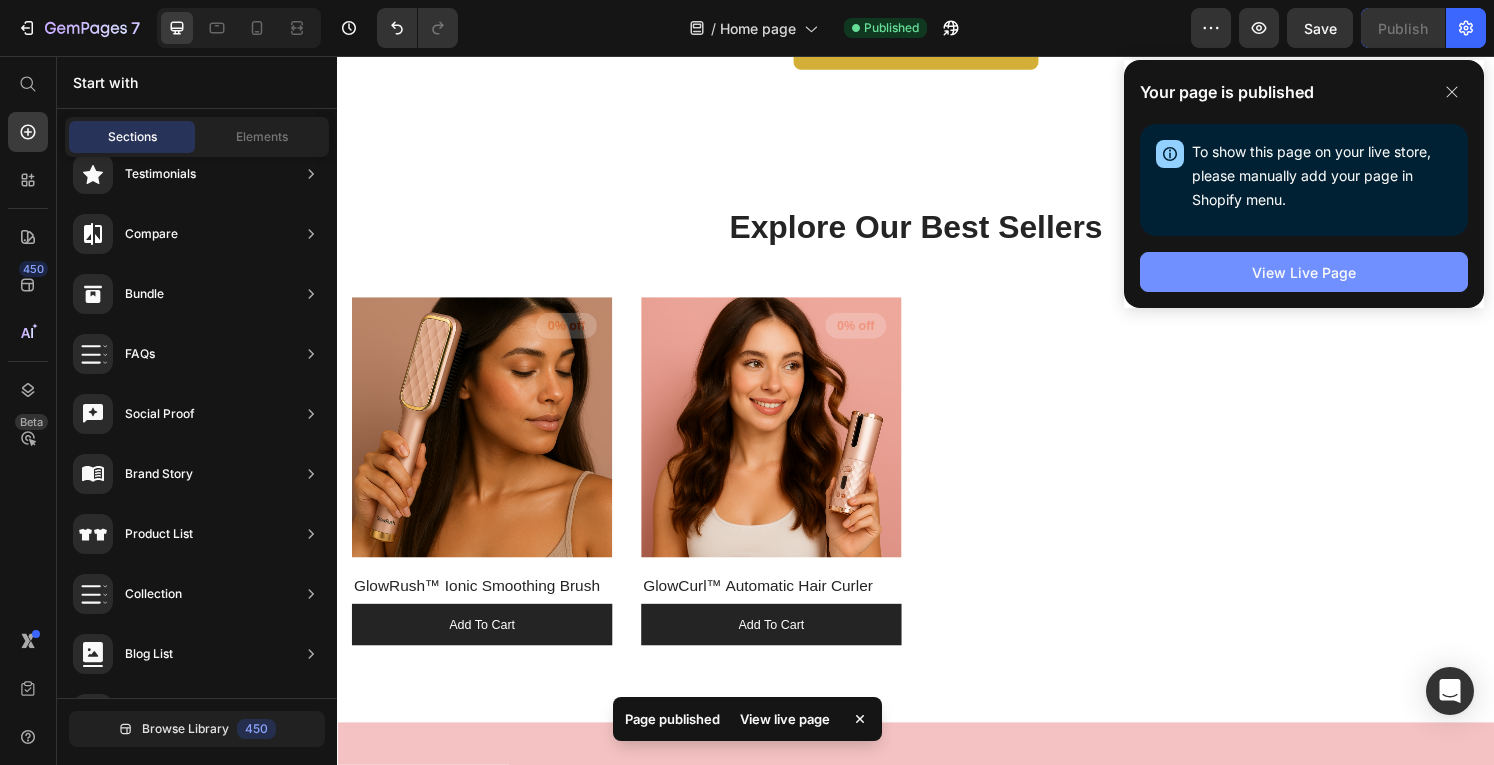 click on "View Live Page" at bounding box center [1304, 272] 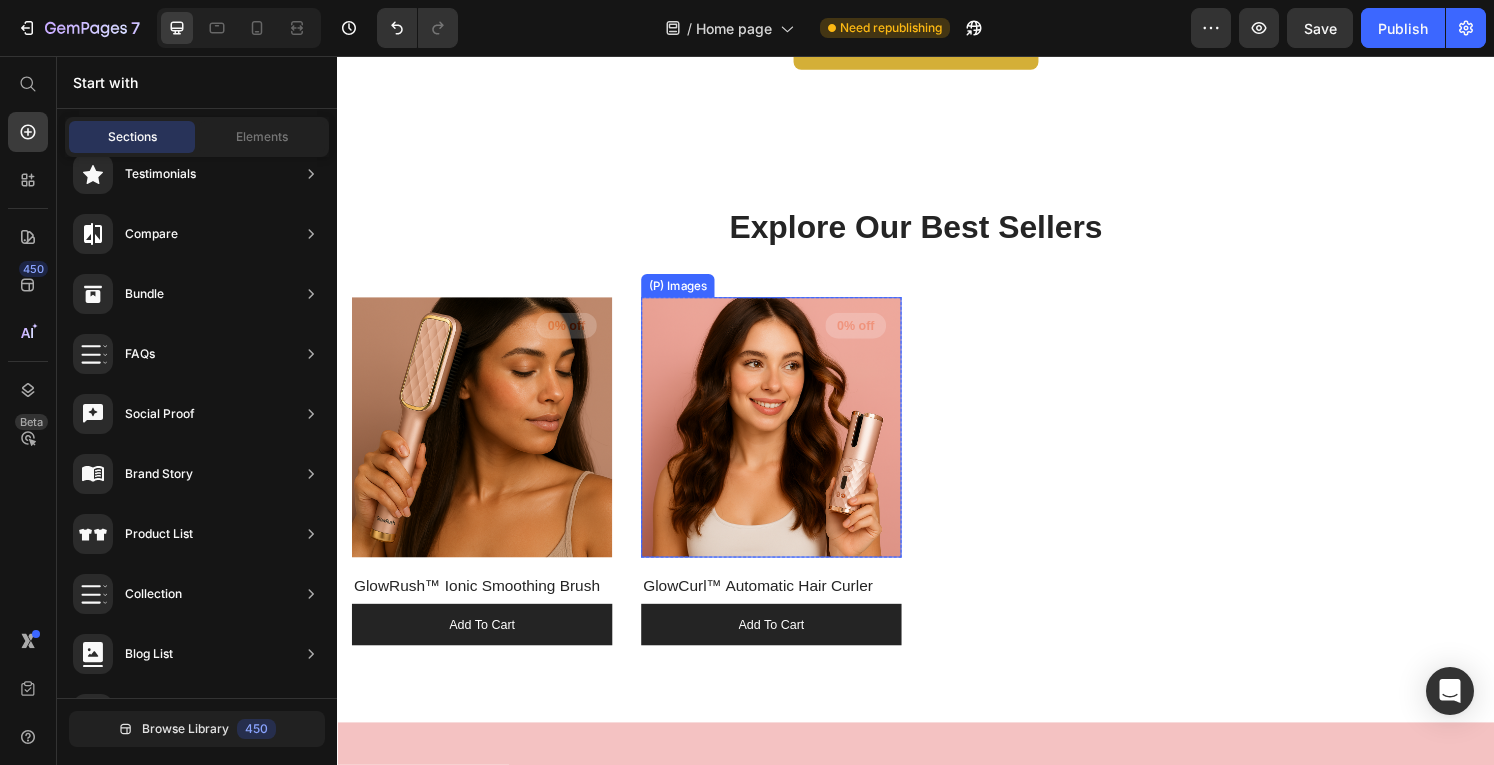 click at bounding box center [787, 441] 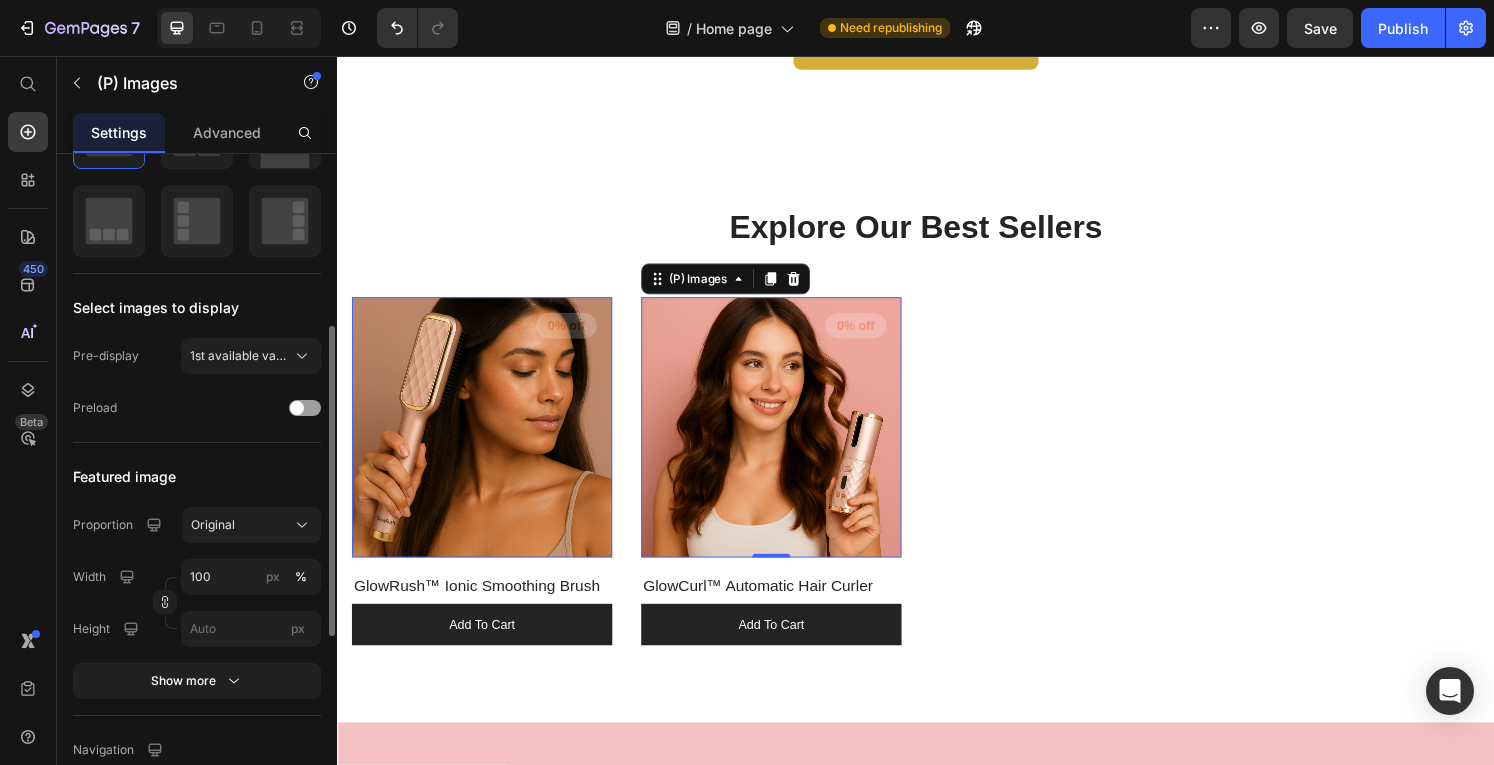 scroll, scrollTop: 372, scrollLeft: 0, axis: vertical 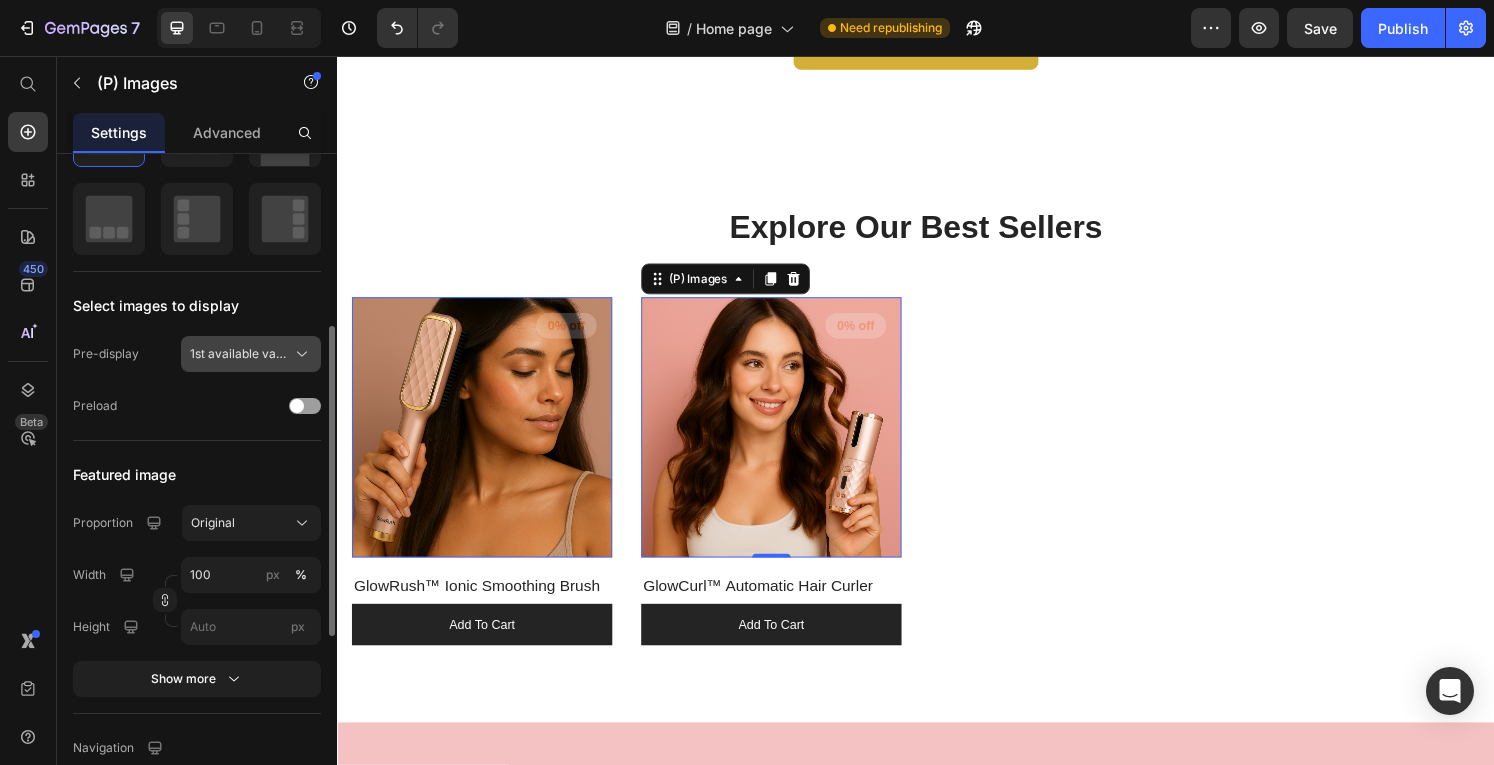click on "1st available variant" at bounding box center (239, 354) 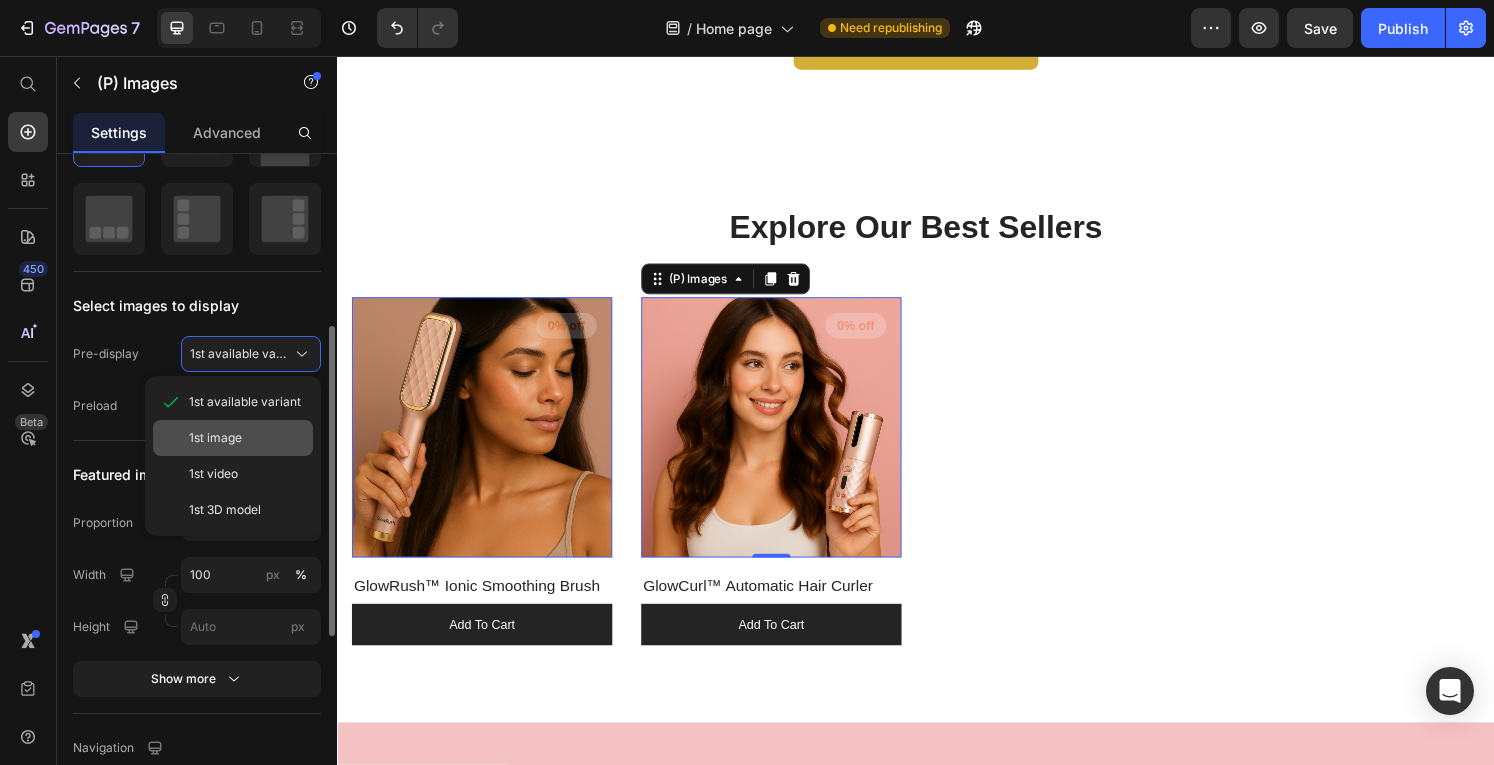 click on "1st image" at bounding box center (247, 438) 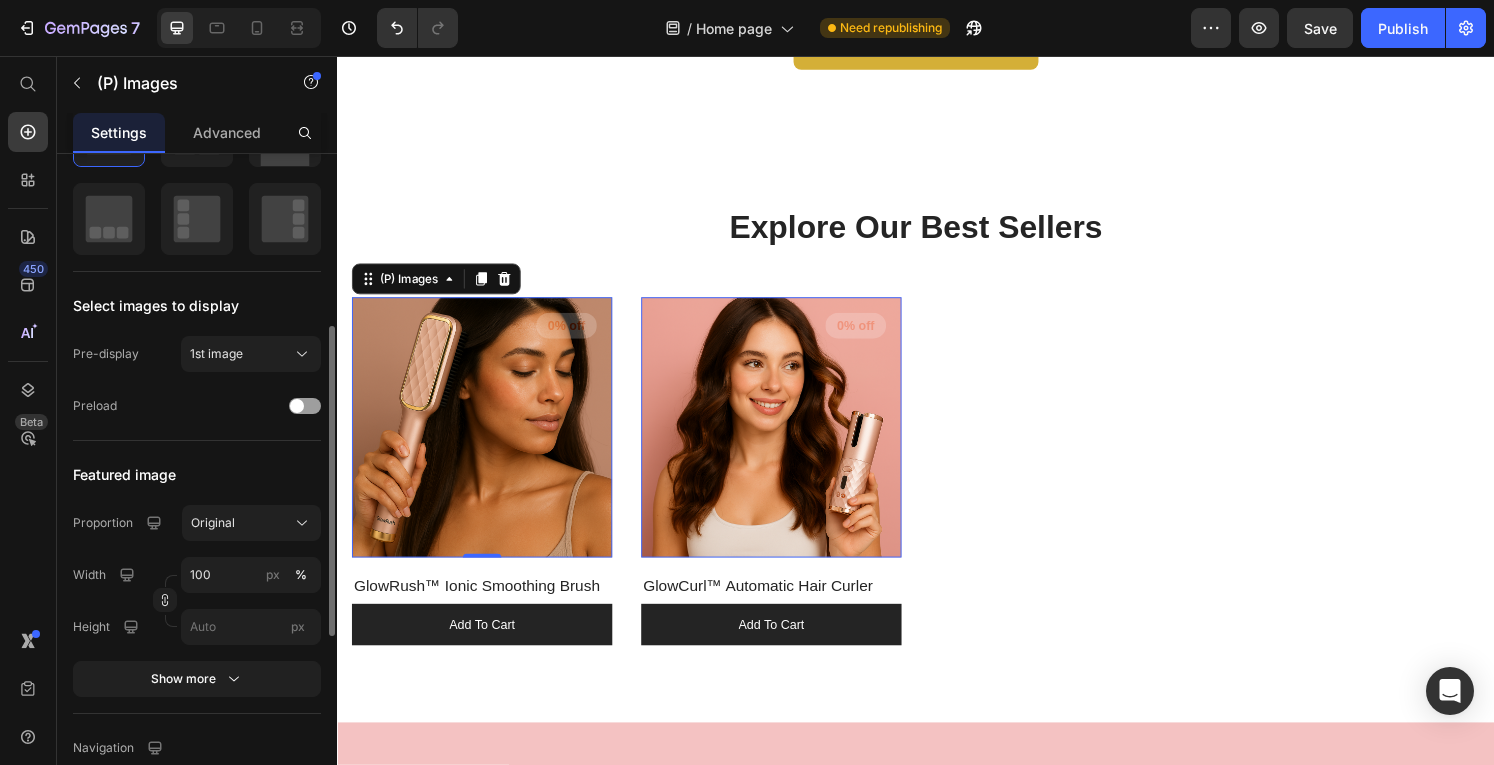 click at bounding box center (487, 441) 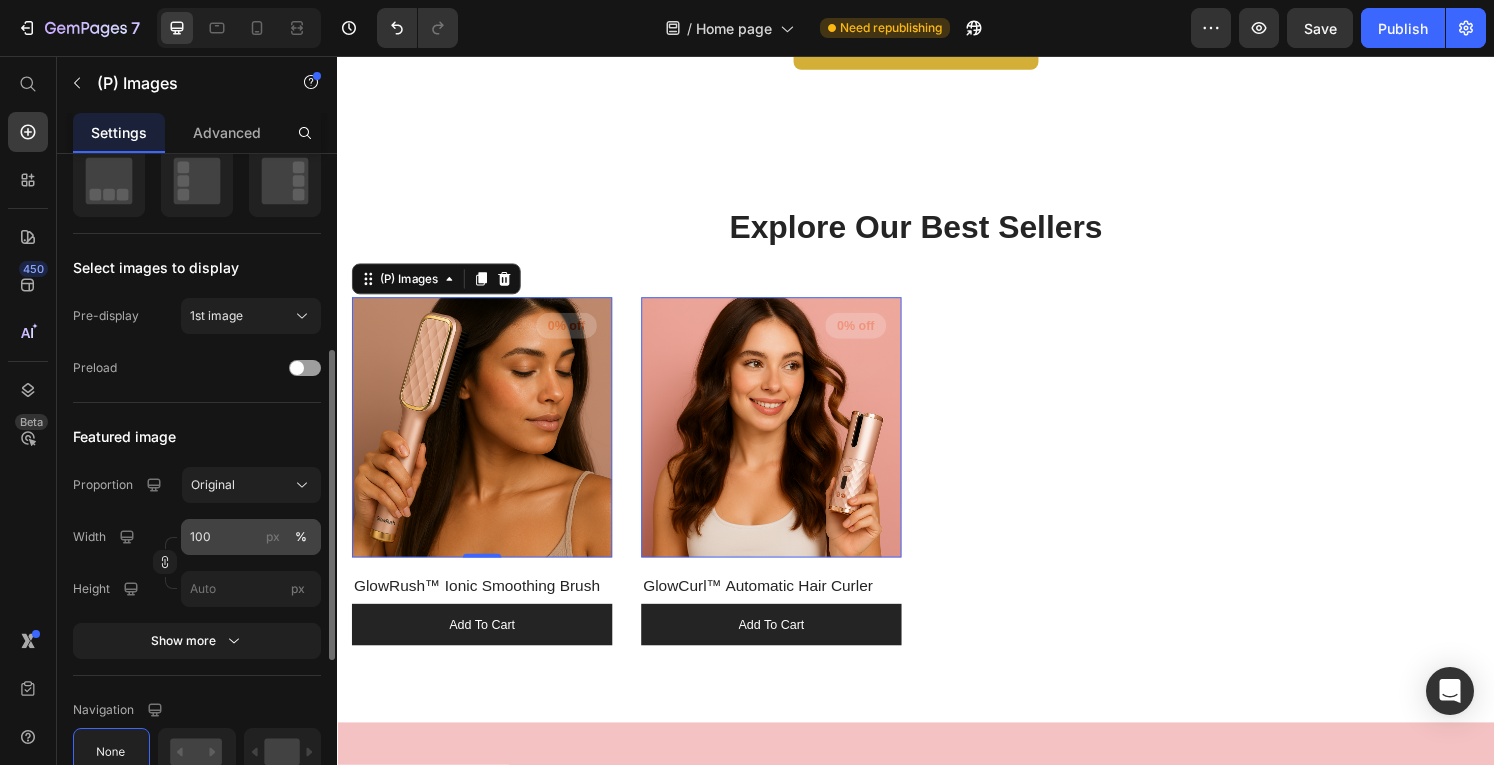 scroll, scrollTop: 416, scrollLeft: 0, axis: vertical 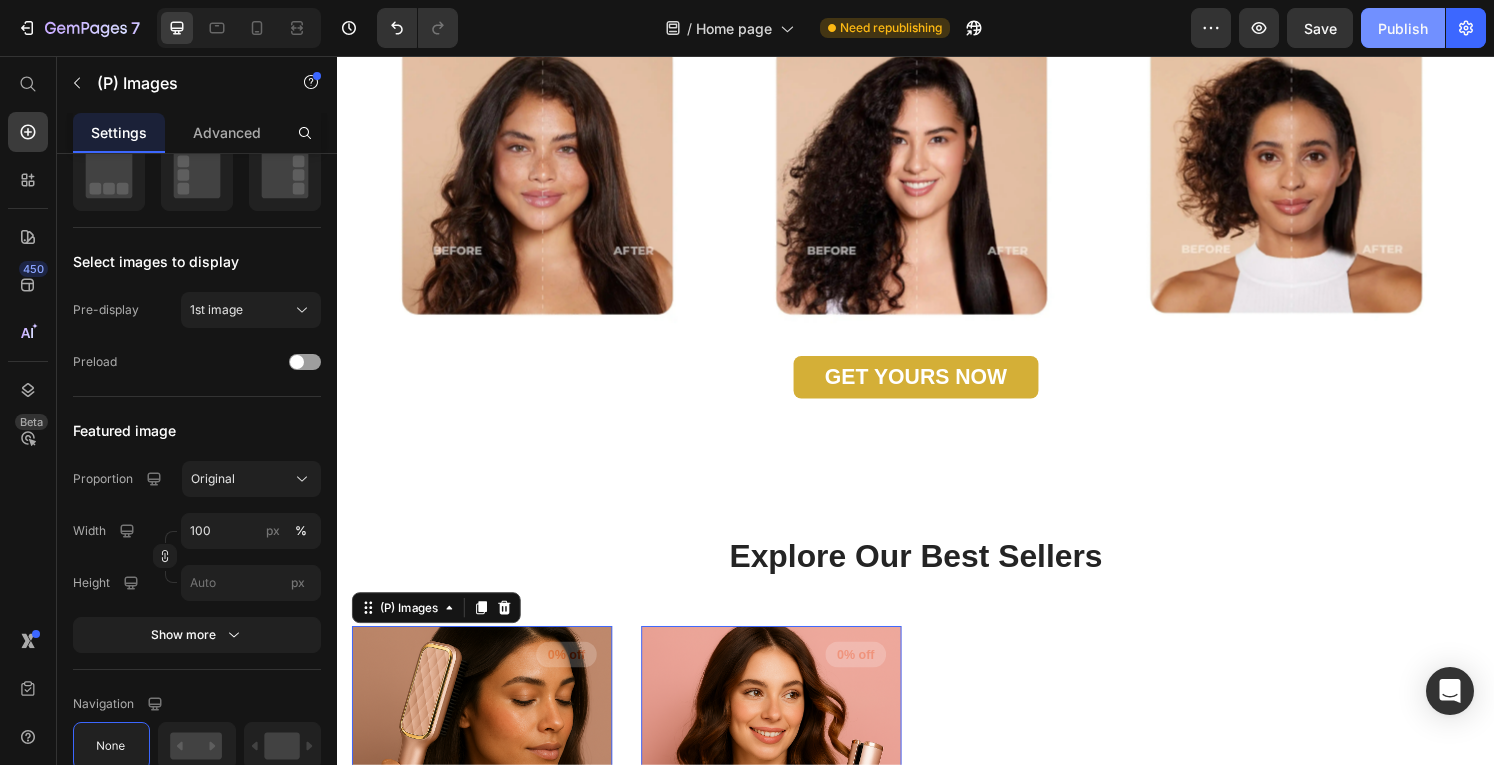 click on "Publish" at bounding box center [1403, 28] 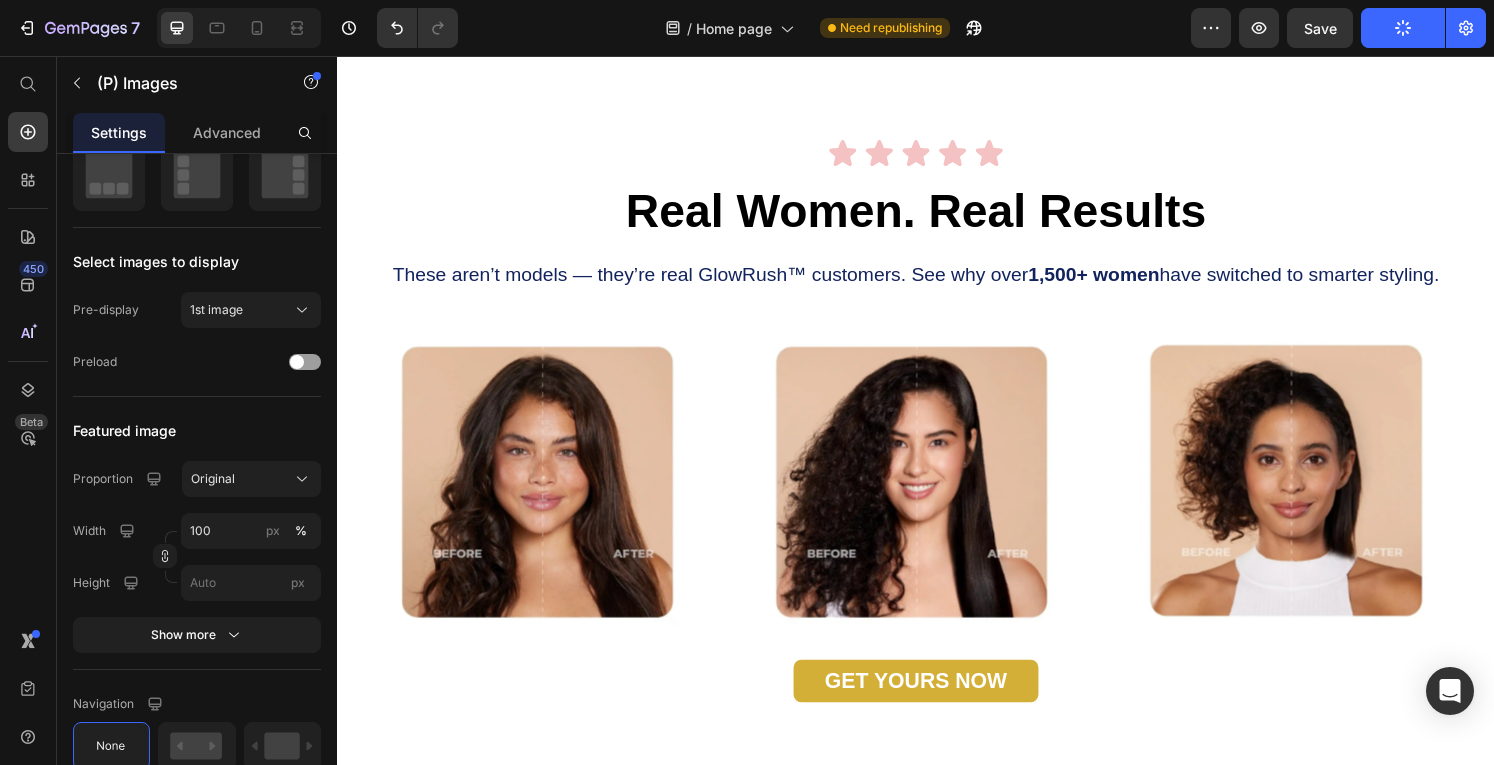 scroll, scrollTop: 1285, scrollLeft: 0, axis: vertical 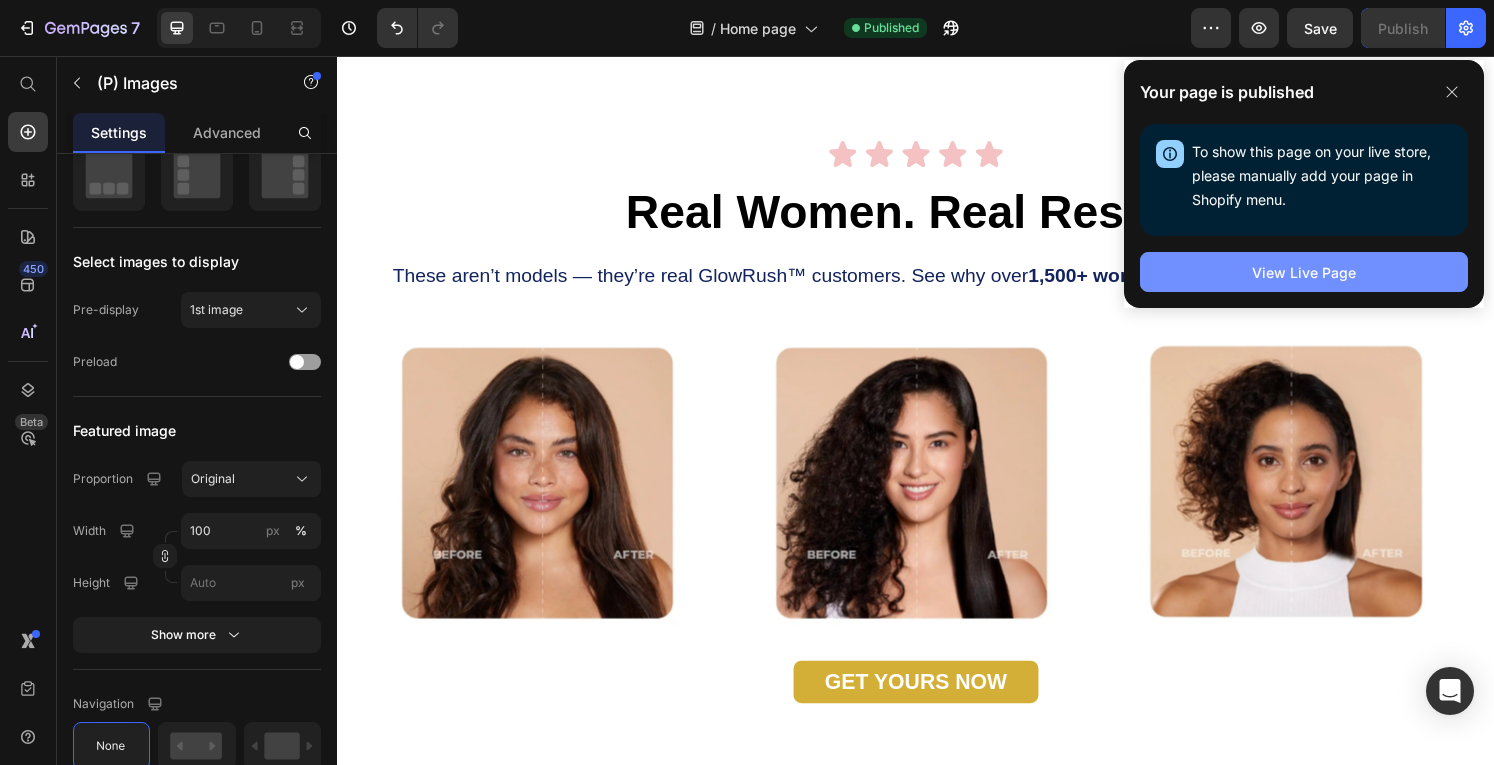 click on "View Live Page" at bounding box center [1304, 272] 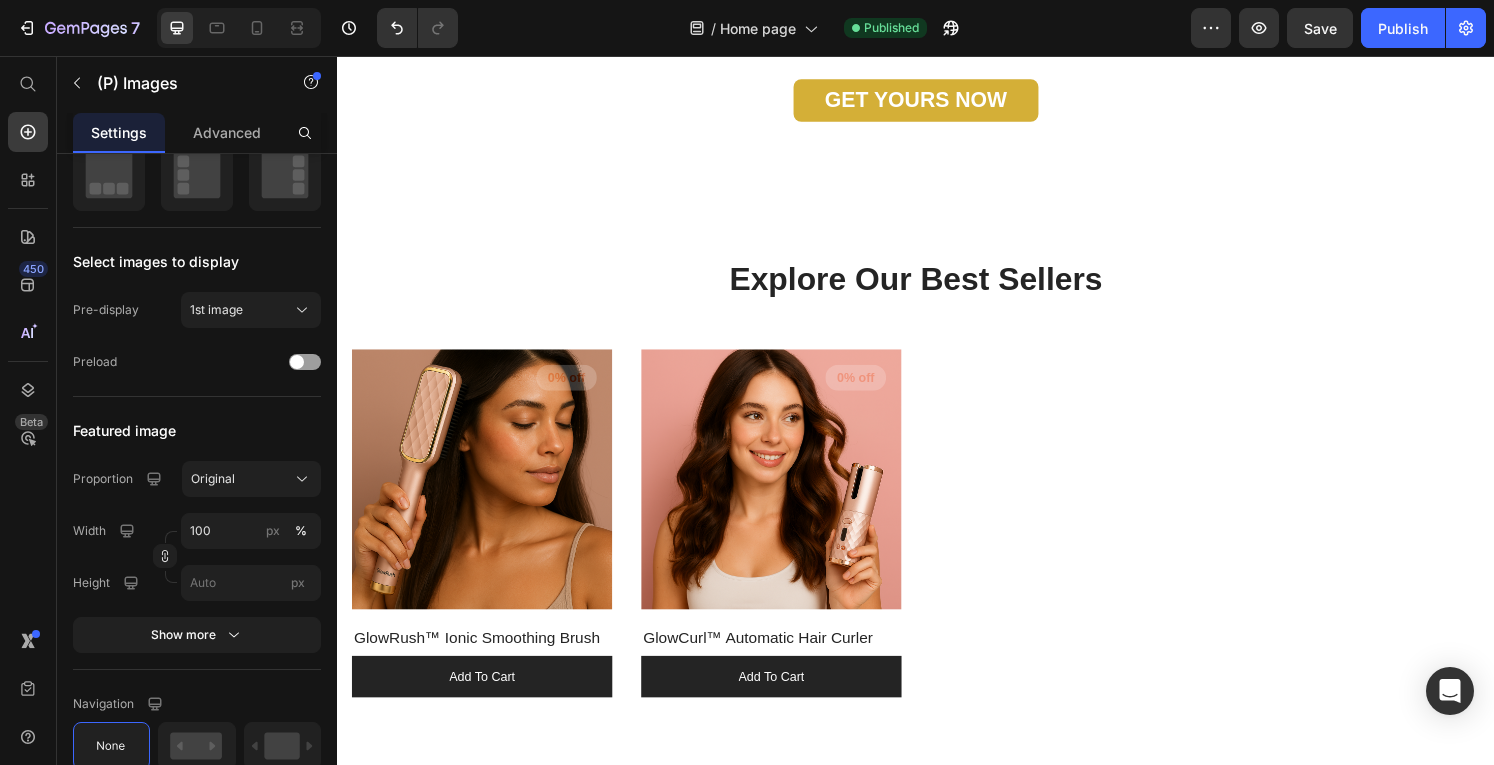 scroll, scrollTop: 1893, scrollLeft: 0, axis: vertical 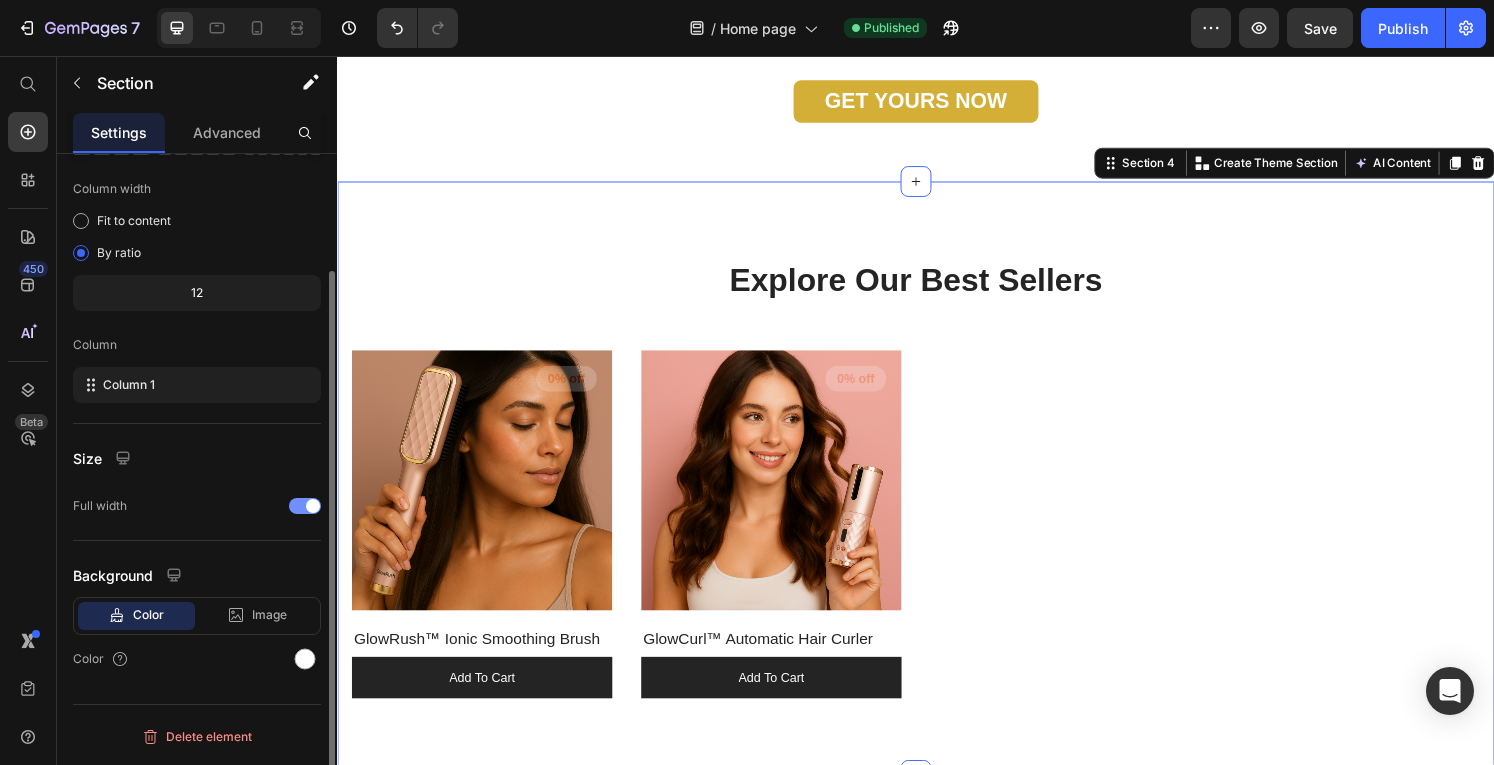 click on "Explore Our Best Sellers Heading Row (P) Images 0% off Product Badge Row GlowRush™ Ionic Smoothing Brush (P) Title add to cart (P) Cart Button Row (P) Images 0% off Product Badge Row GlowCurl™ Automatic Hair Curler (P) Title add to cart (P) Cart Button Row Product List Row Section 4 You can create reusable sections Create Theme Section AI Content Write with GemAI What would you like to describe here? Tone and Voice Persuasive Product Show more Generate" at bounding box center [937, 494] 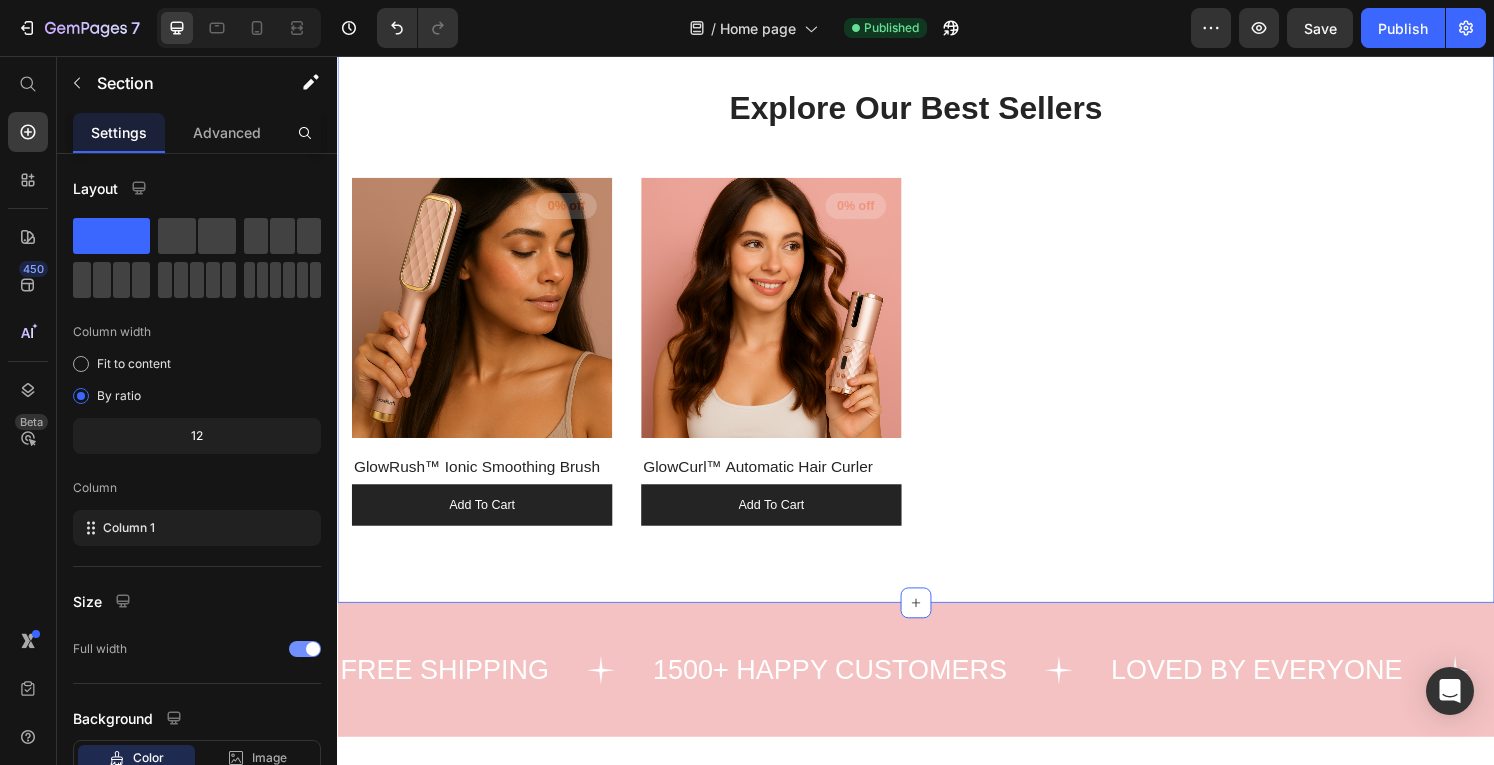 scroll, scrollTop: 2067, scrollLeft: 0, axis: vertical 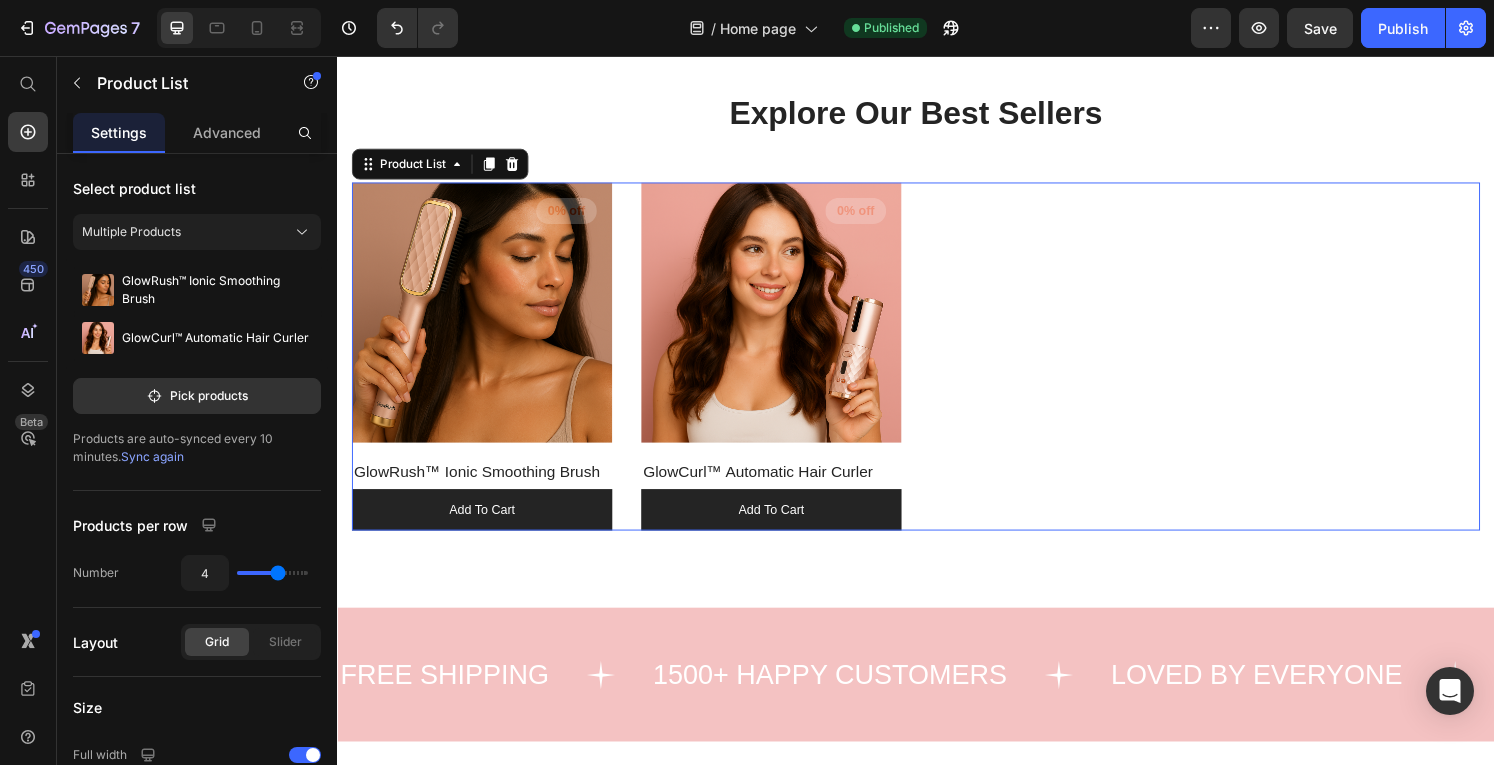 click on "(P) Images 0% off Product Badge Row GlowRush™ Ionic Smoothing Brush (P) Title add to cart (P) Cart Button Row (P) Images 0% off Product Badge Row GlowCurl™ Automatic Hair Curler (P) Title add to cart (P) Cart Button Row" at bounding box center [937, 368] 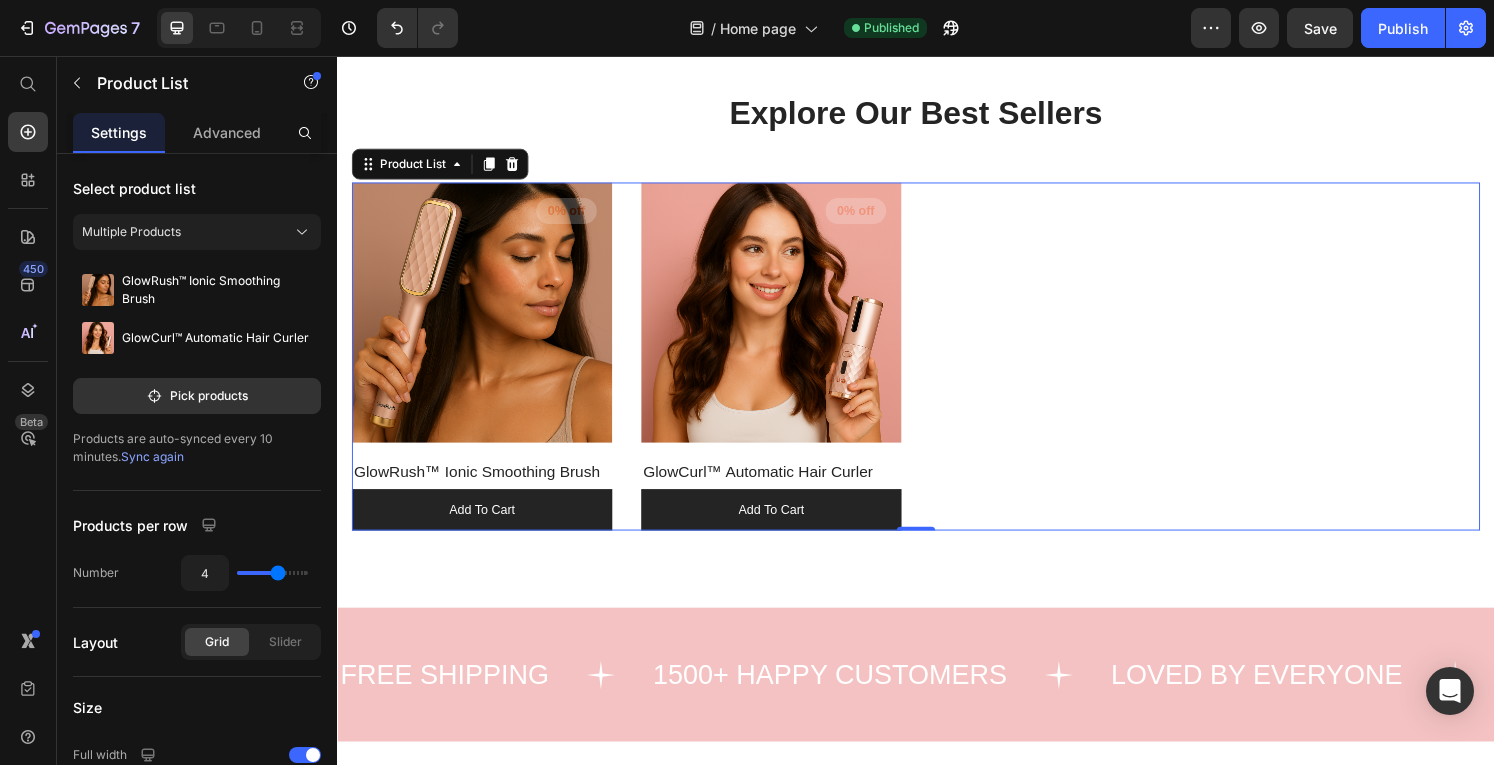 click on "(P) Images 0% off Product Badge Row GlowRush™ Ionic Smoothing Brush (P) Title add to cart (P) Cart Button Row (P) Images 0% off Product Badge Row GlowCurl™ Automatic Hair Curler (P) Title add to cart (P) Cart Button Row" at bounding box center (937, 368) 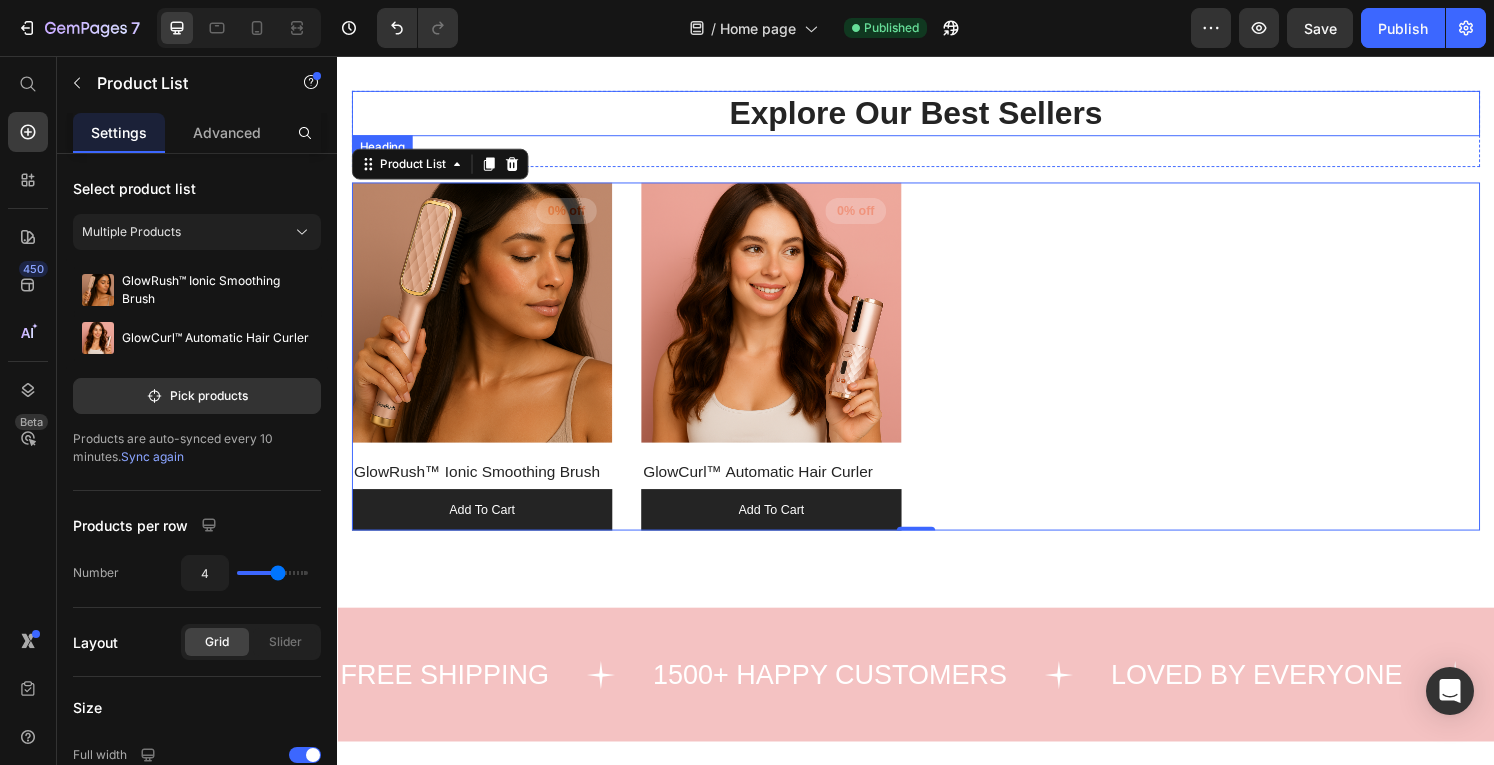 click on "Explore Our Best Sellers" at bounding box center (937, 115) 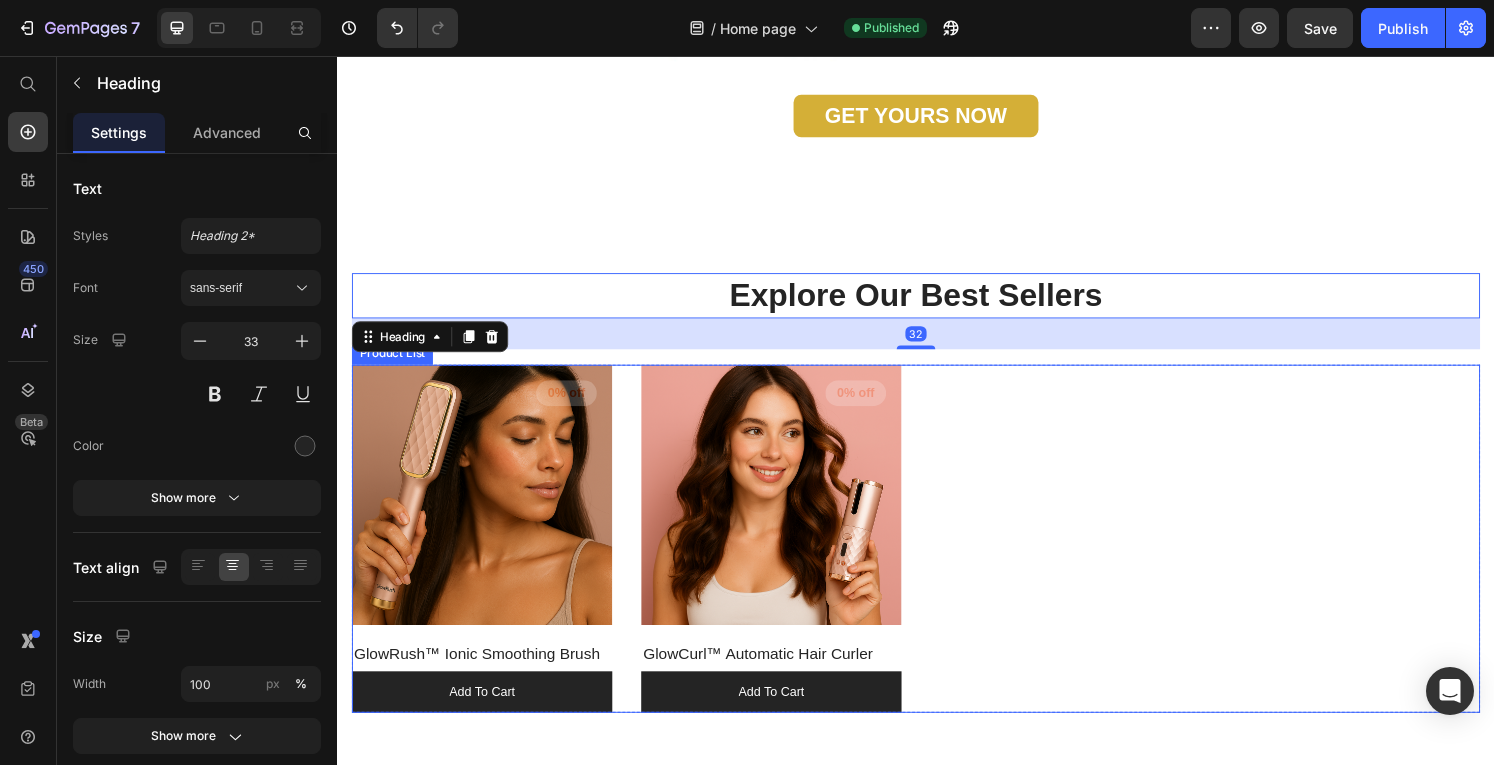scroll, scrollTop: 1826, scrollLeft: 0, axis: vertical 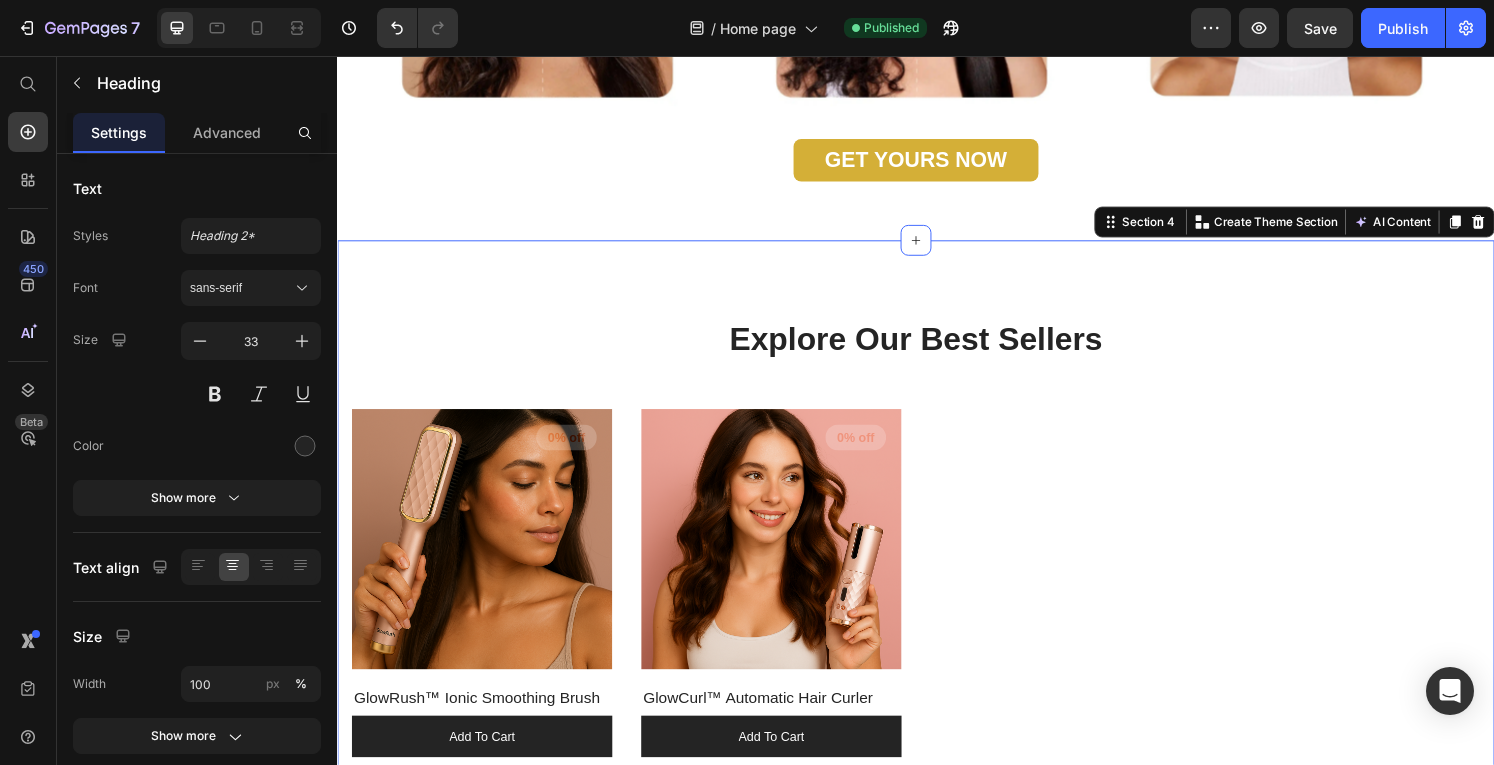 click on "Explore Our Best Sellers Heading Row (P) Images 0% off Product Badge Row GlowRush™ Ionic Smoothing Brush (P) Title add to cart (P) Cart Button Row (P) Images 0% off Product Badge Row GlowCurl™ Automatic Hair Curler (P) Title add to cart (P) Cart Button Row Product List Row Section 4 You can create reusable sections Create Theme Section AI Content Write with GemAI What would you like to describe here? Tone and Voice Persuasive Product GlowCurl™ Automatic Hair Curler Show more Generate" at bounding box center (937, 555) 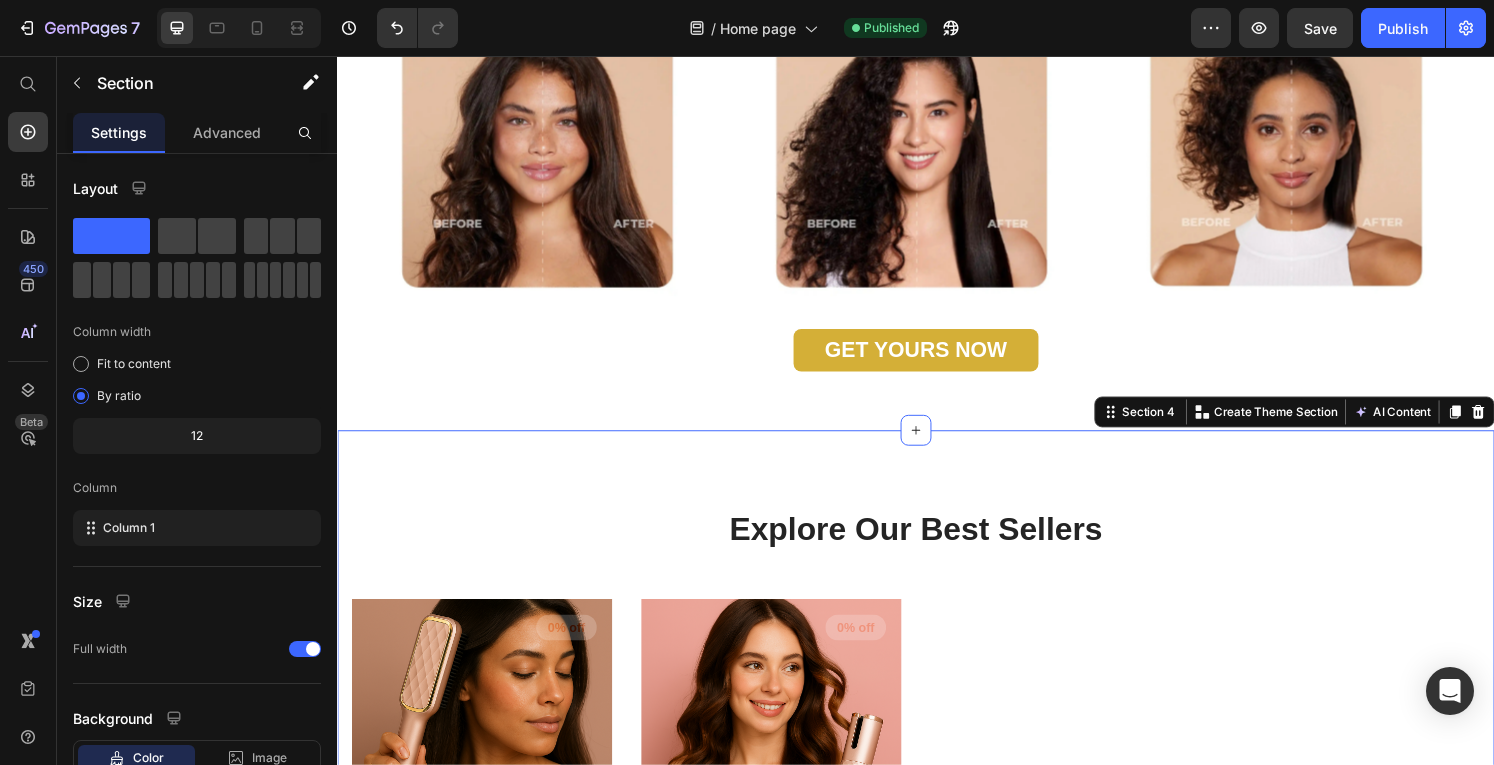 scroll, scrollTop: 1626, scrollLeft: 0, axis: vertical 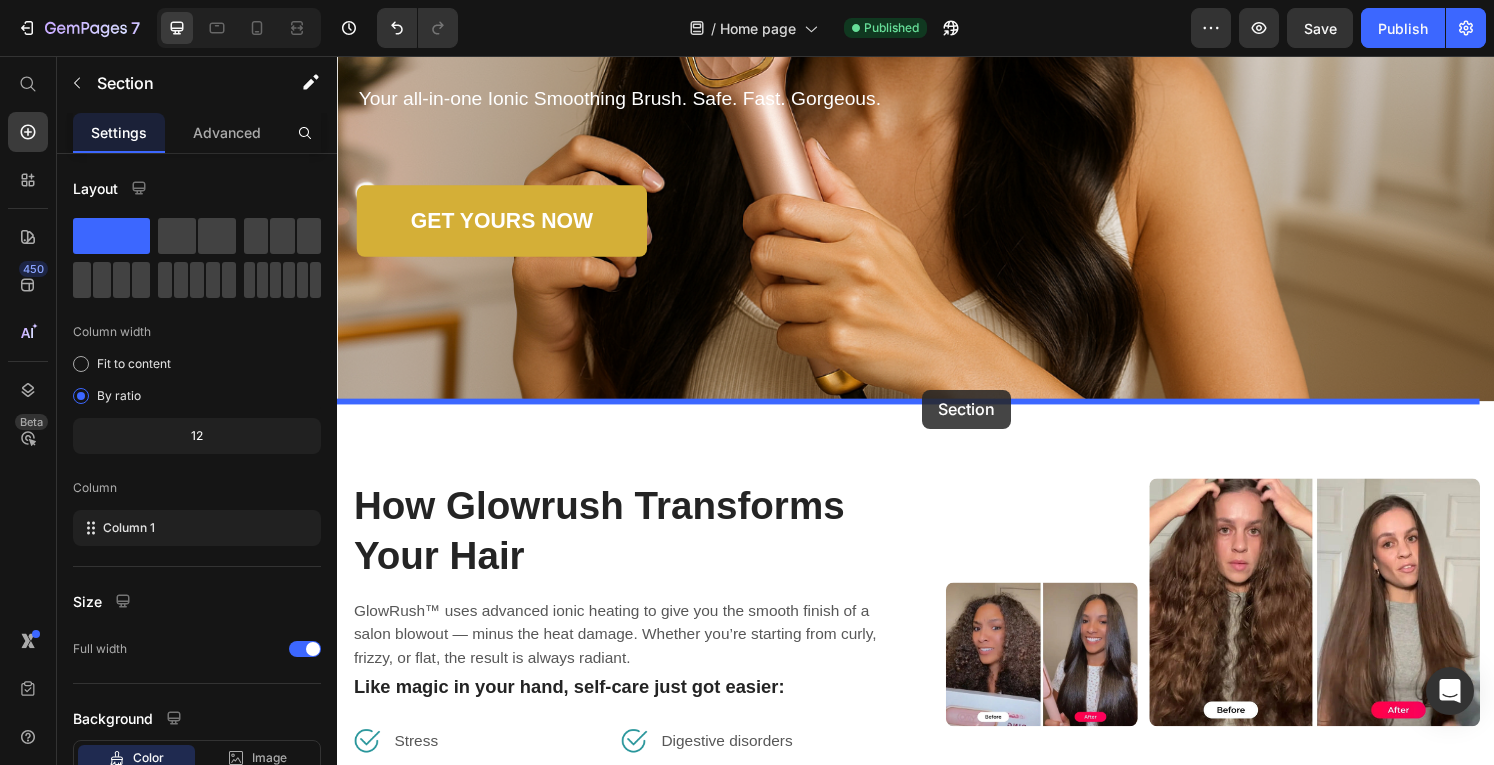 drag, startPoint x: 1113, startPoint y: 434, endPoint x: 944, endPoint y: 402, distance: 172.00291 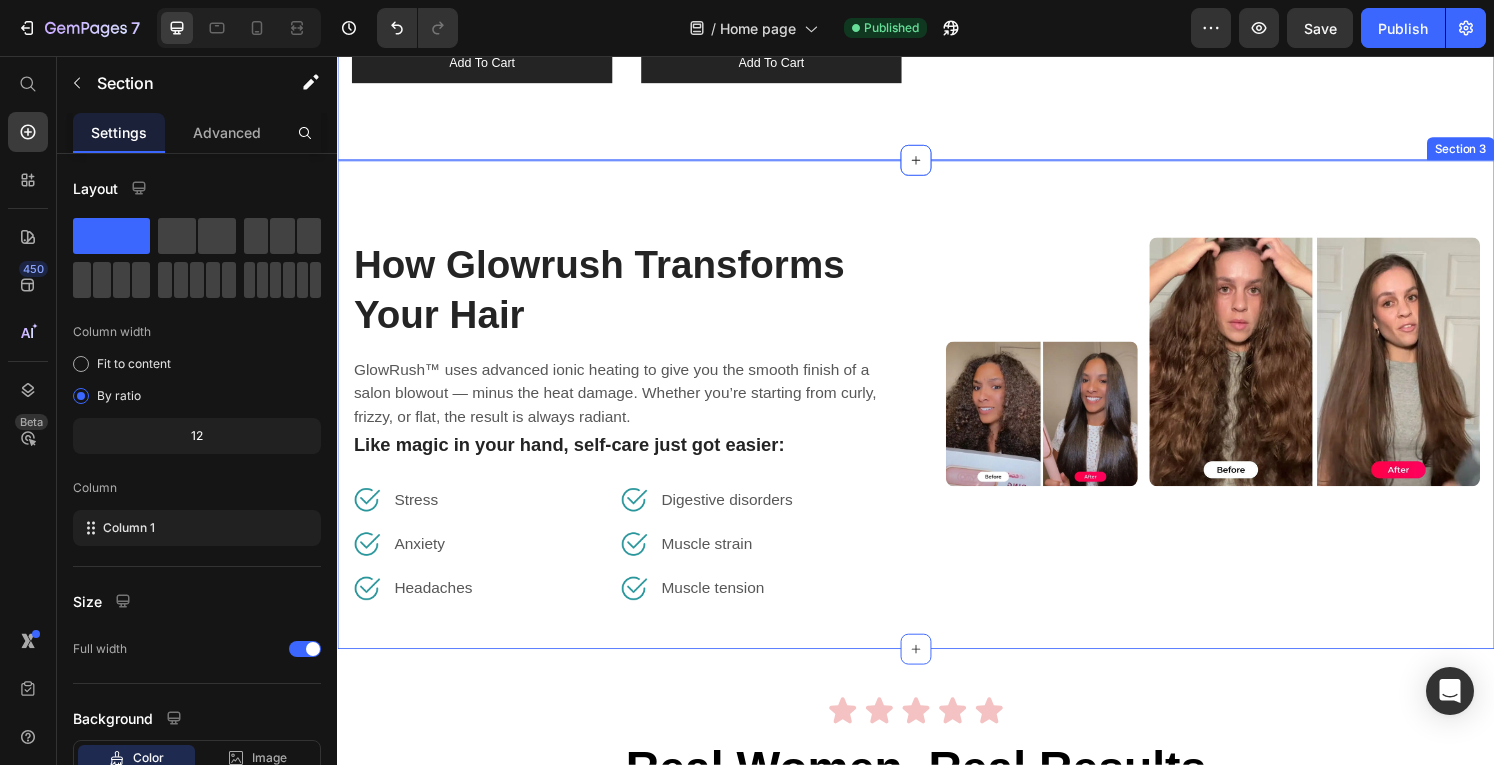 scroll, scrollTop: 1108, scrollLeft: 0, axis: vertical 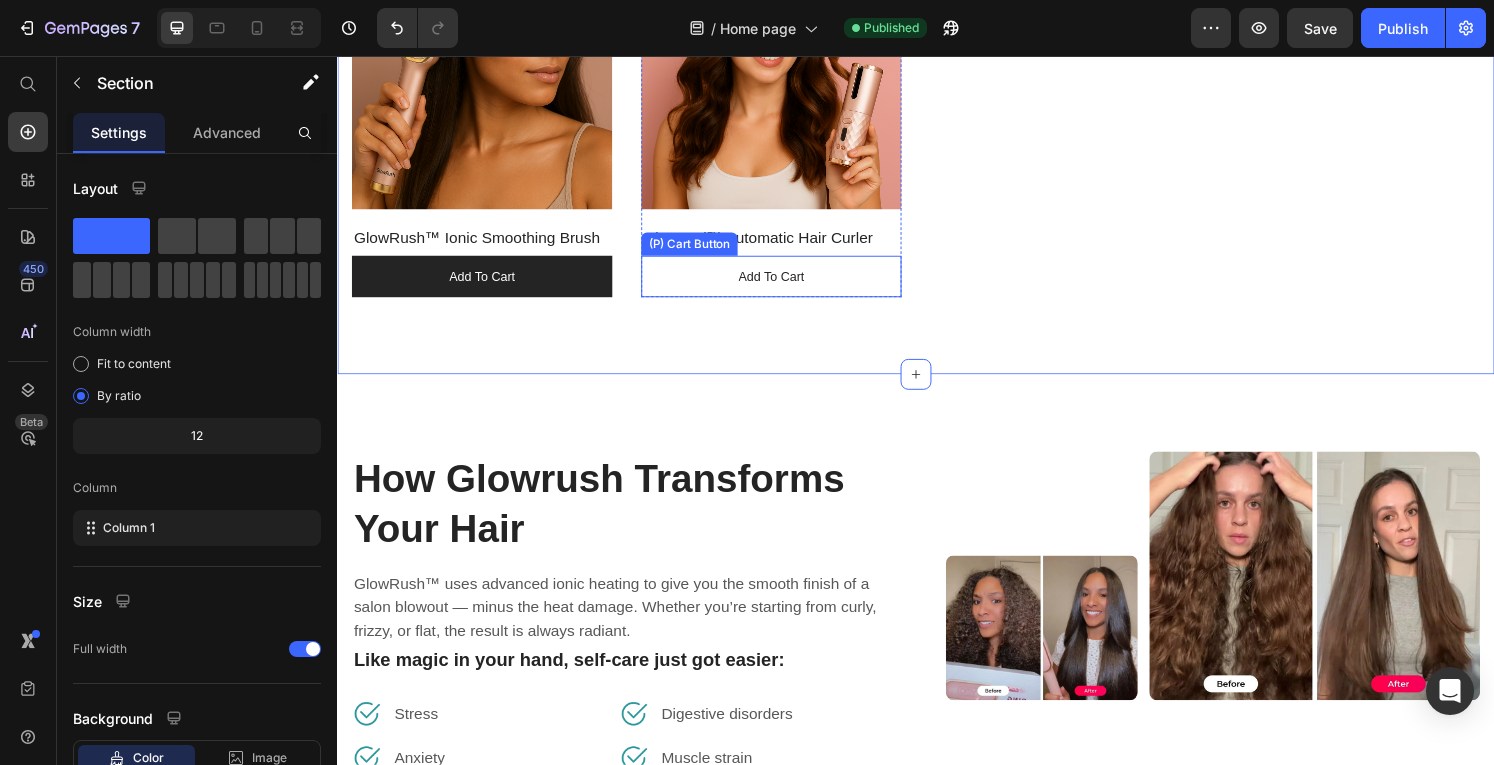 click on "add to cart" at bounding box center (487, 285) 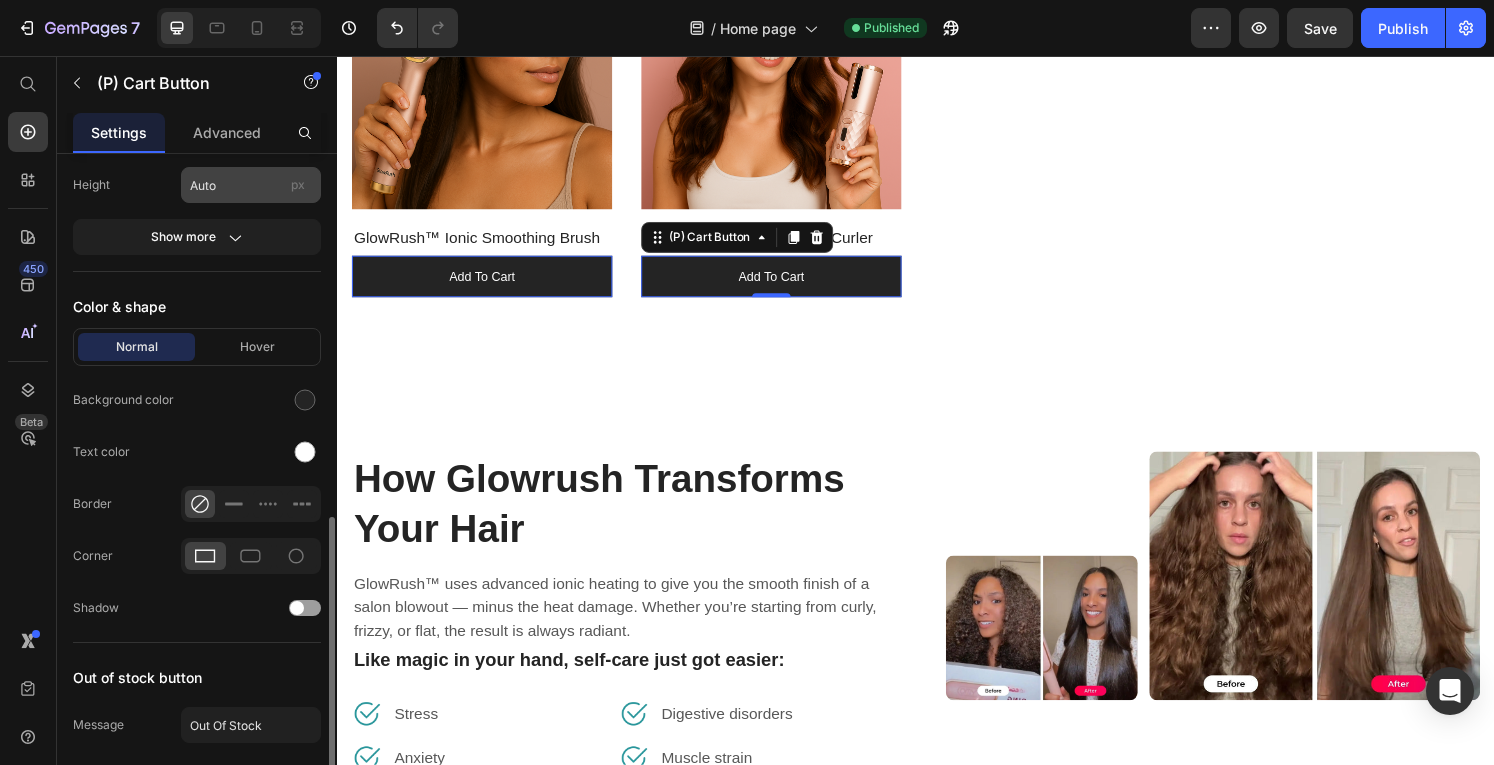 scroll, scrollTop: 910, scrollLeft: 0, axis: vertical 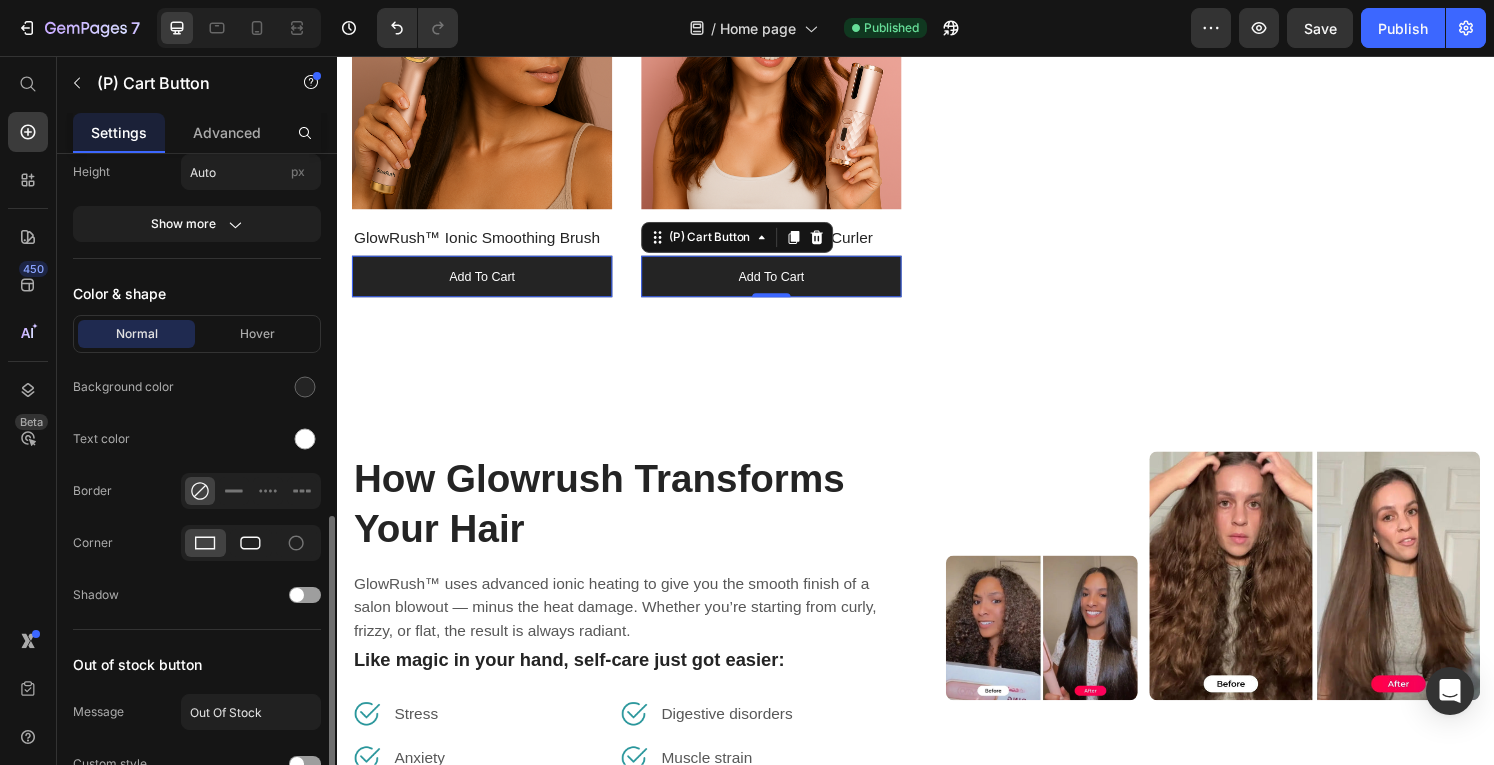 click 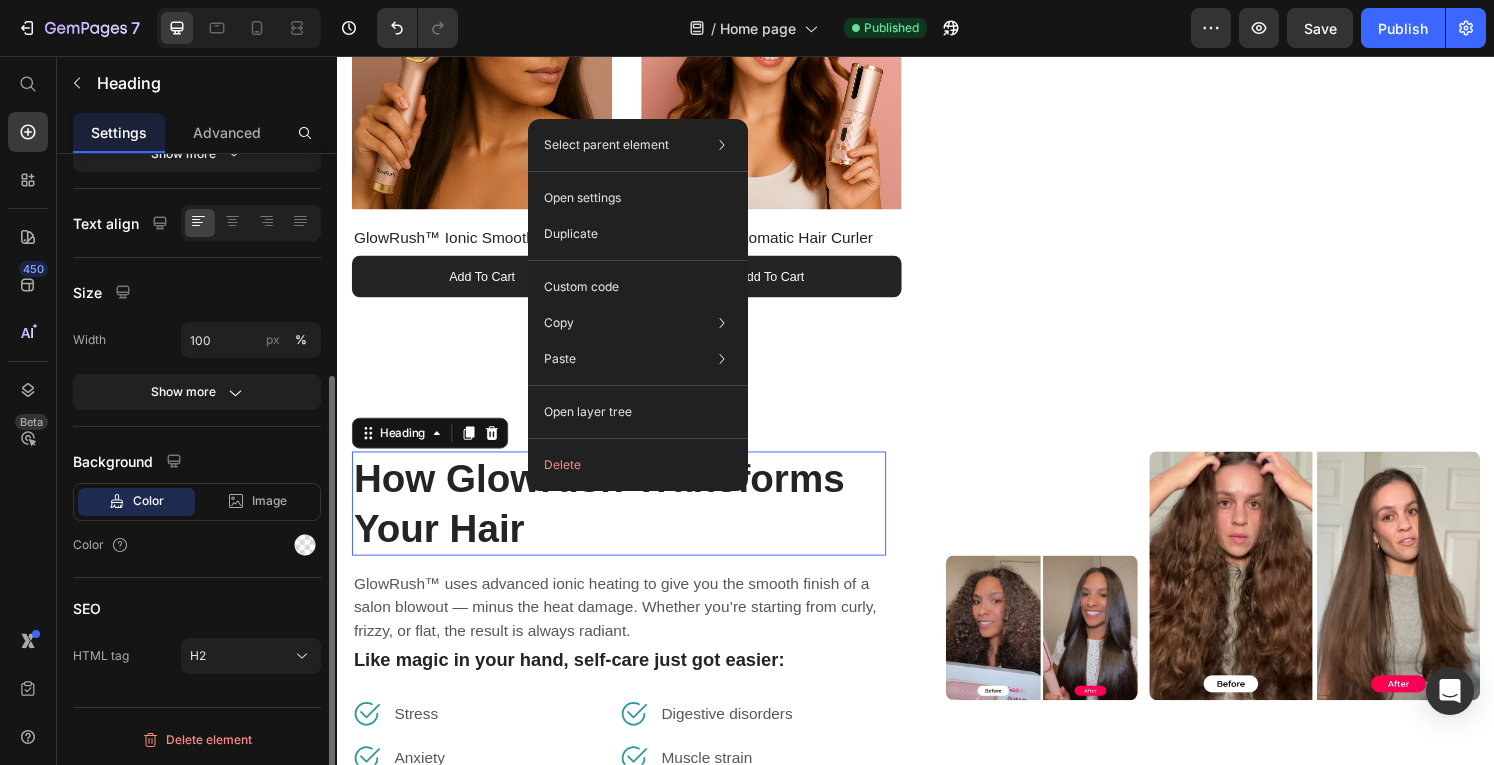 scroll, scrollTop: 0, scrollLeft: 0, axis: both 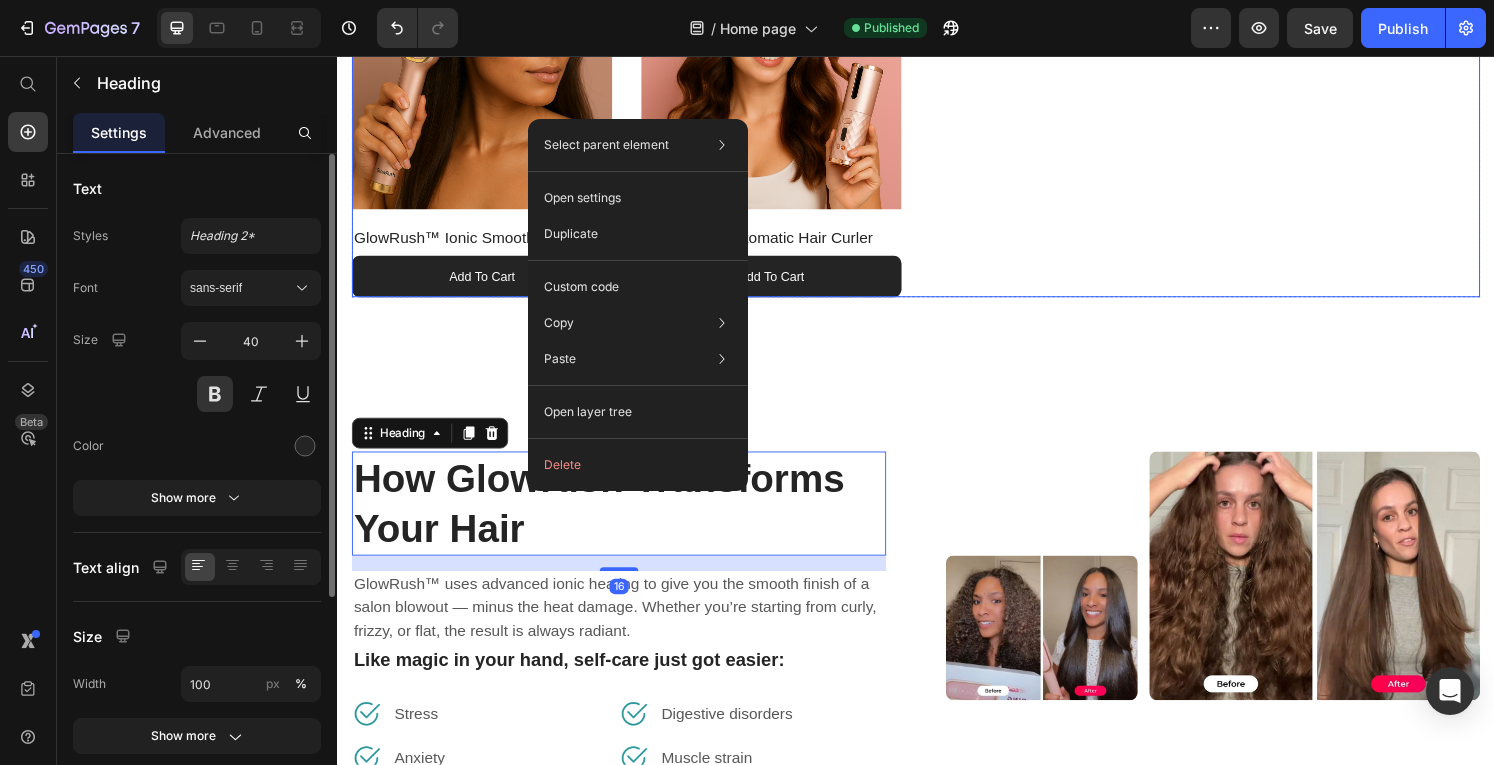 click on "(P) Images 0% off Product Badge Row GlowRush™ Ionic Smoothing Brush (P) Title add to cart (P) Cart Button Row (P) Images 0% off Product Badge Row GlowCurl™ Automatic Hair Curler (P) Title add to cart (P) Cart Button Row" at bounding box center [937, 126] 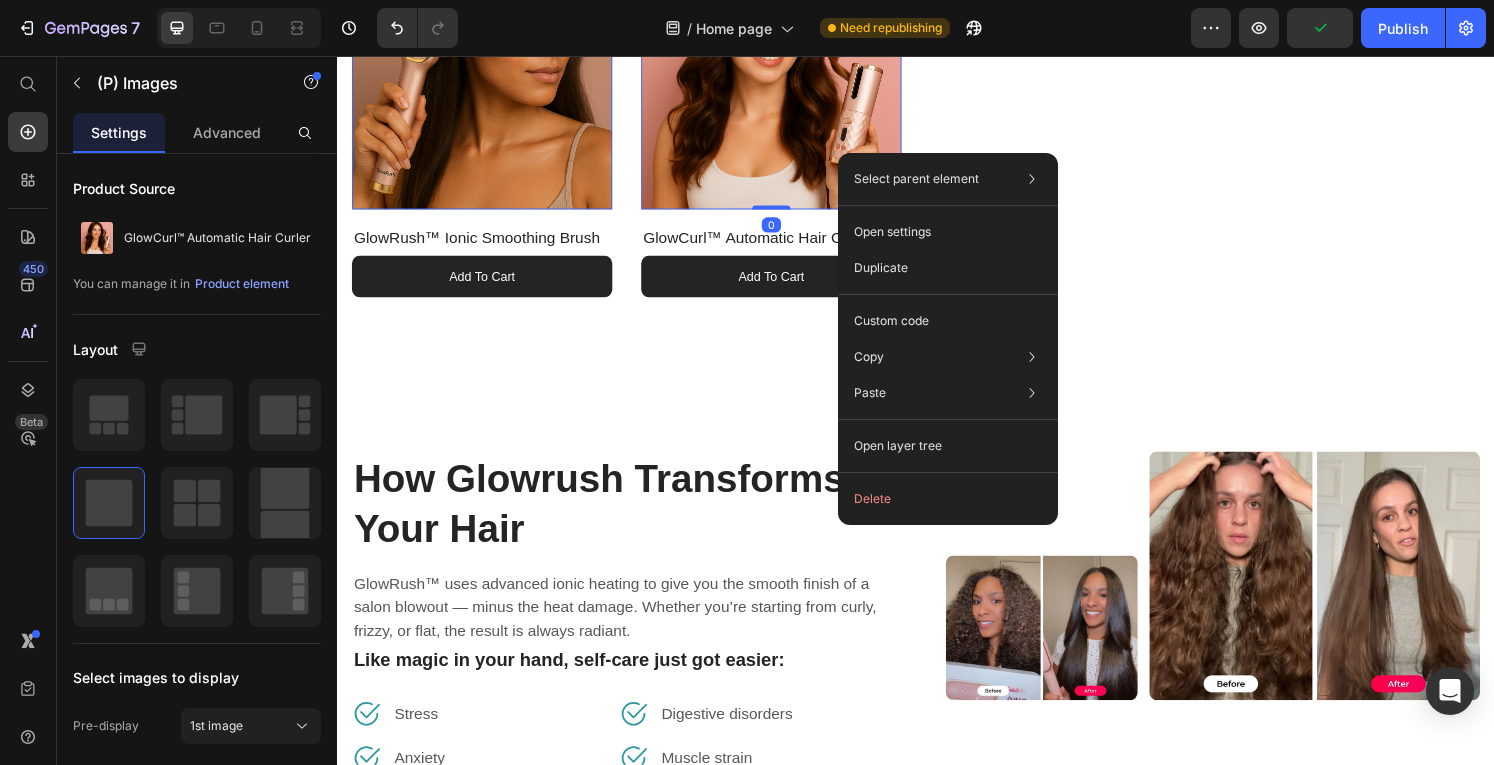 click at bounding box center [787, 80] 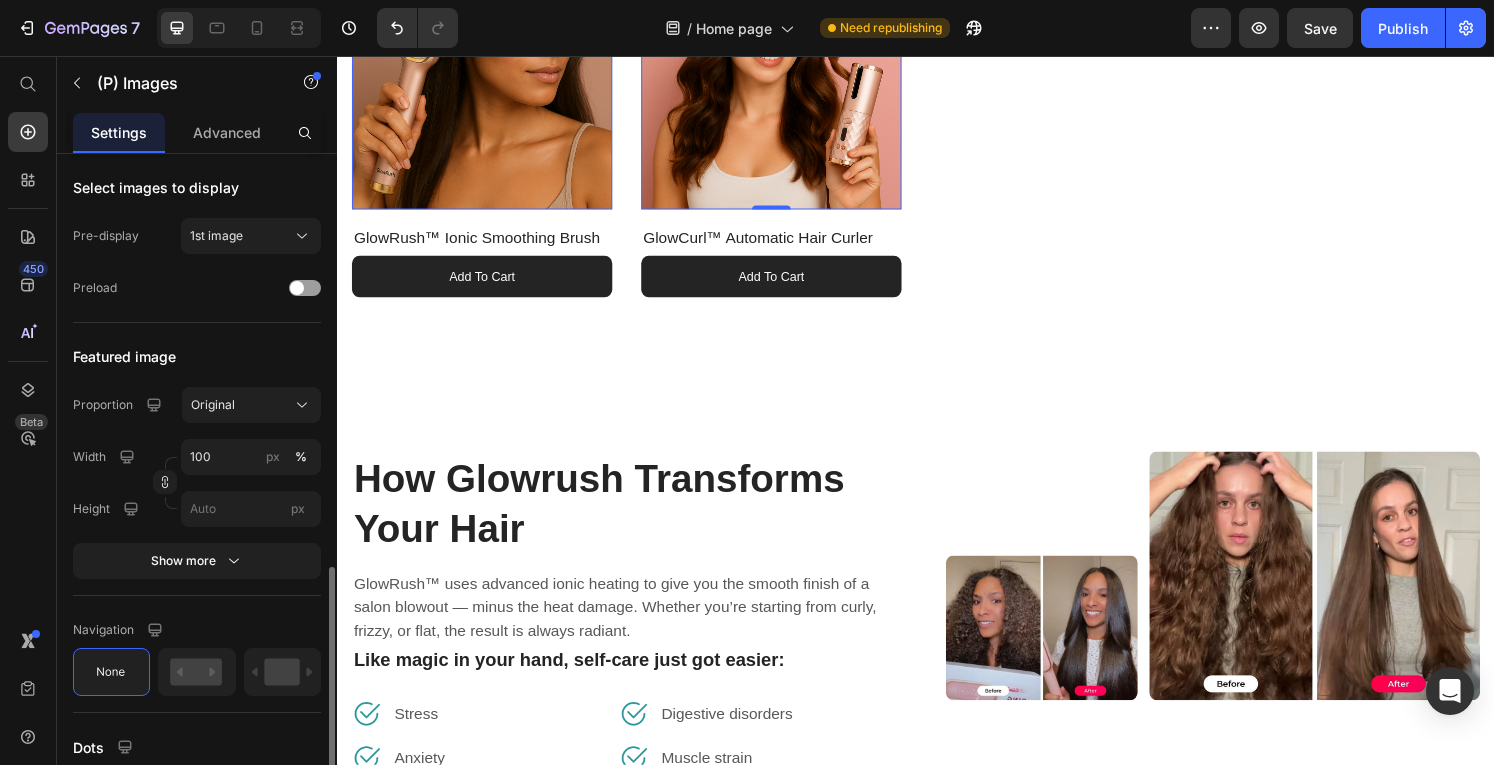 scroll, scrollTop: 772, scrollLeft: 0, axis: vertical 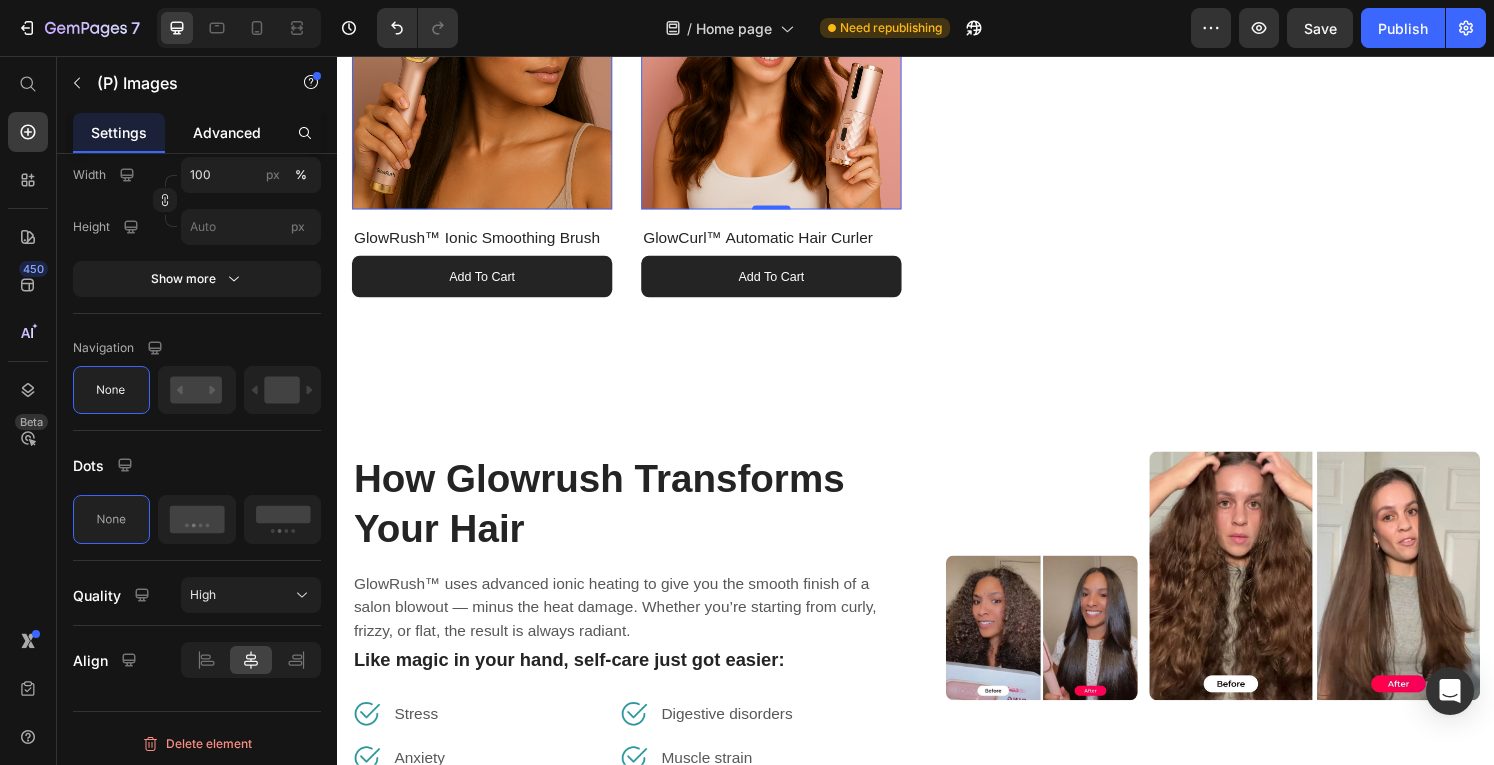 click on "Advanced" at bounding box center [227, 132] 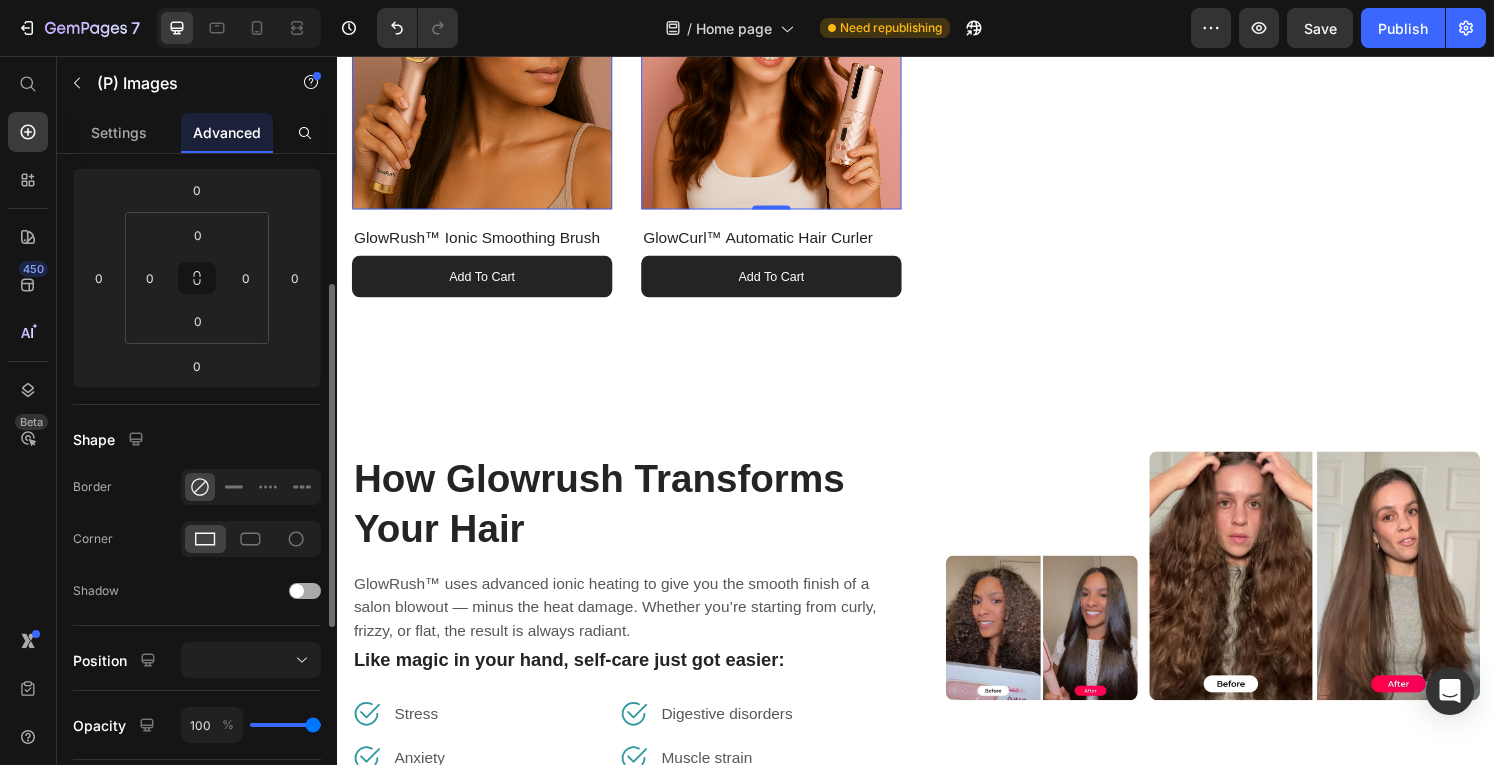 scroll, scrollTop: 249, scrollLeft: 0, axis: vertical 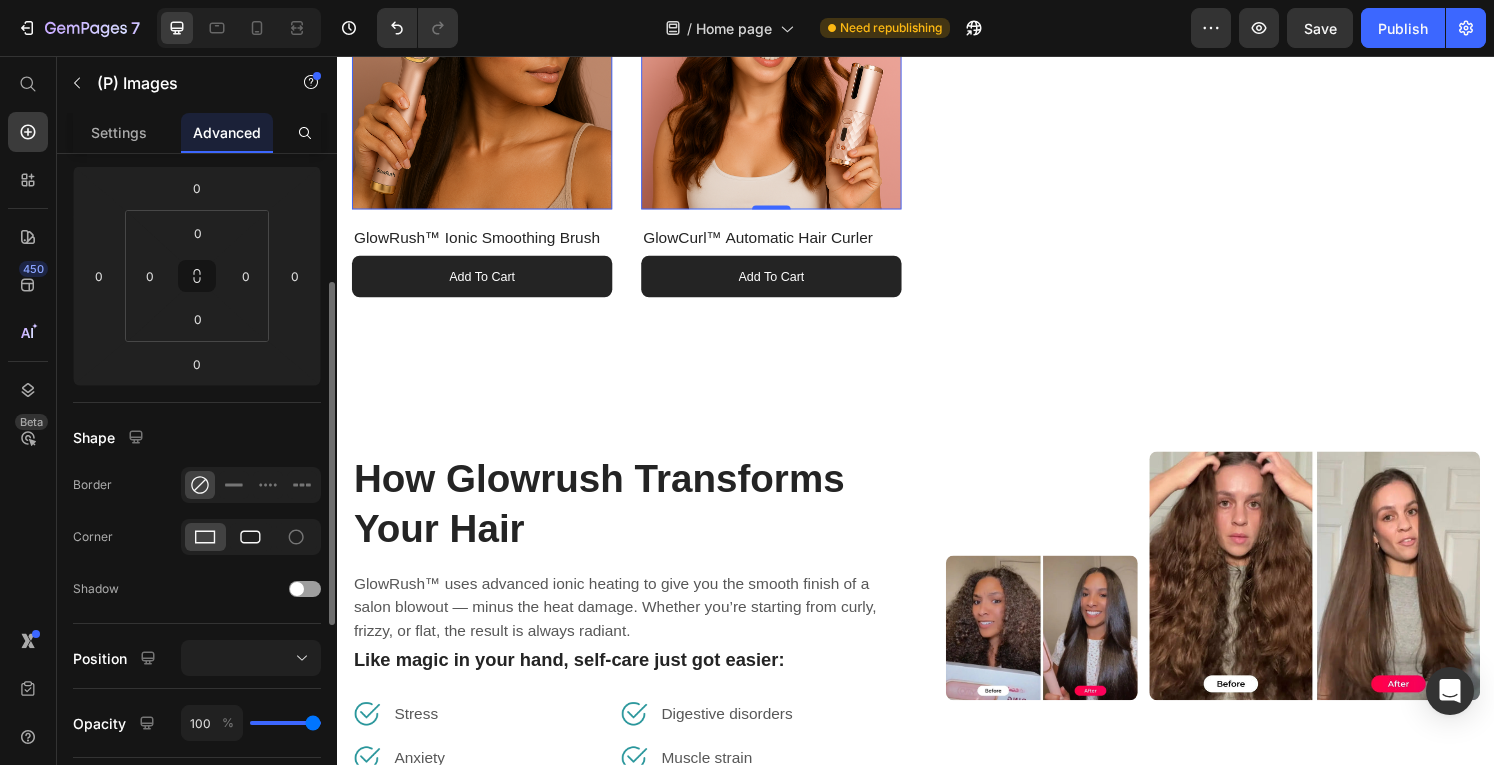 click 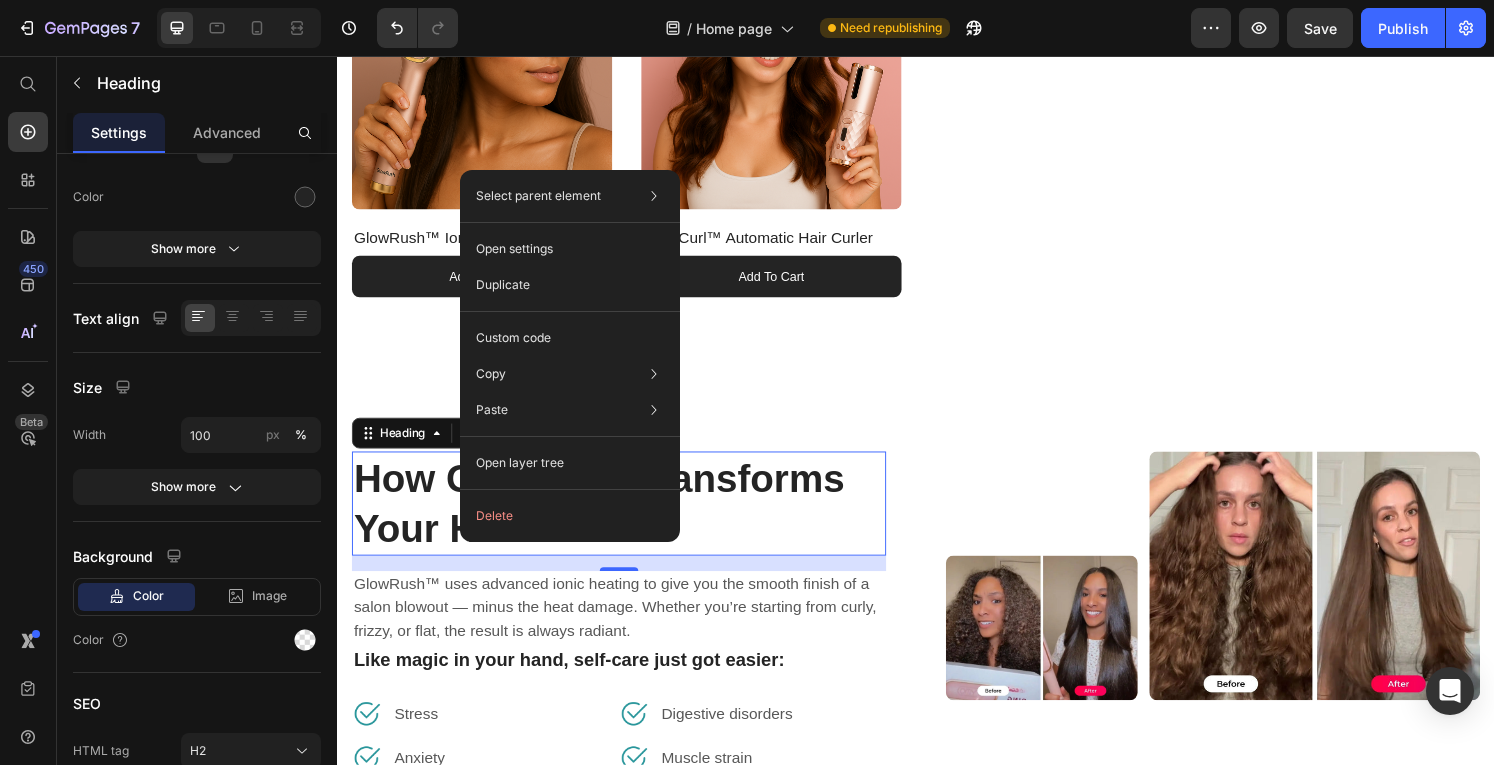 scroll, scrollTop: 0, scrollLeft: 0, axis: both 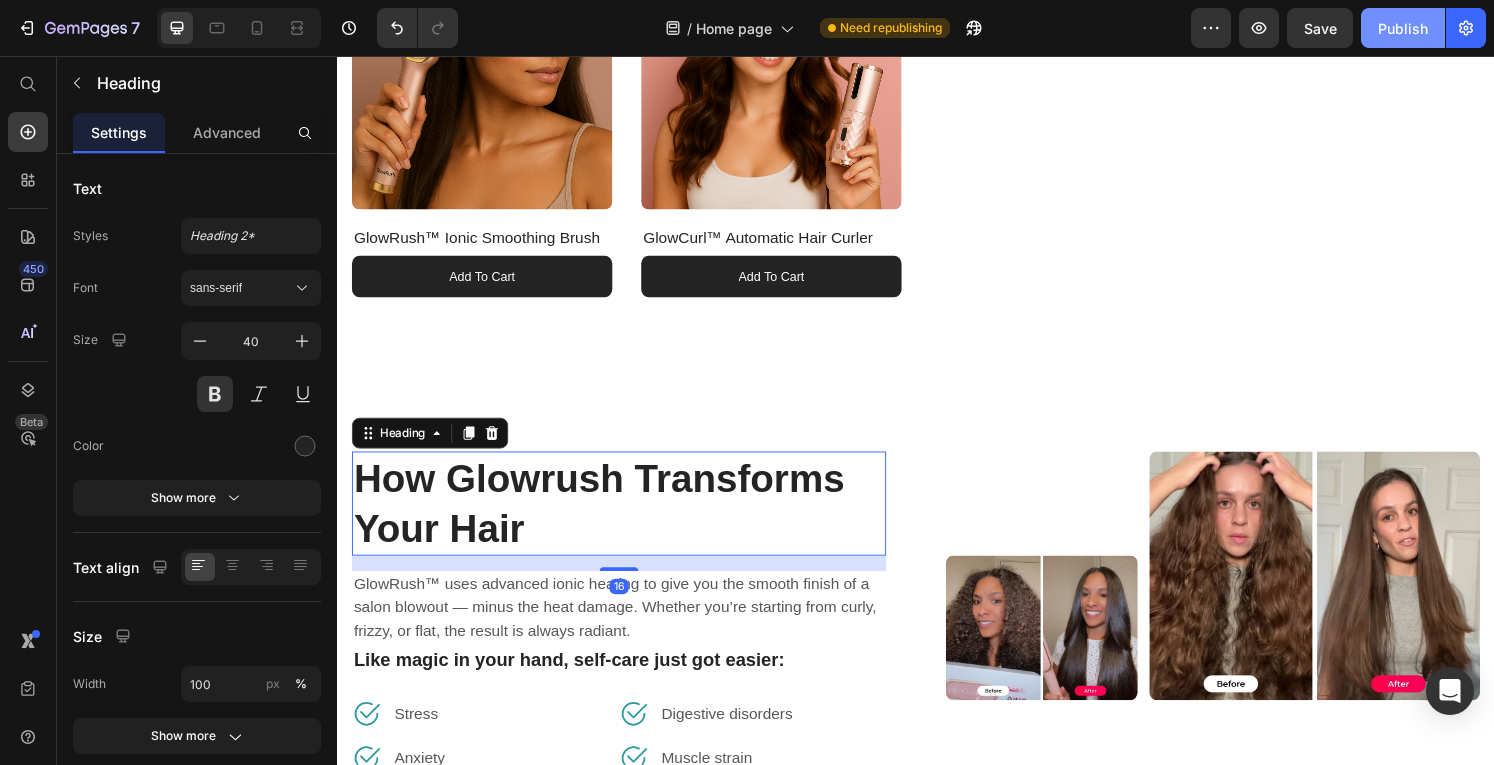 click on "Publish" at bounding box center [1403, 28] 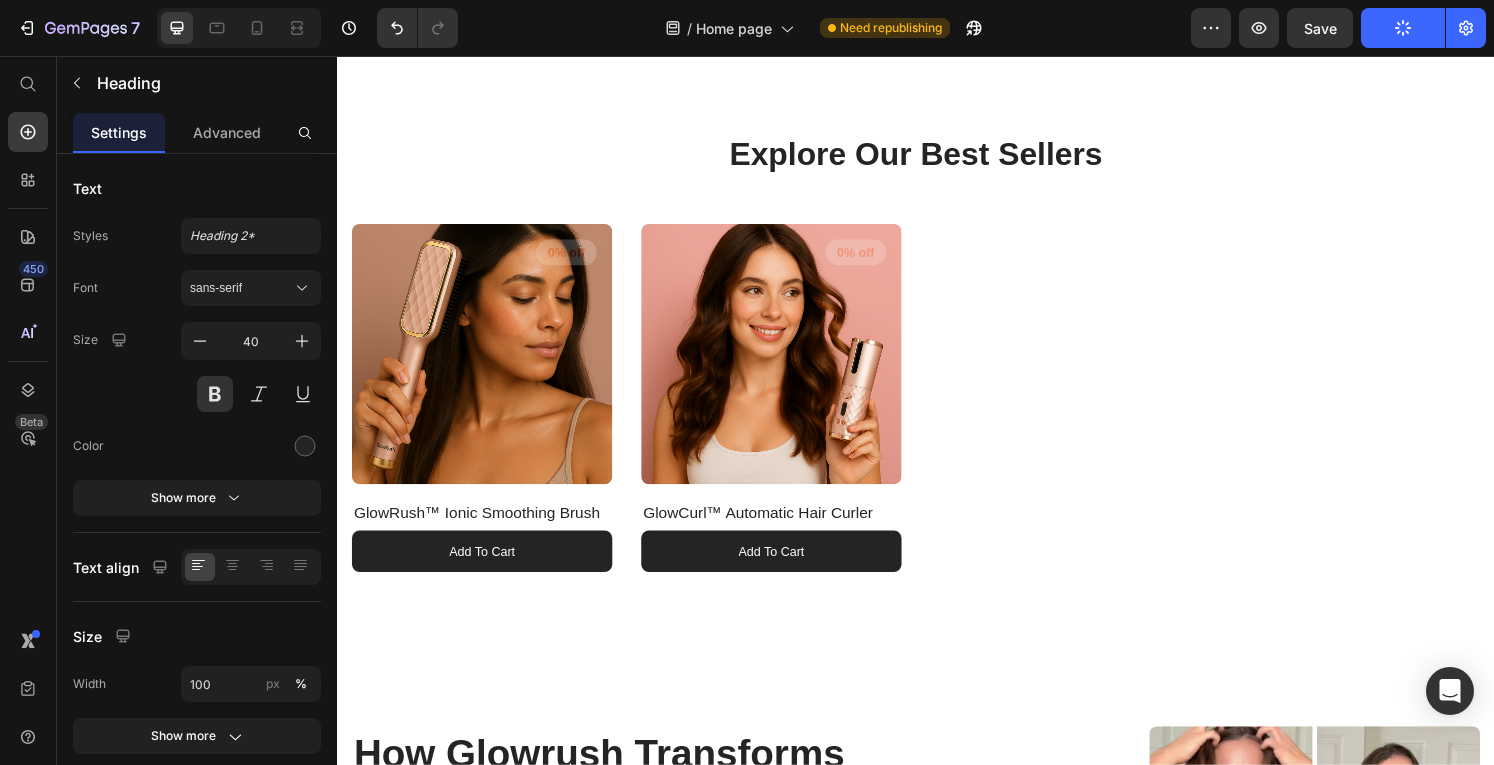 scroll, scrollTop: 824, scrollLeft: 0, axis: vertical 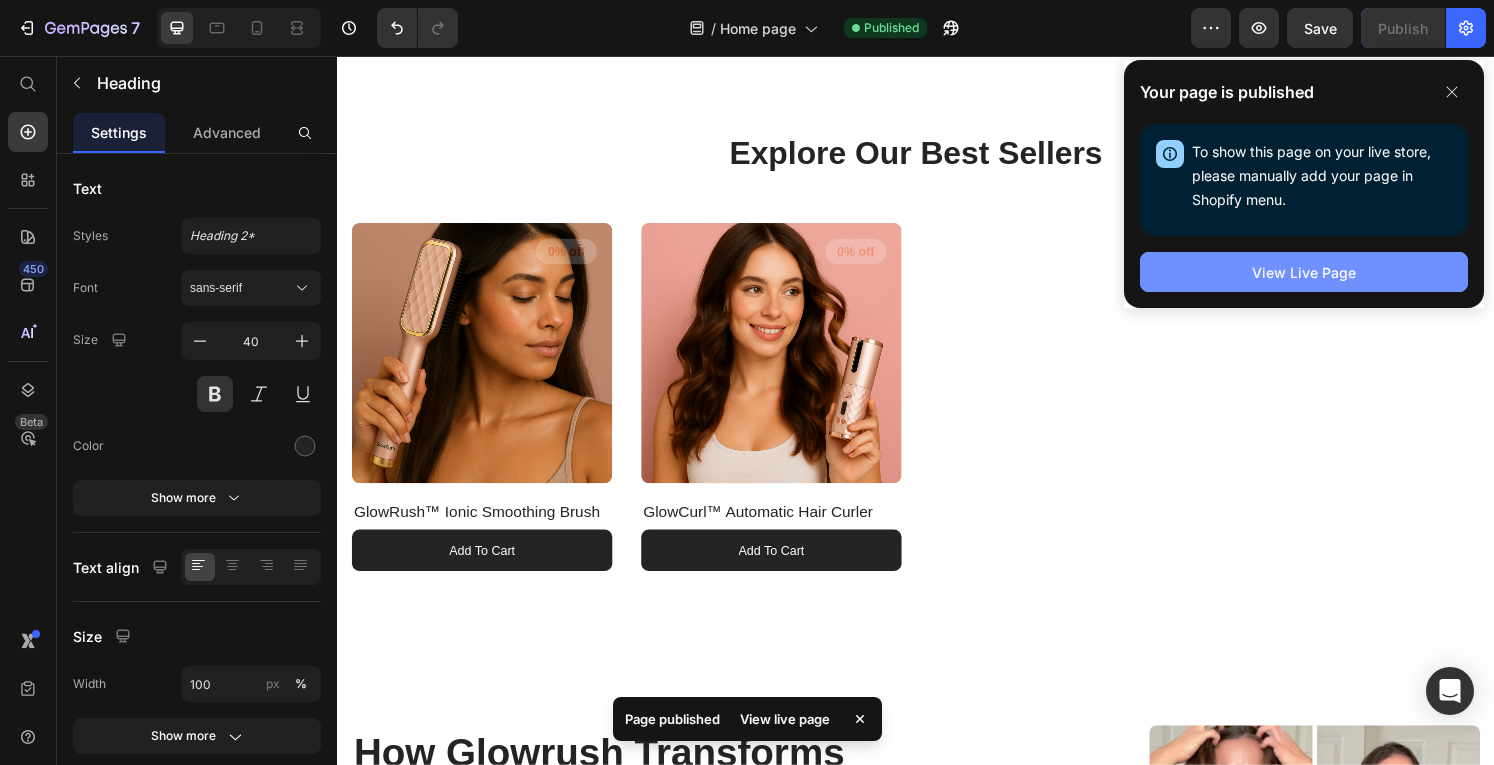 click on "View Live Page" at bounding box center (1304, 272) 